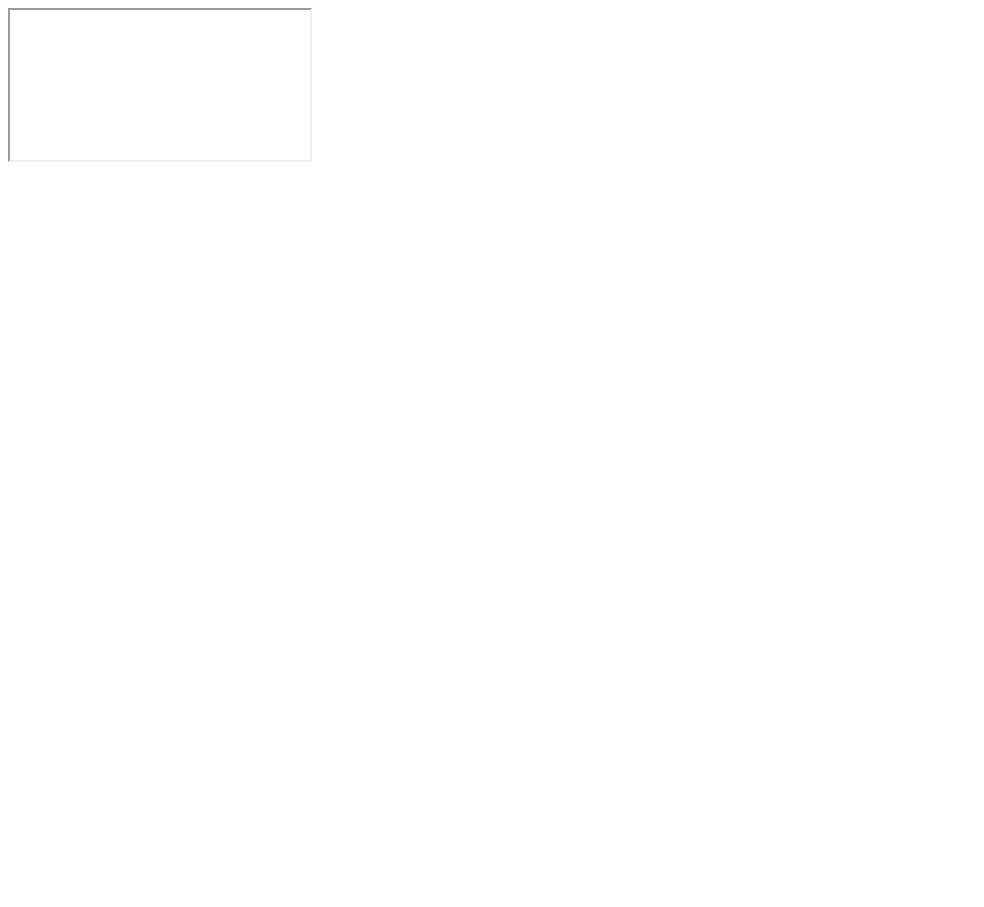 scroll, scrollTop: 0, scrollLeft: 0, axis: both 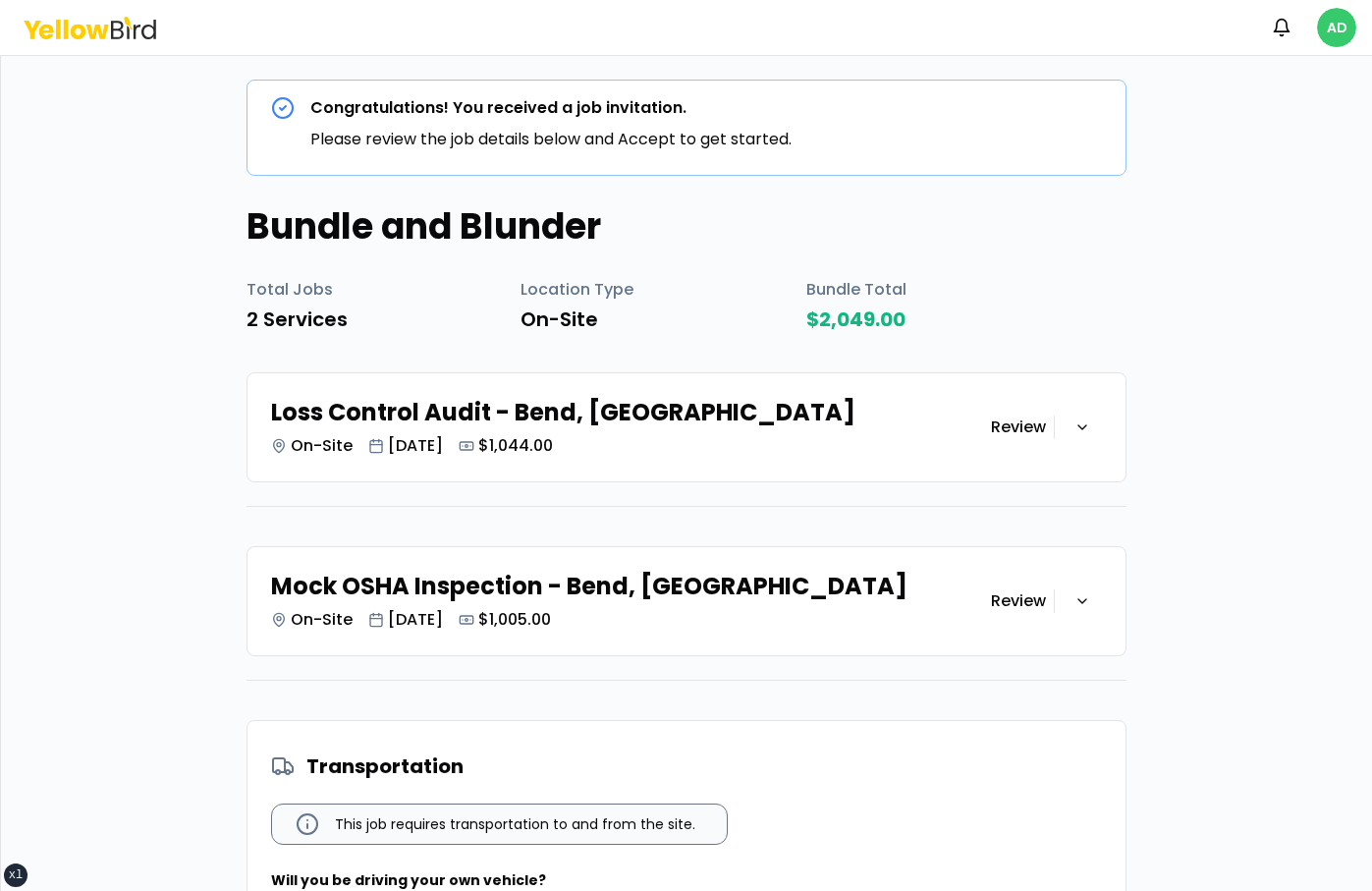 click on "xs sm md lg xl 2xl Notifications AD Congratulations! You received a job invitation. Please review the job details below and Accept to get started. Bundle and Blunder Total Jobs 2 Services Location Type On-Site Bundle Total $2,049.00 Loss Control Audit - Bend, OR On-Site Jul 17, 2025 $1,044.00 Review Mock OSHA Inspection - Bend, OR On-Site Aug 01, 2025 $1,005.00 Review Transportation This job requires transportation to and from the site. Will you be driving your own vehicle? Yes No I confirm that I meet all skills, experience and certifications established in the job invitation and commit to completing this job as defined in the above job invitation. Decline Accept" at bounding box center [686, 445] 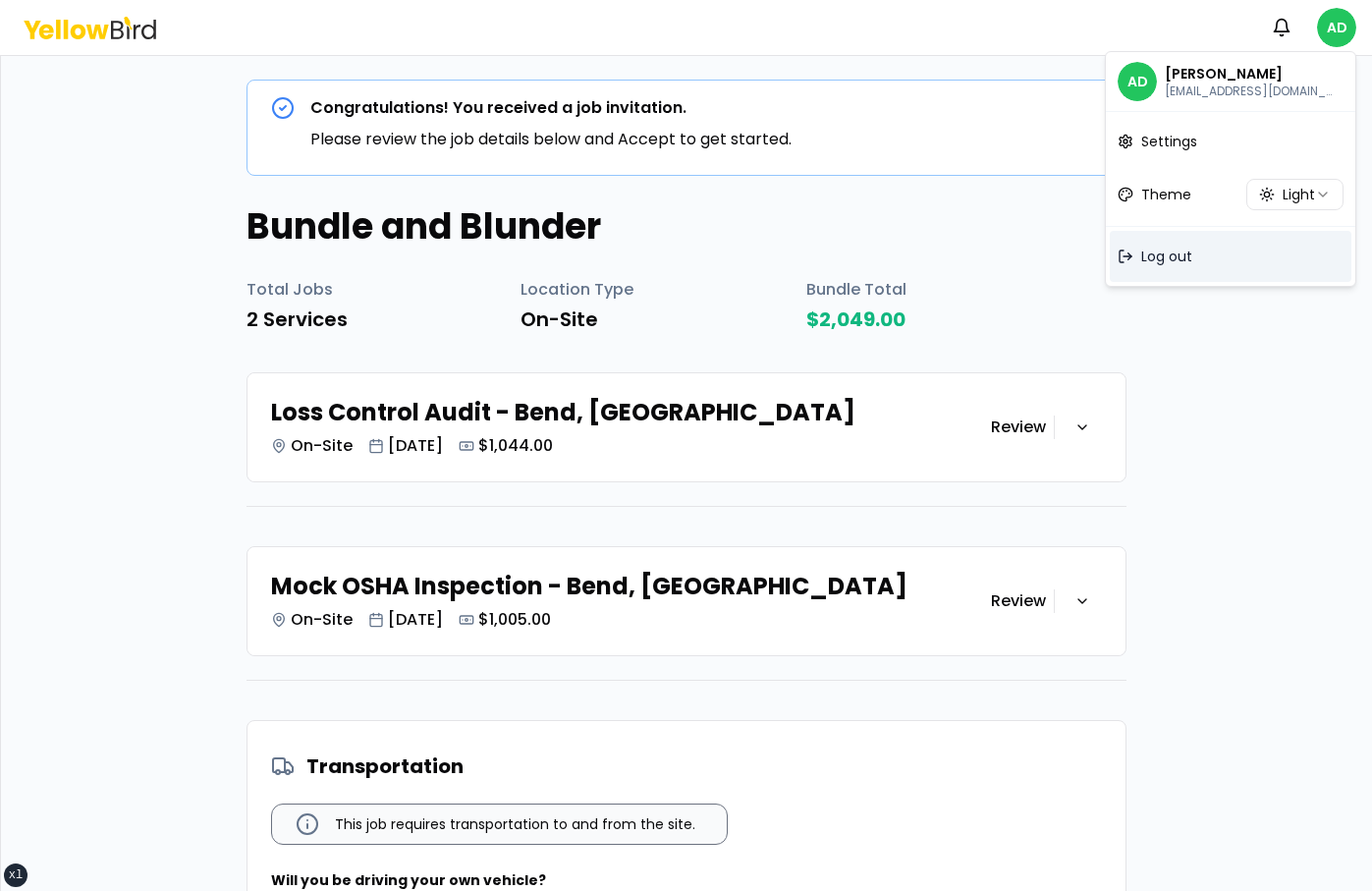 click on "Log out" at bounding box center [1231, 256] 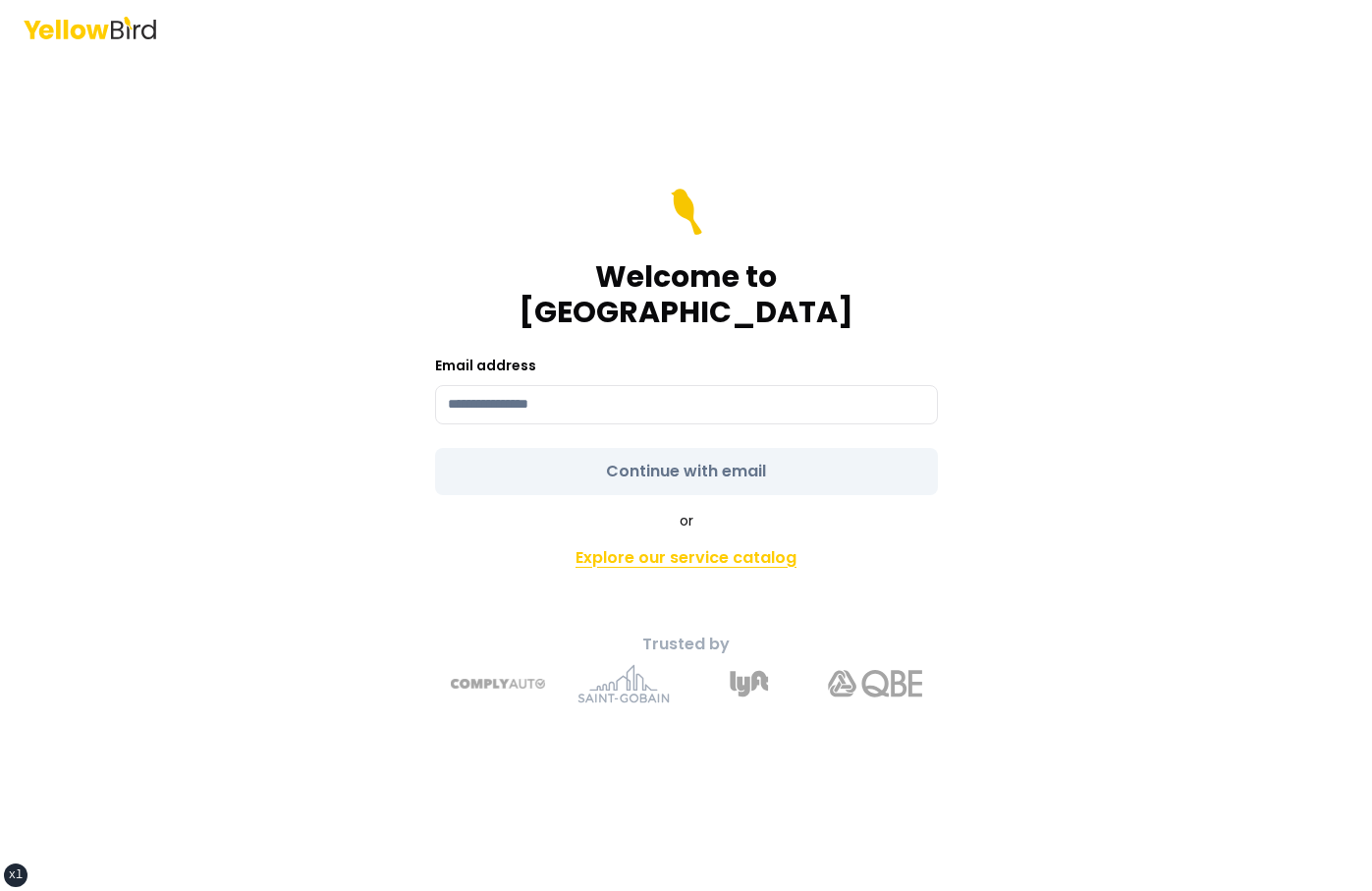 click on "Explore our service catalog" at bounding box center (686, 558) 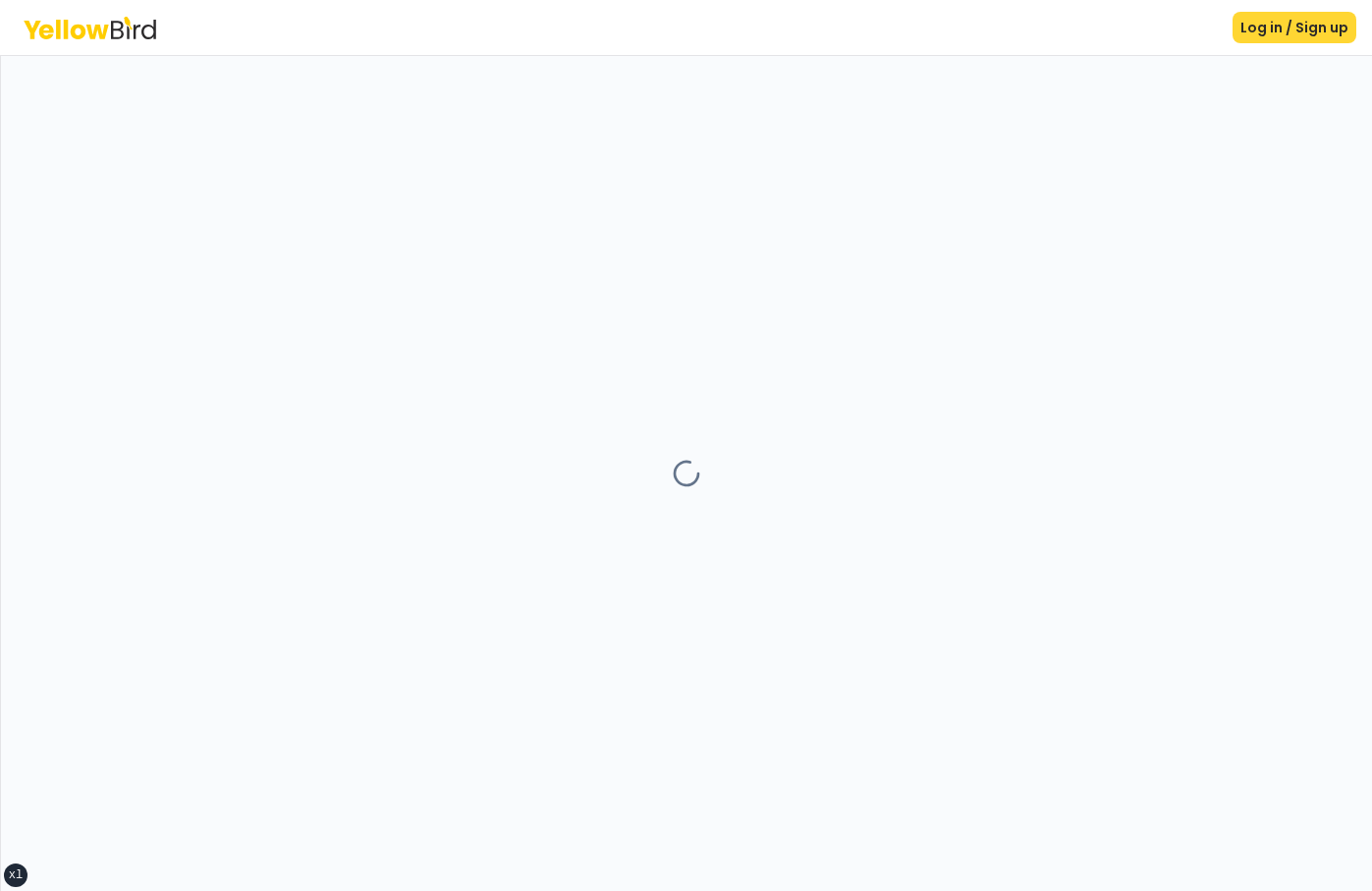 click on "Log in / Sign up" at bounding box center (1294, 28) 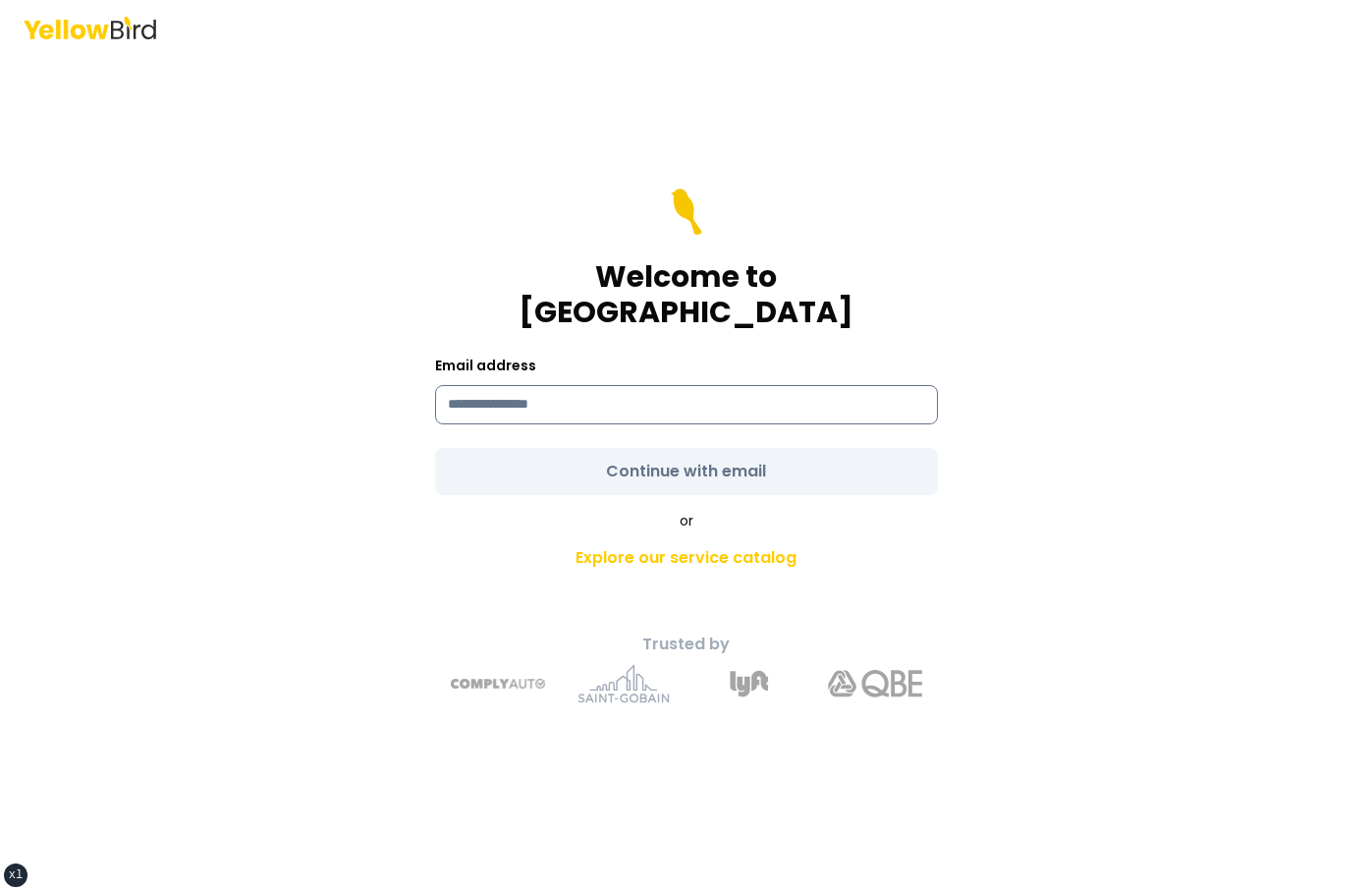 click at bounding box center (686, 405) 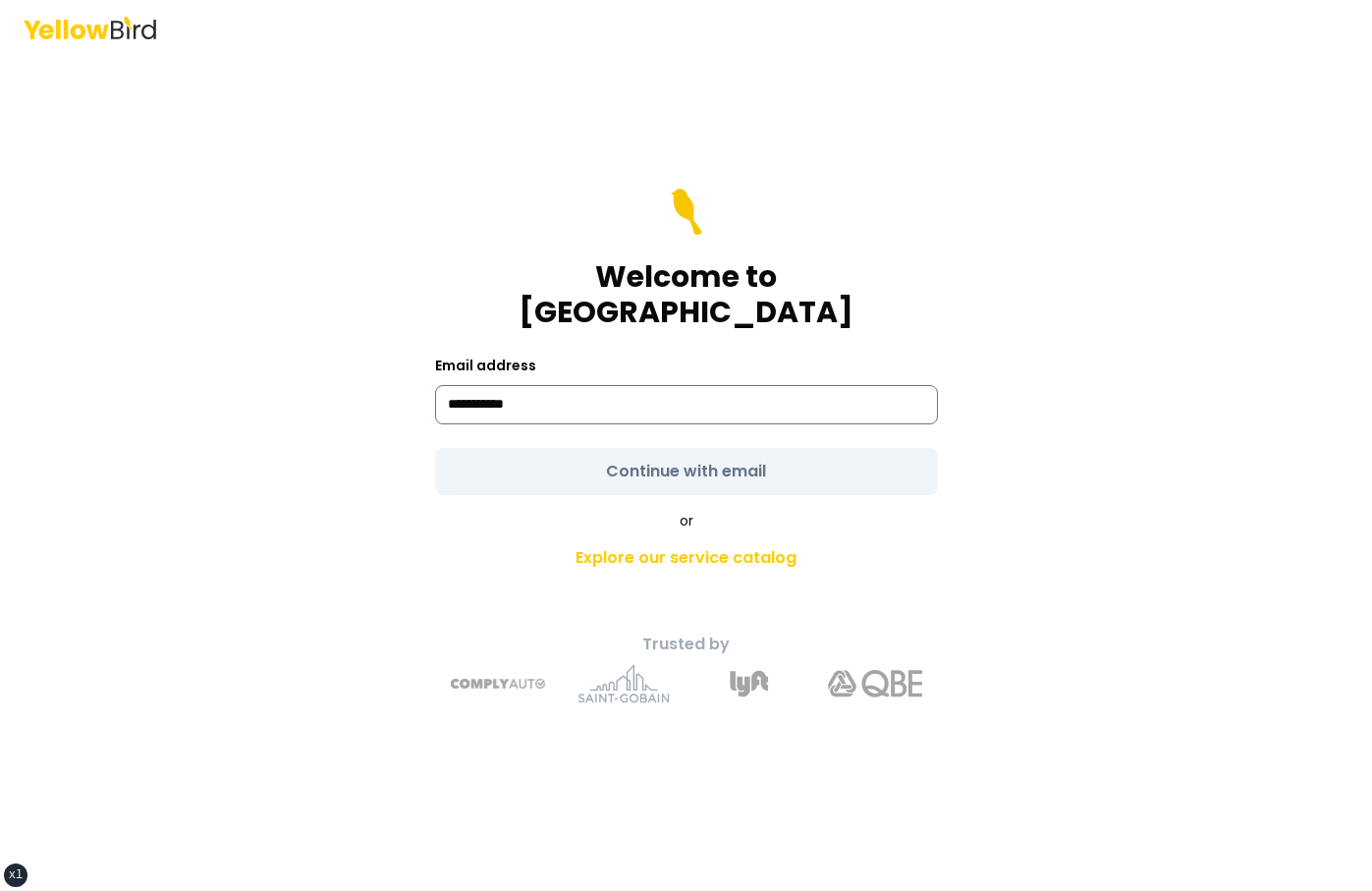 type on "**********" 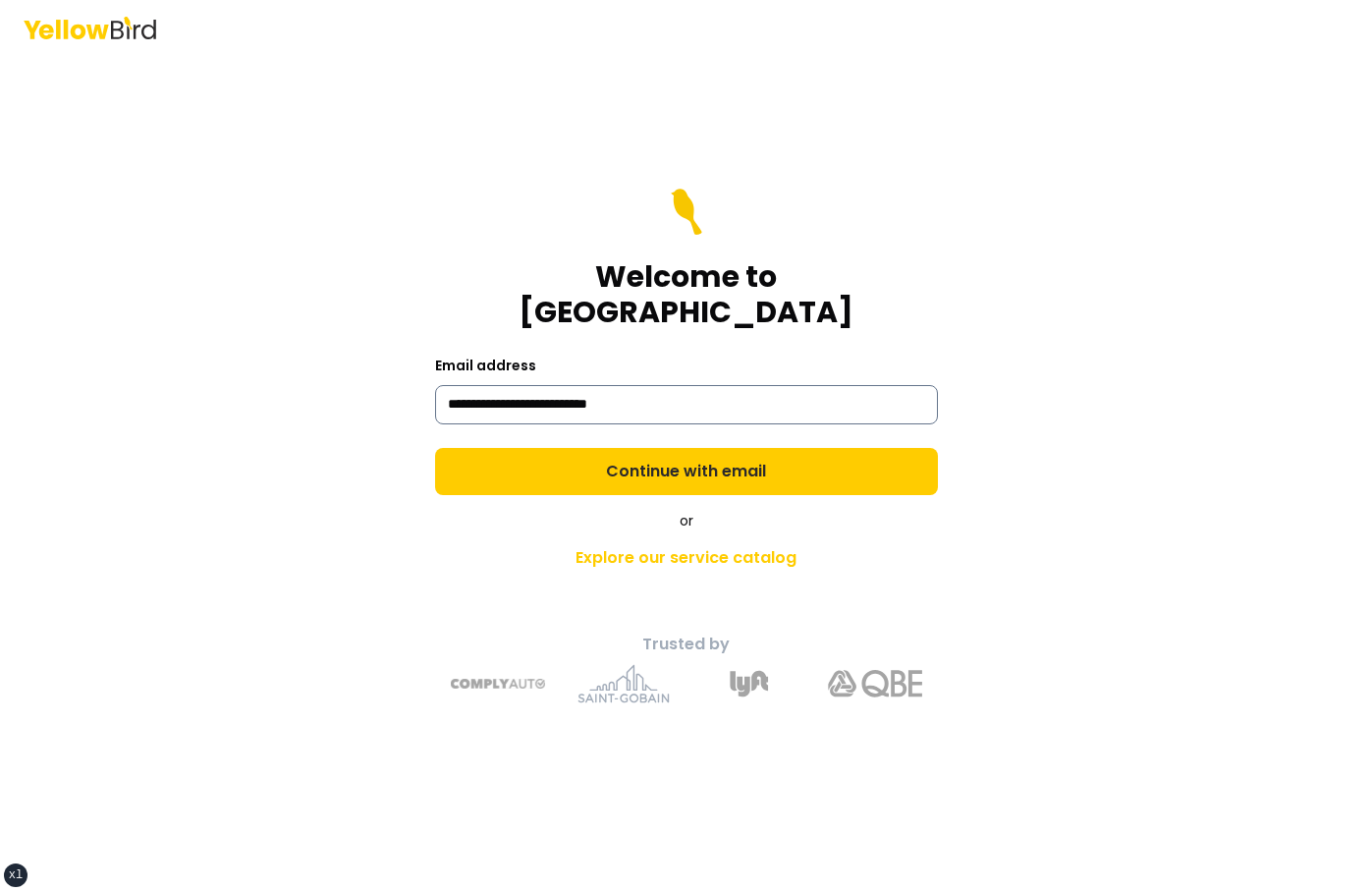 click on "Continue with email" at bounding box center (686, 472) 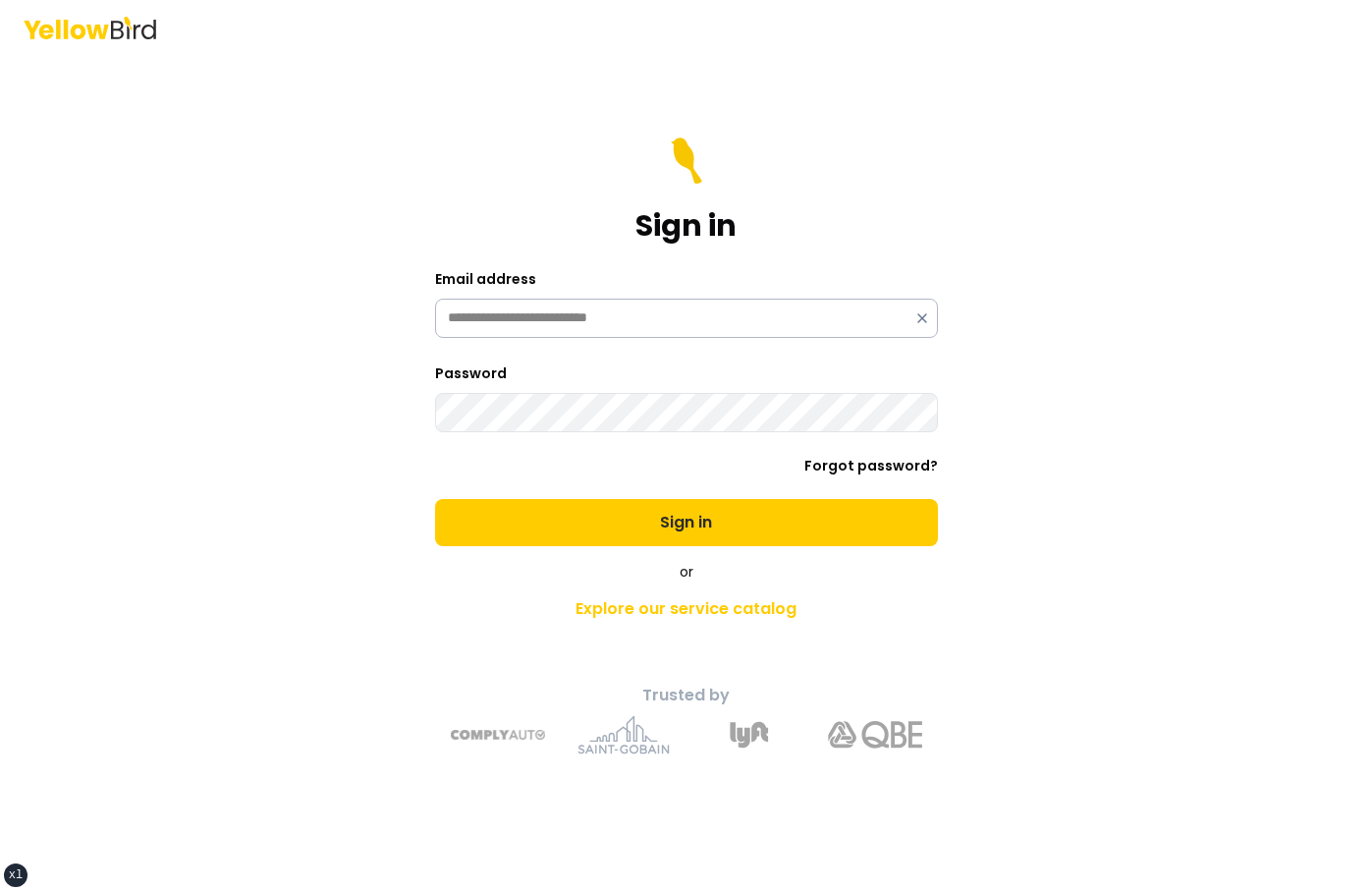 click on "Sign in" at bounding box center [686, 523] 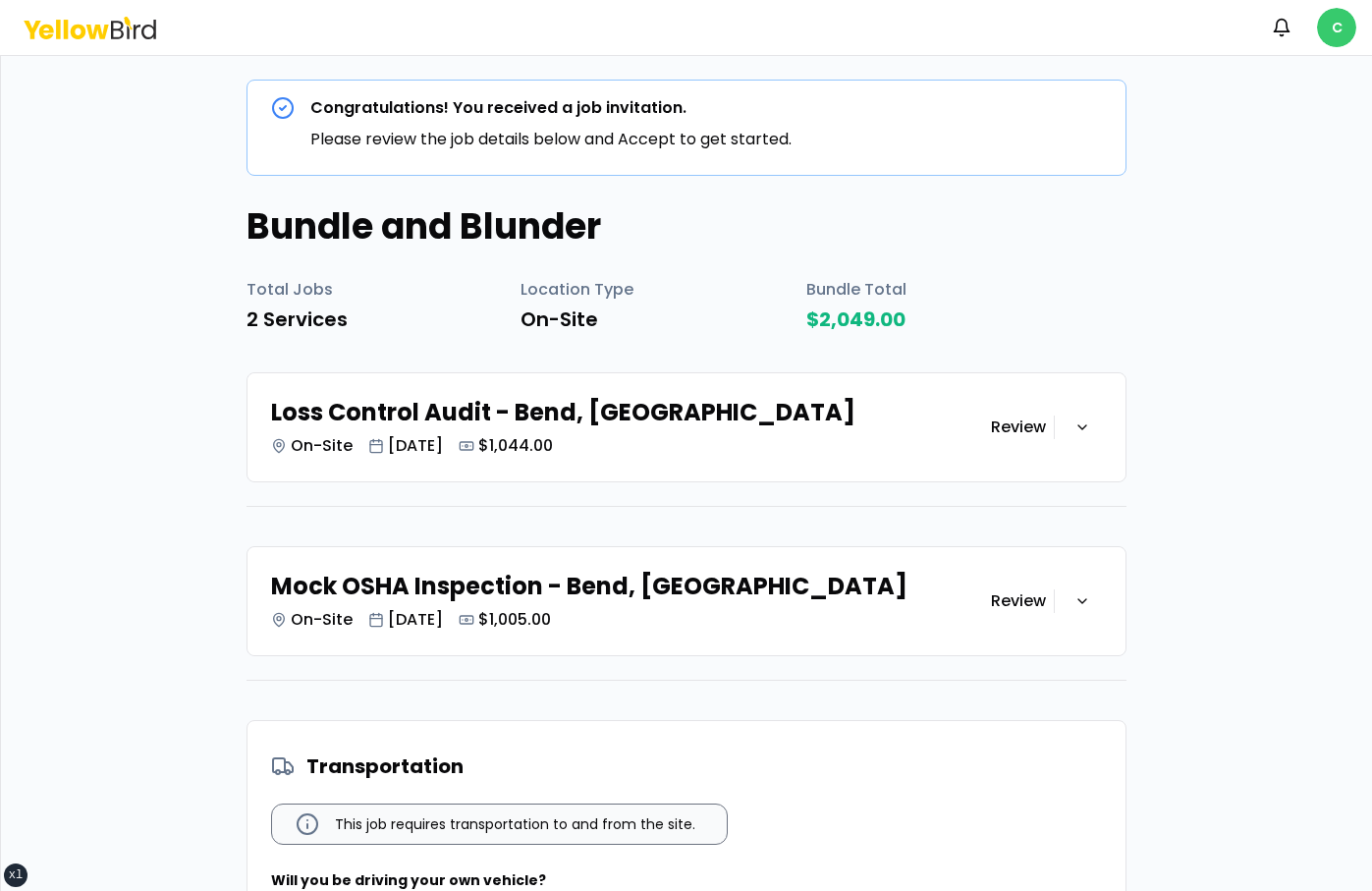 click on "xs sm md lg xl 2xl Notifications C Congratulations! You received a job invitation. Please review the job details below and Accept to get started. Bundle and Blunder Total Jobs 2 Services Location Type On-Site Bundle Total $2,049.00 Loss Control Audit - Bend, OR On-Site Jul 17, 2025 $1,044.00 Review Mock OSHA Inspection - Bend, OR On-Site Aug 01, 2025 $1,005.00 Review Transportation This job requires transportation to and from the site. Will you be driving your own vehicle? Yes No I confirm that I meet all skills, experience and certifications established in the job invitation and commit to completing this job as defined in the above job invitation. Decline Accept" at bounding box center [686, 445] 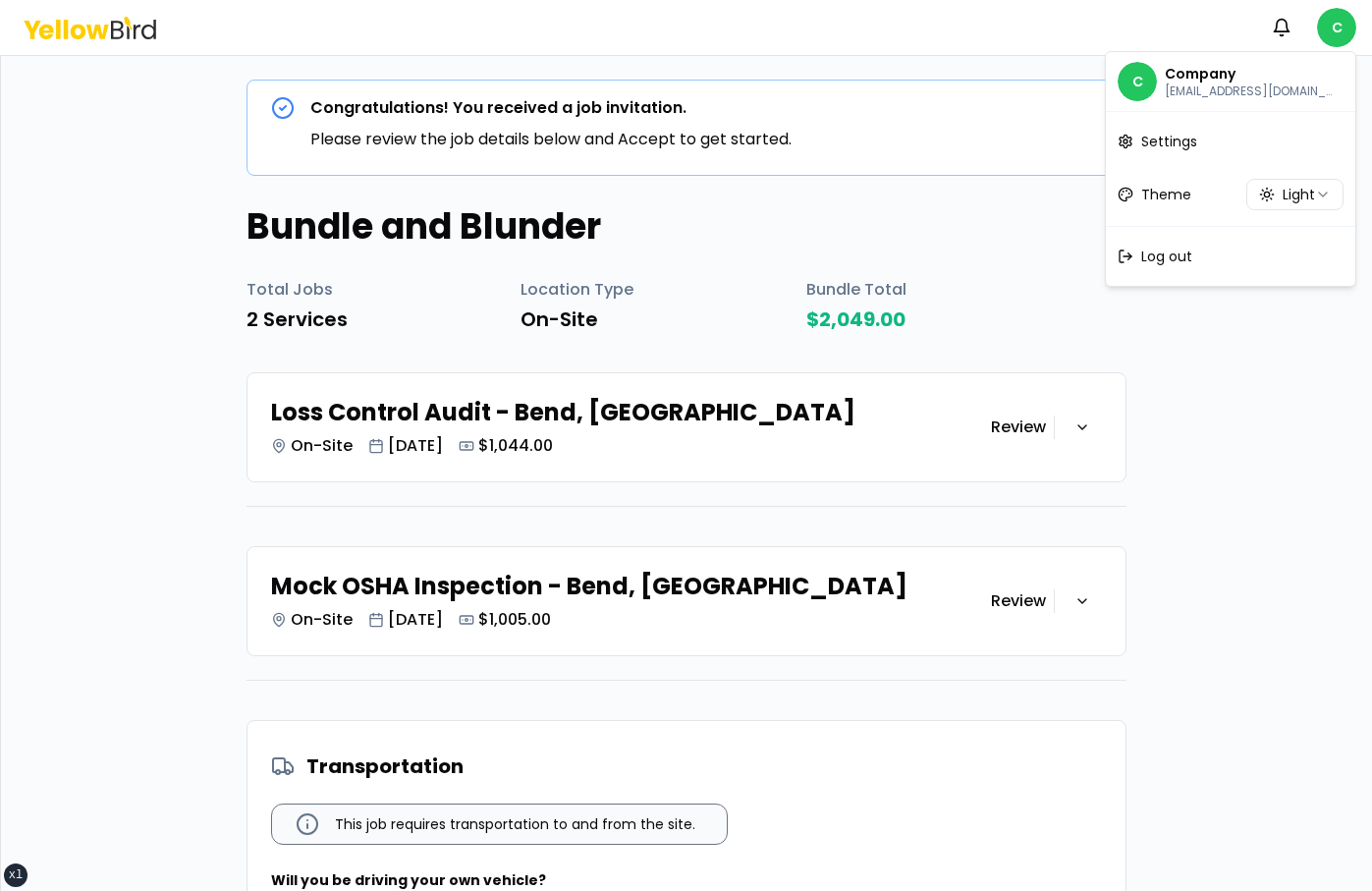 click on "xs sm md lg xl 2xl Notifications C Congratulations! You received a job invitation. Please review the job details below and Accept to get started. Bundle and Blunder Total Jobs 2 Services Location Type On-Site Bundle Total $2,049.00 Loss Control Audit - Bend, OR On-Site Jul 17, 2025 $1,044.00 Review Mock OSHA Inspection - Bend, OR On-Site Aug 01, 2025 $1,005.00 Review Transportation This job requires transportation to and from the site. Will you be driving your own vehicle? Yes No I confirm that I meet all skills, experience and certifications established in the job invitation and commit to completing this job as defined in the above job invitation. Decline Accept
C Company adixon+org1@goyellowbird.com Settings Theme Light Log out" at bounding box center (686, 445) 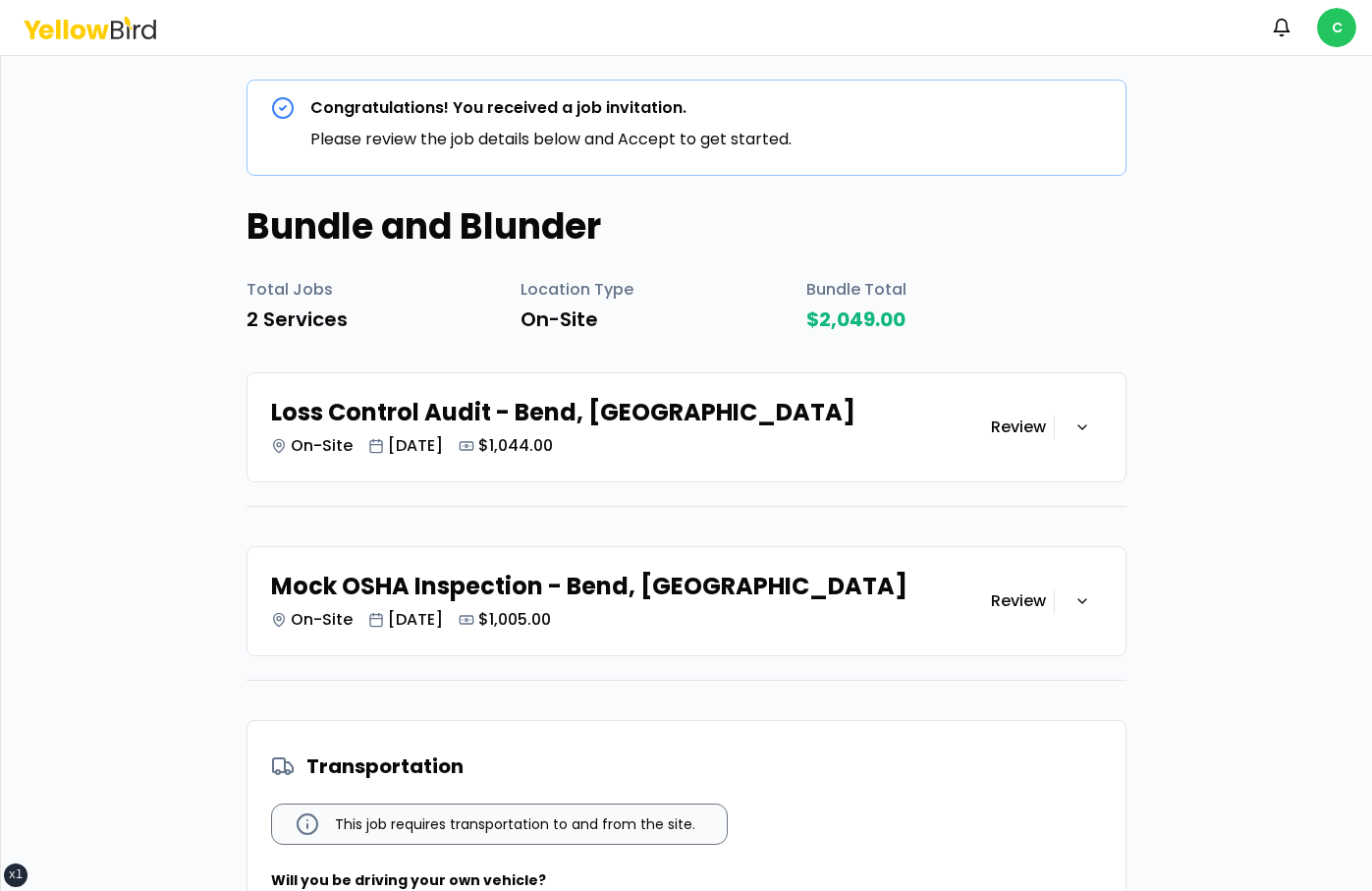 click 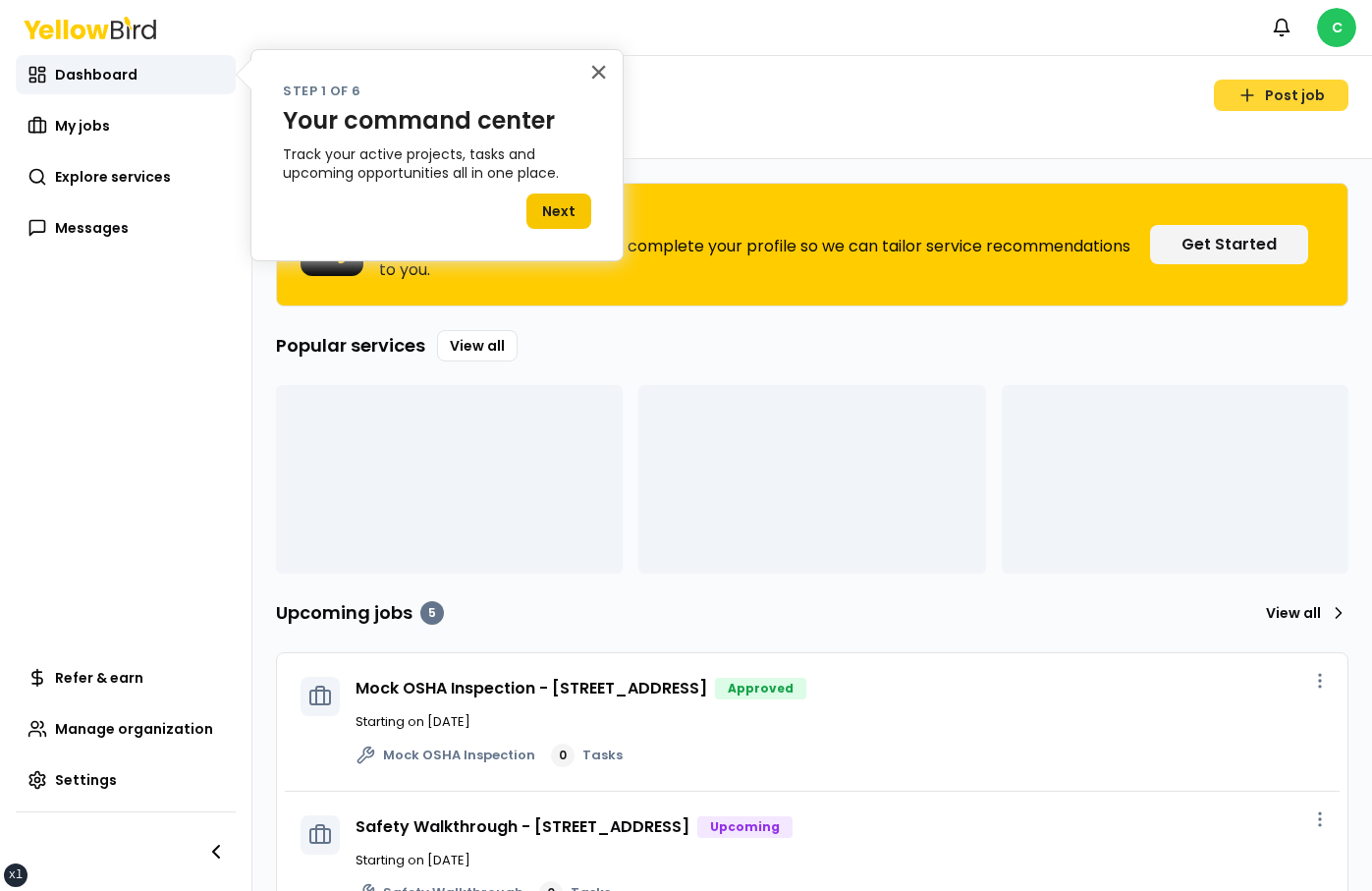 click on "Post job" at bounding box center [1281, 95] 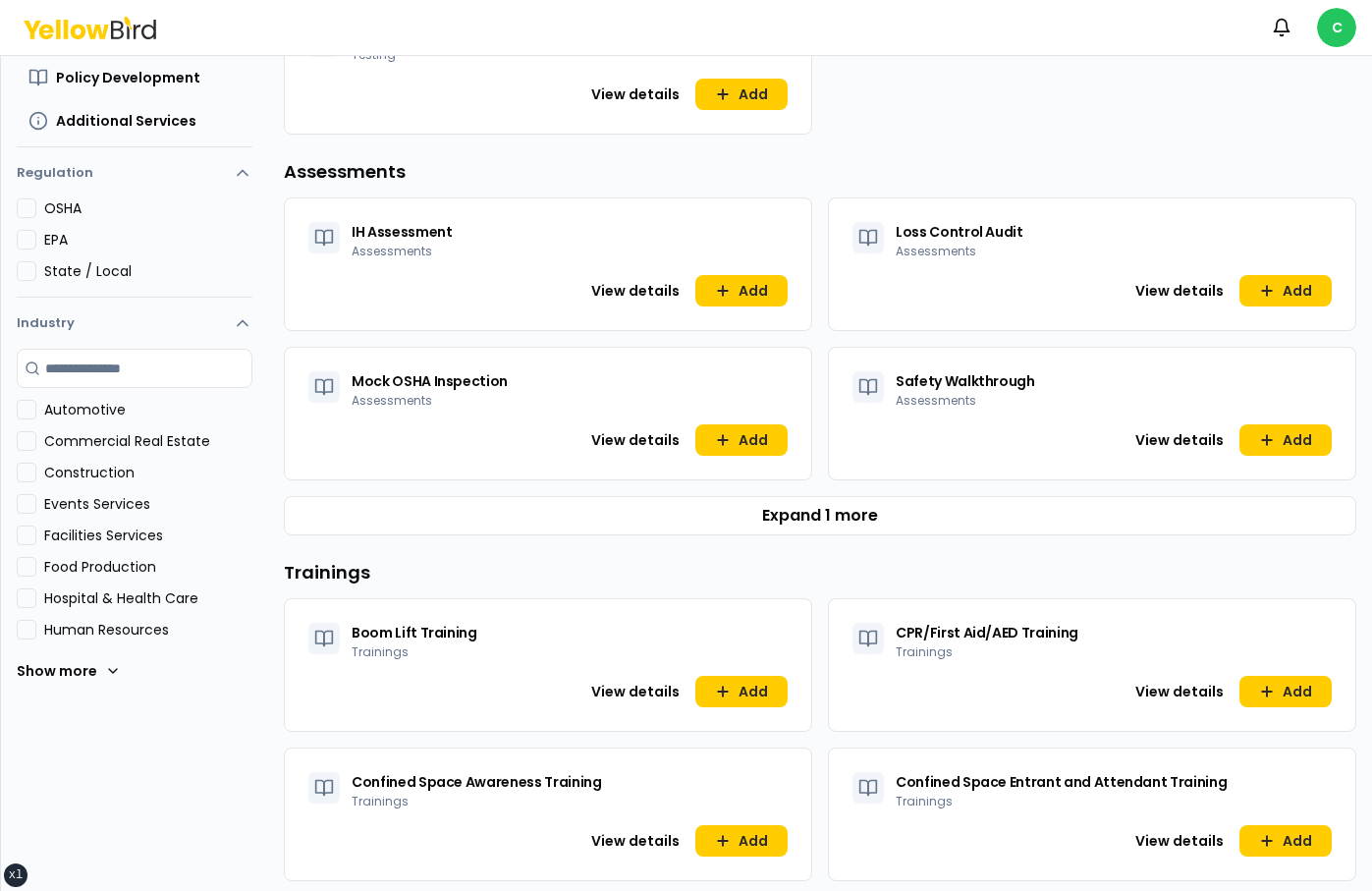 scroll, scrollTop: 321, scrollLeft: 0, axis: vertical 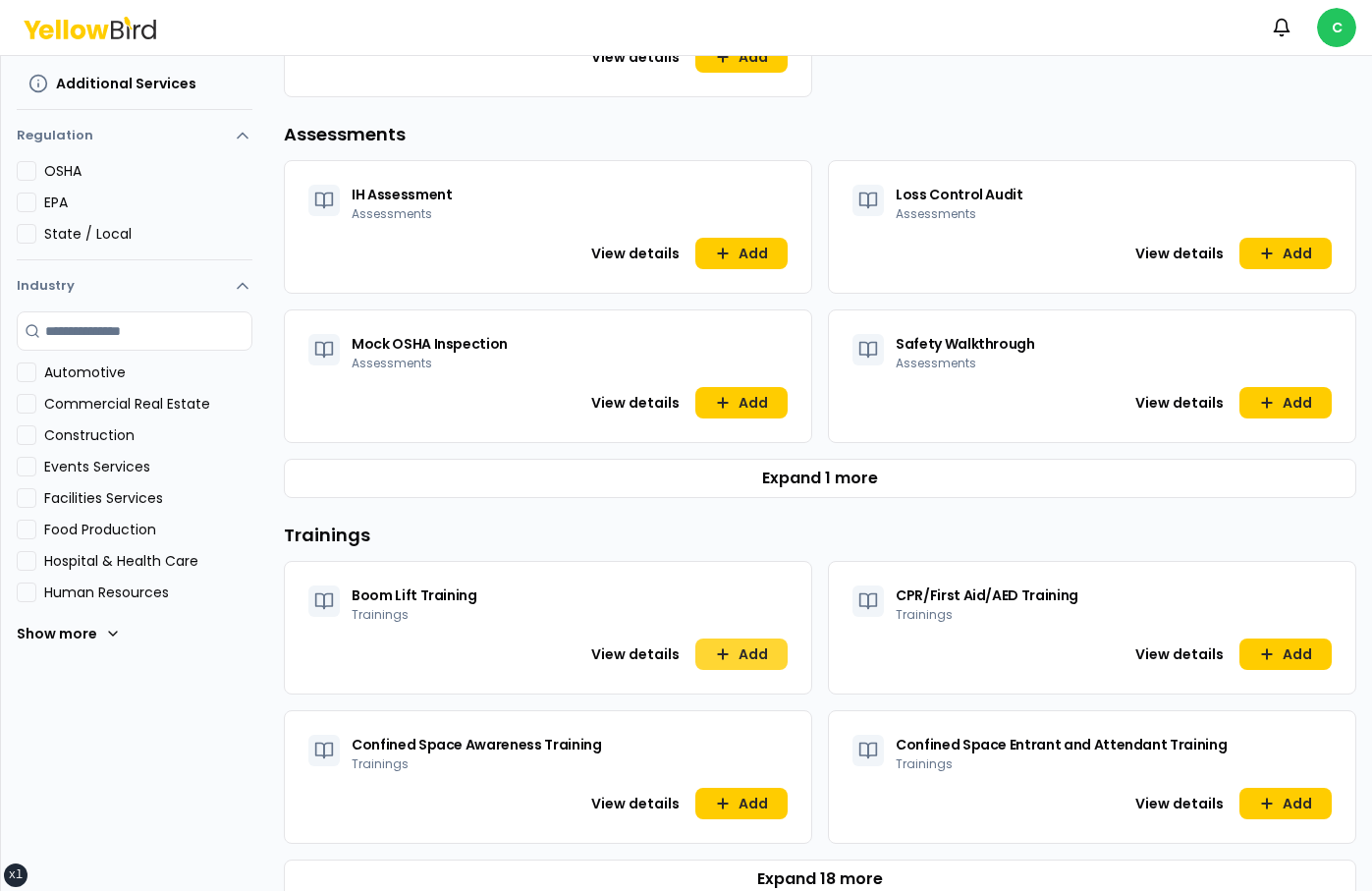 click on "Add" at bounding box center (741, 654) 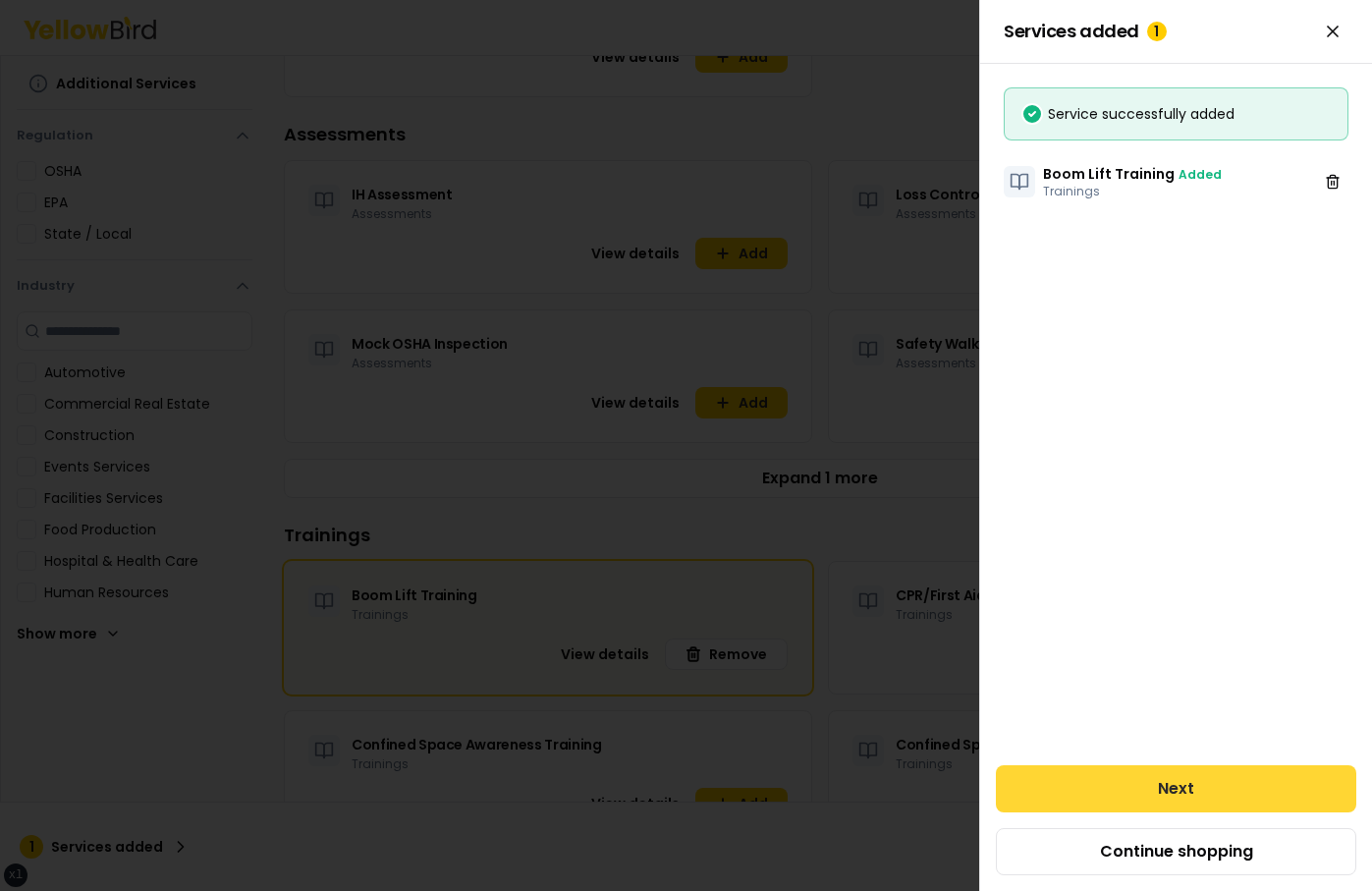 click on "Next" at bounding box center (1176, 789) 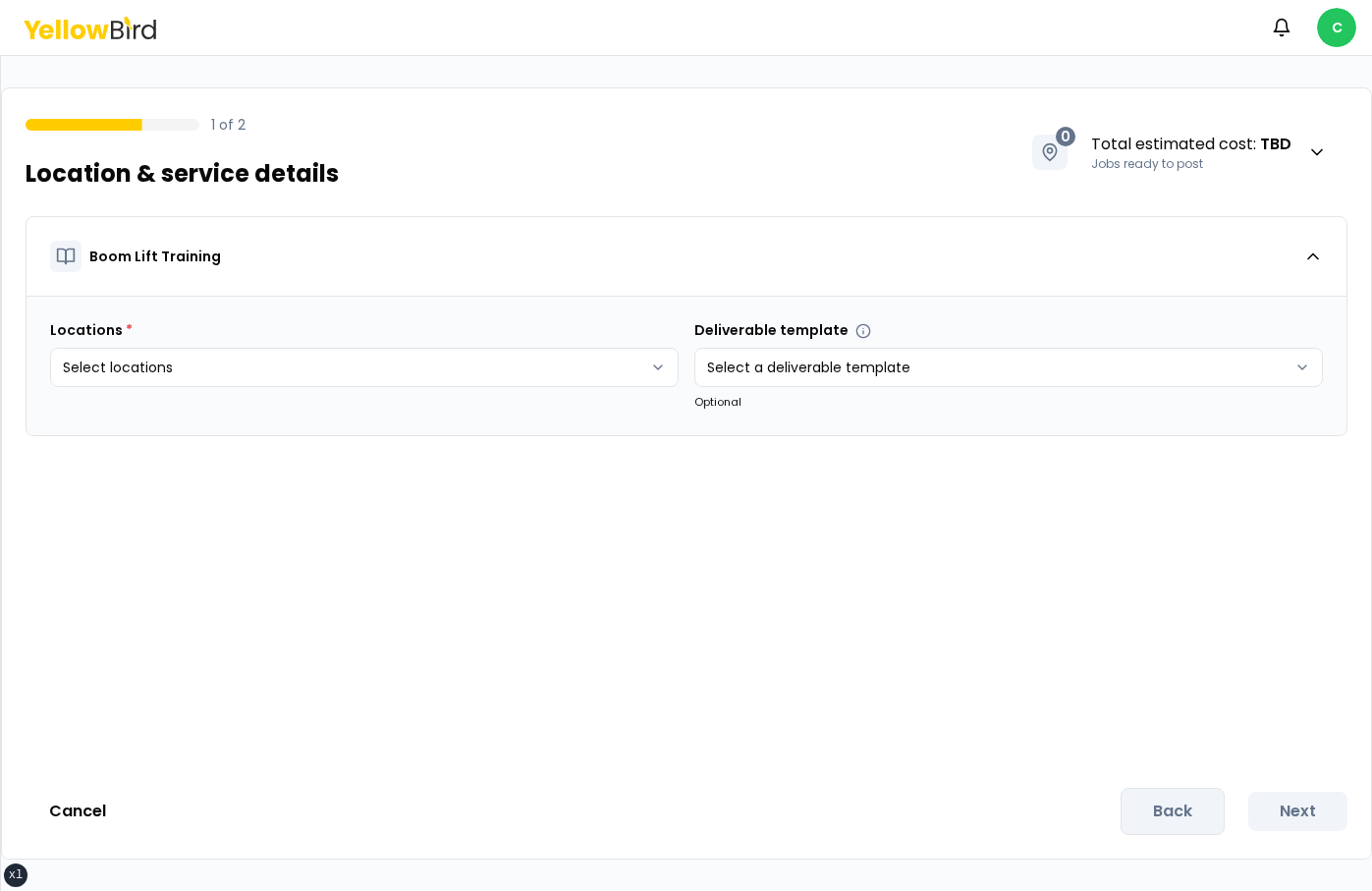 click on "Cancel Back Next" at bounding box center (686, 811) 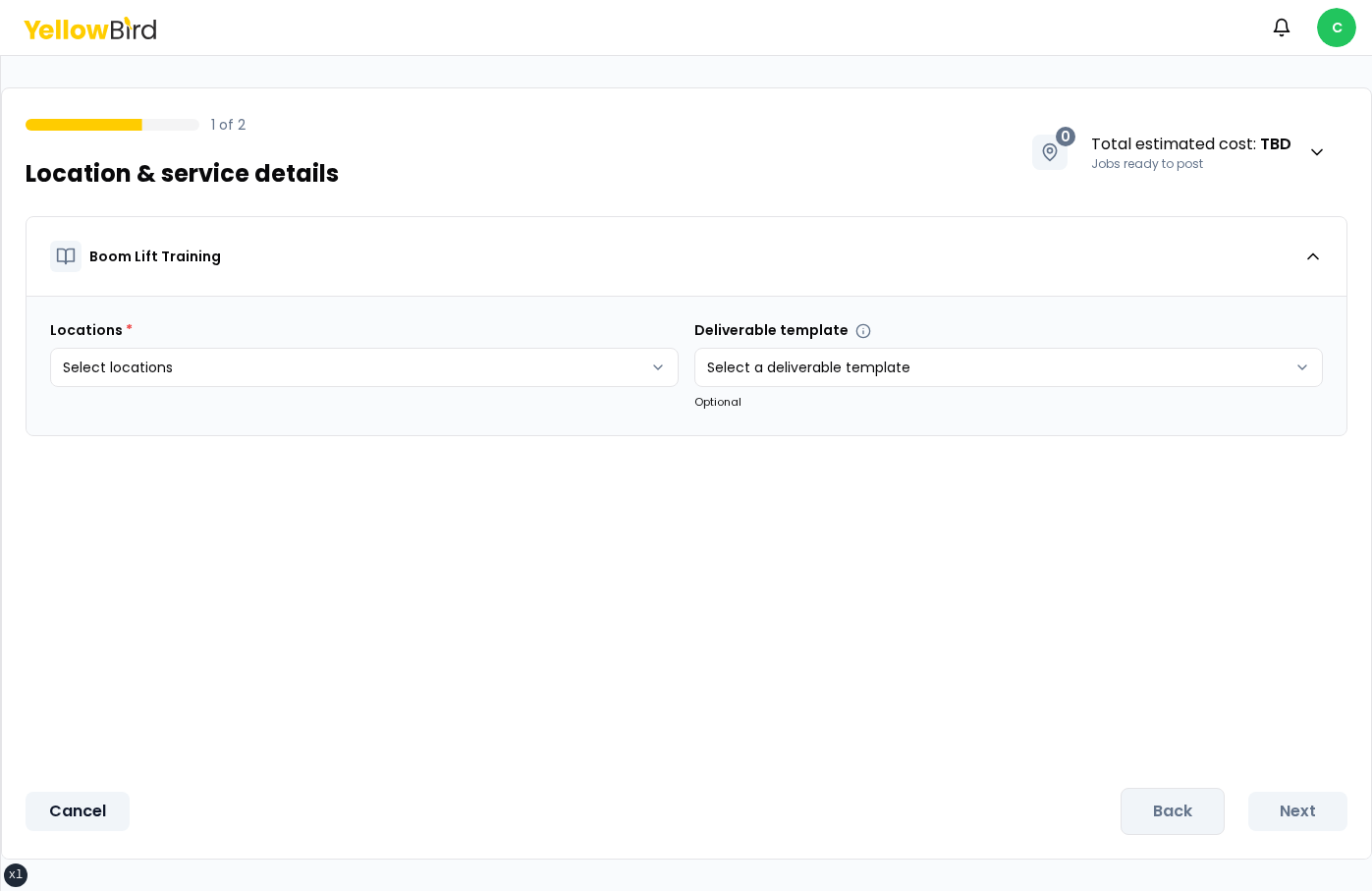 click on "Cancel" at bounding box center [78, 811] 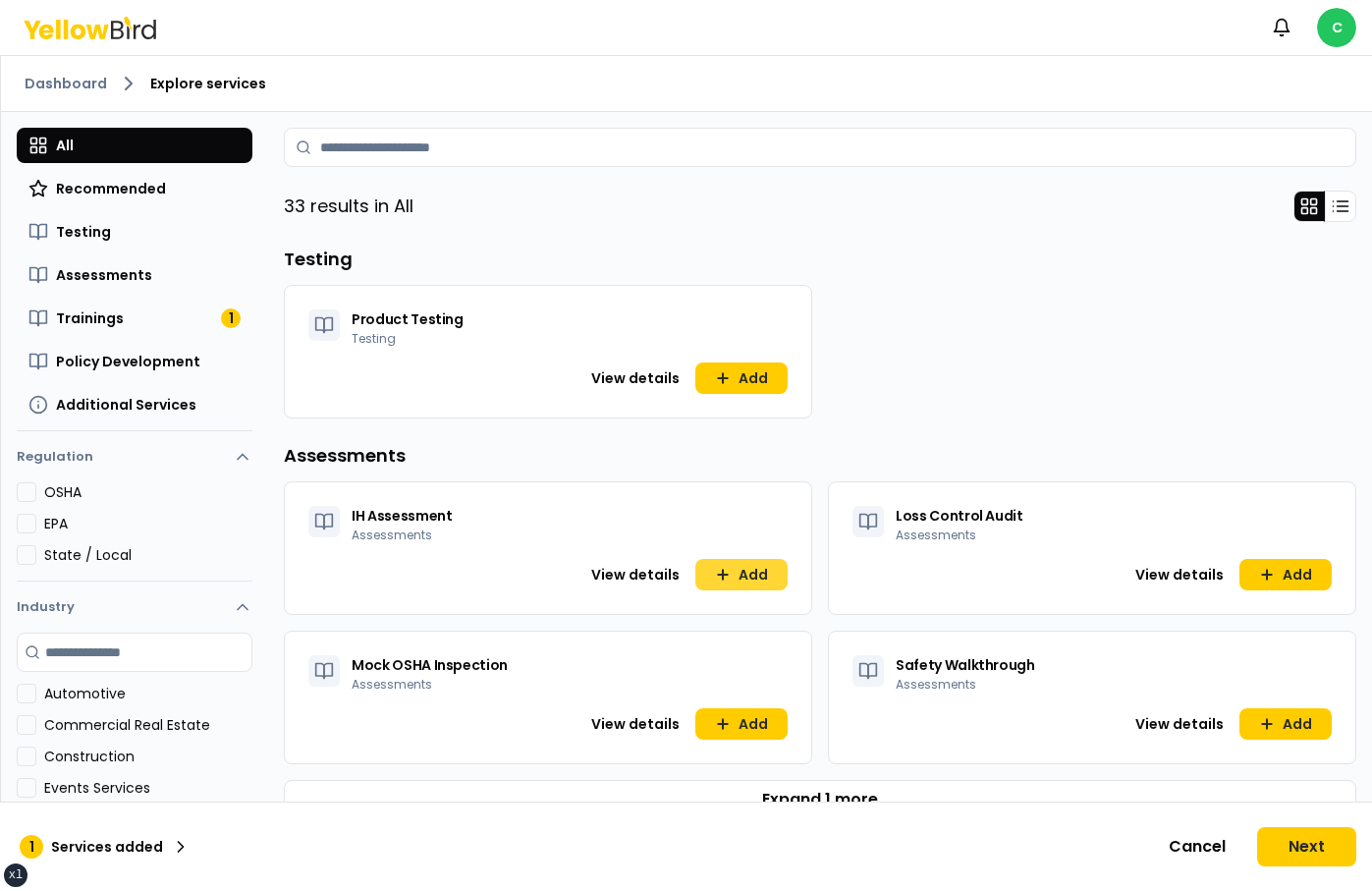 click on "Add" at bounding box center (741, 575) 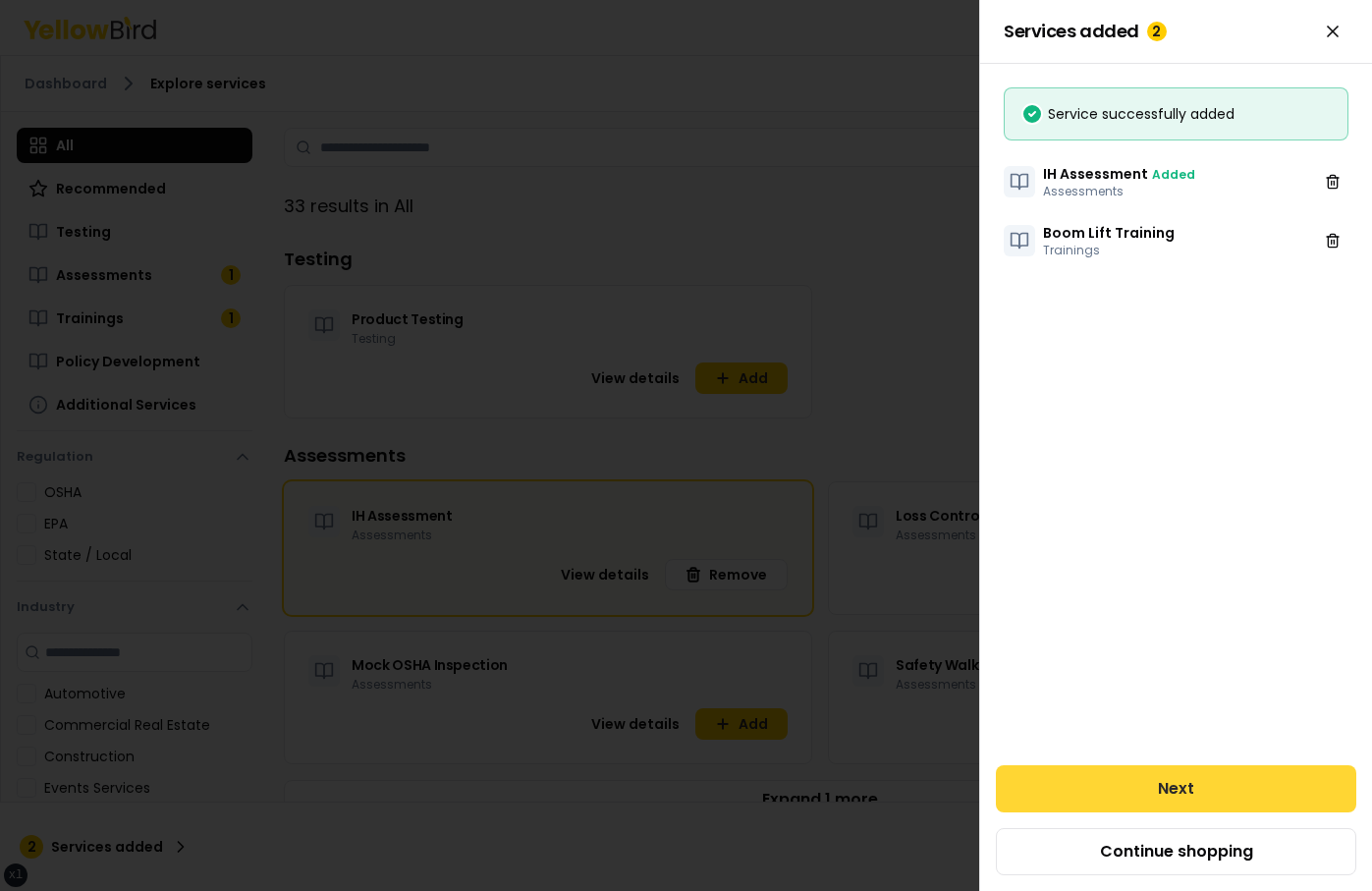 click on "Next" at bounding box center [1176, 789] 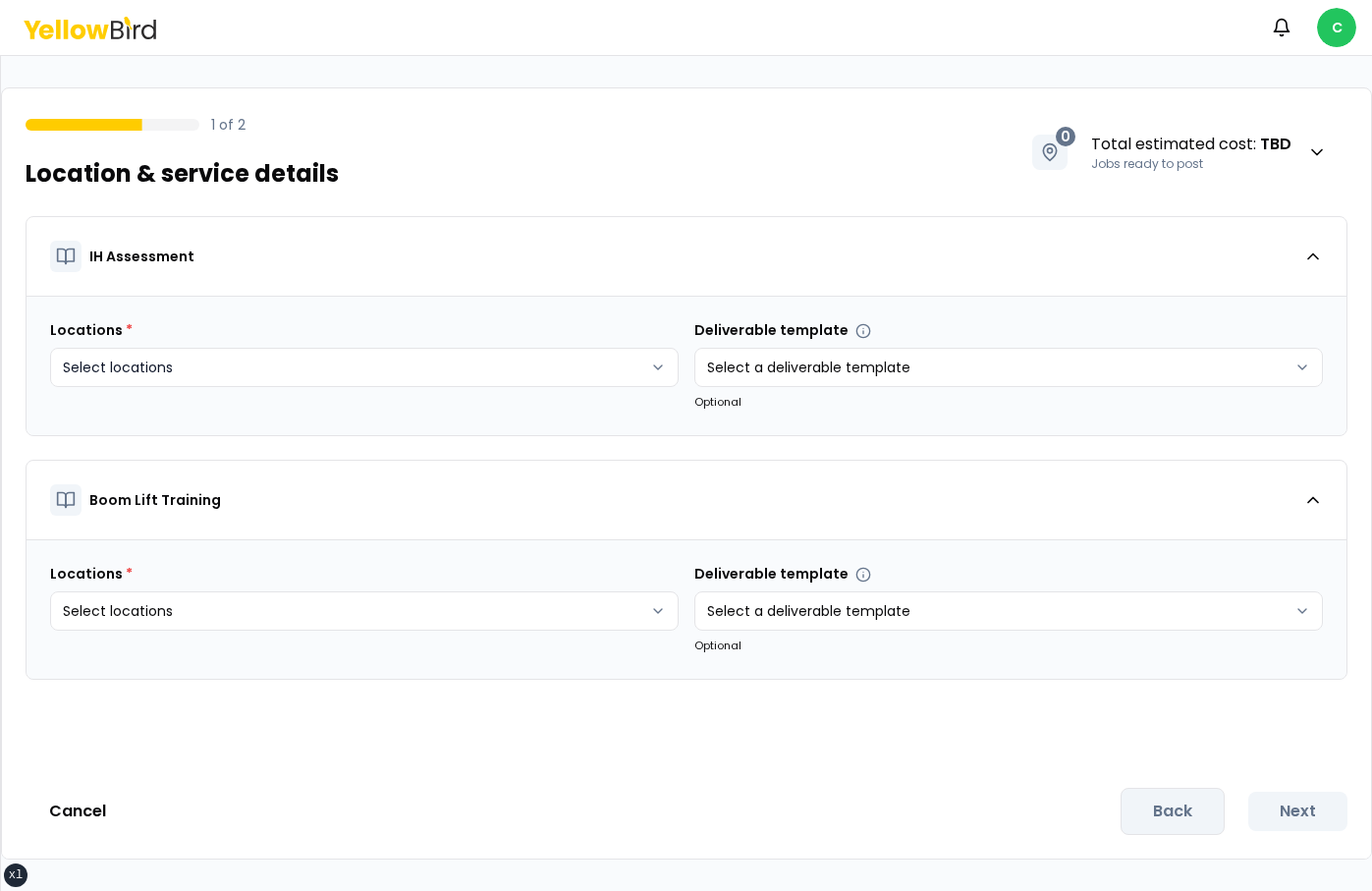 click on "xs sm md lg xl 2xl Notifications C 1 of 2 Location & service details 0 Total estimated cost :   TBD Jobs ready to post IH Assessment Locations   * Select locations Deliverable template   Select a deliverable template Optional Boom Lift Training Locations   * Select locations Deliverable template   Select a deliverable template Optional Cancel Back Next" at bounding box center [686, 445] 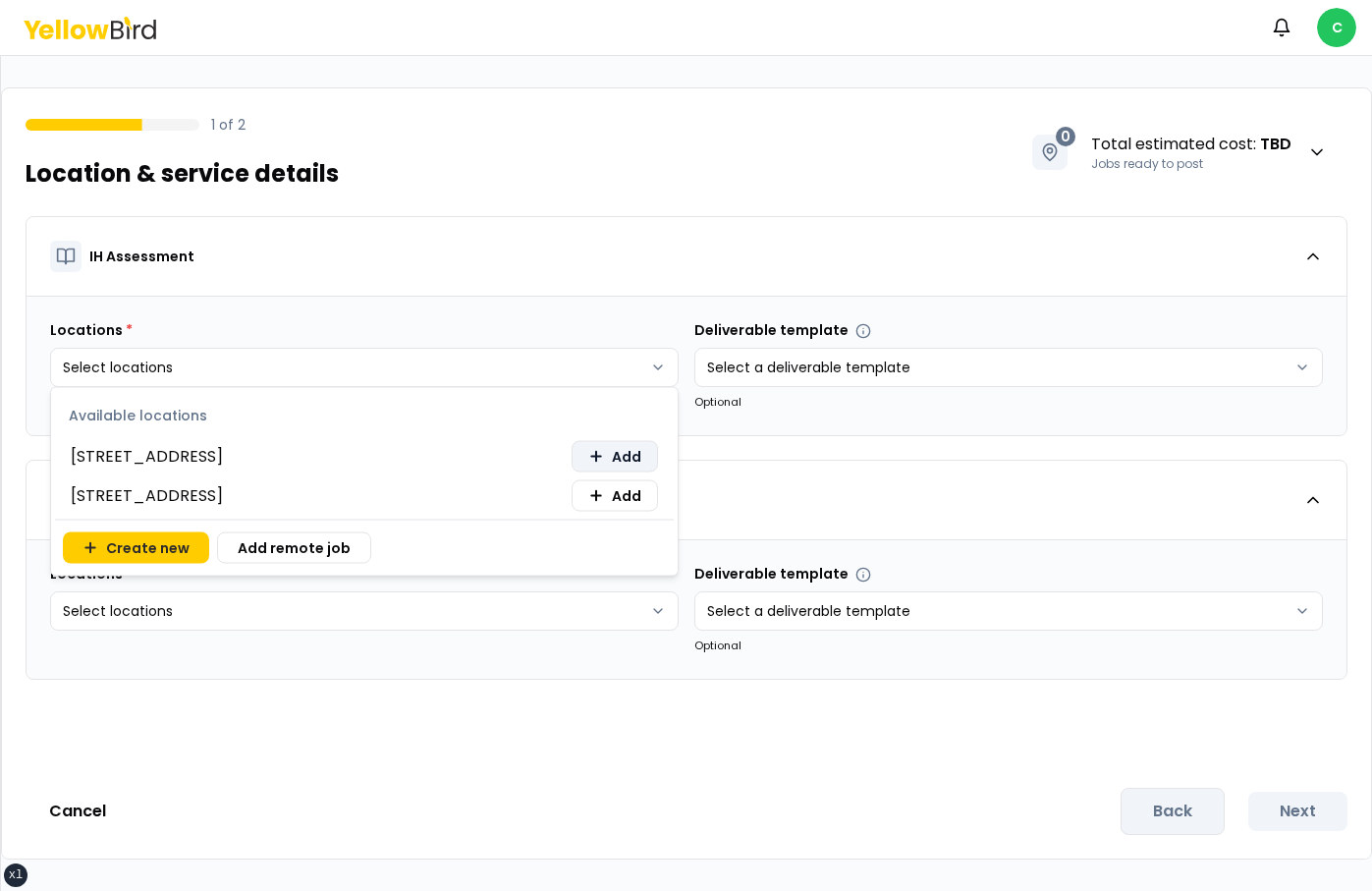 click on "Add" at bounding box center (615, 457) 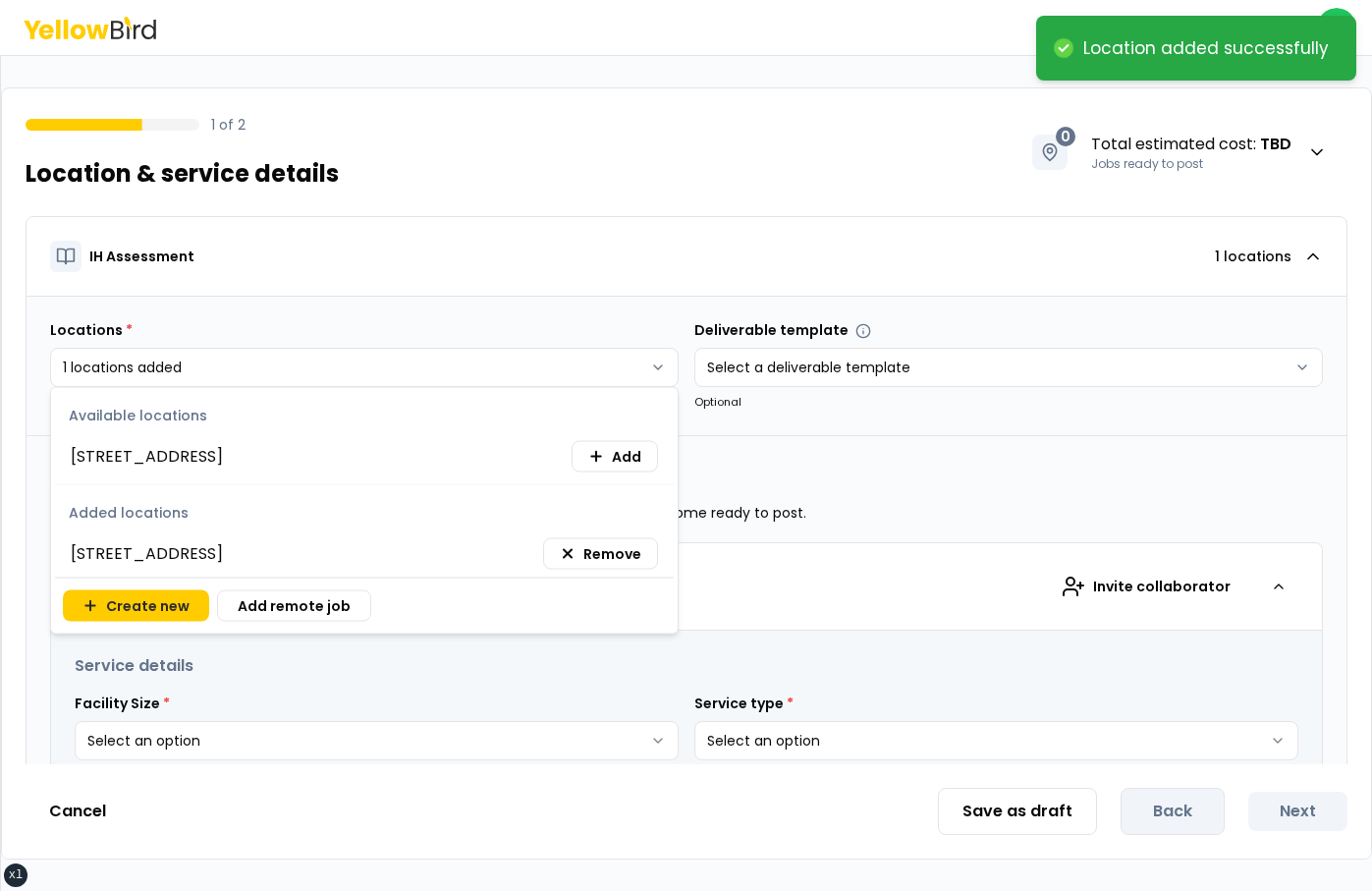 click on "**********" at bounding box center (686, 445) 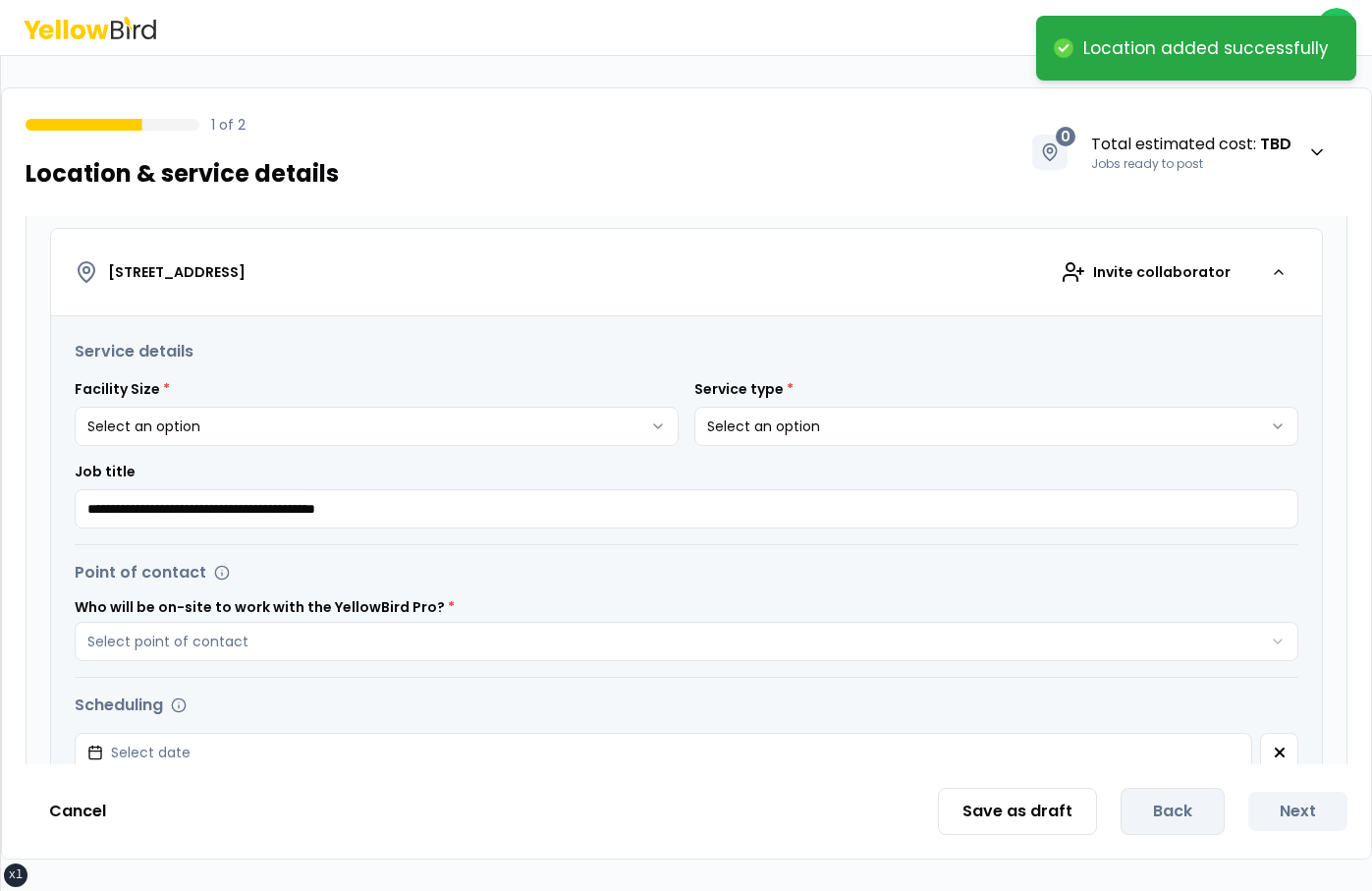 scroll, scrollTop: 329, scrollLeft: 0, axis: vertical 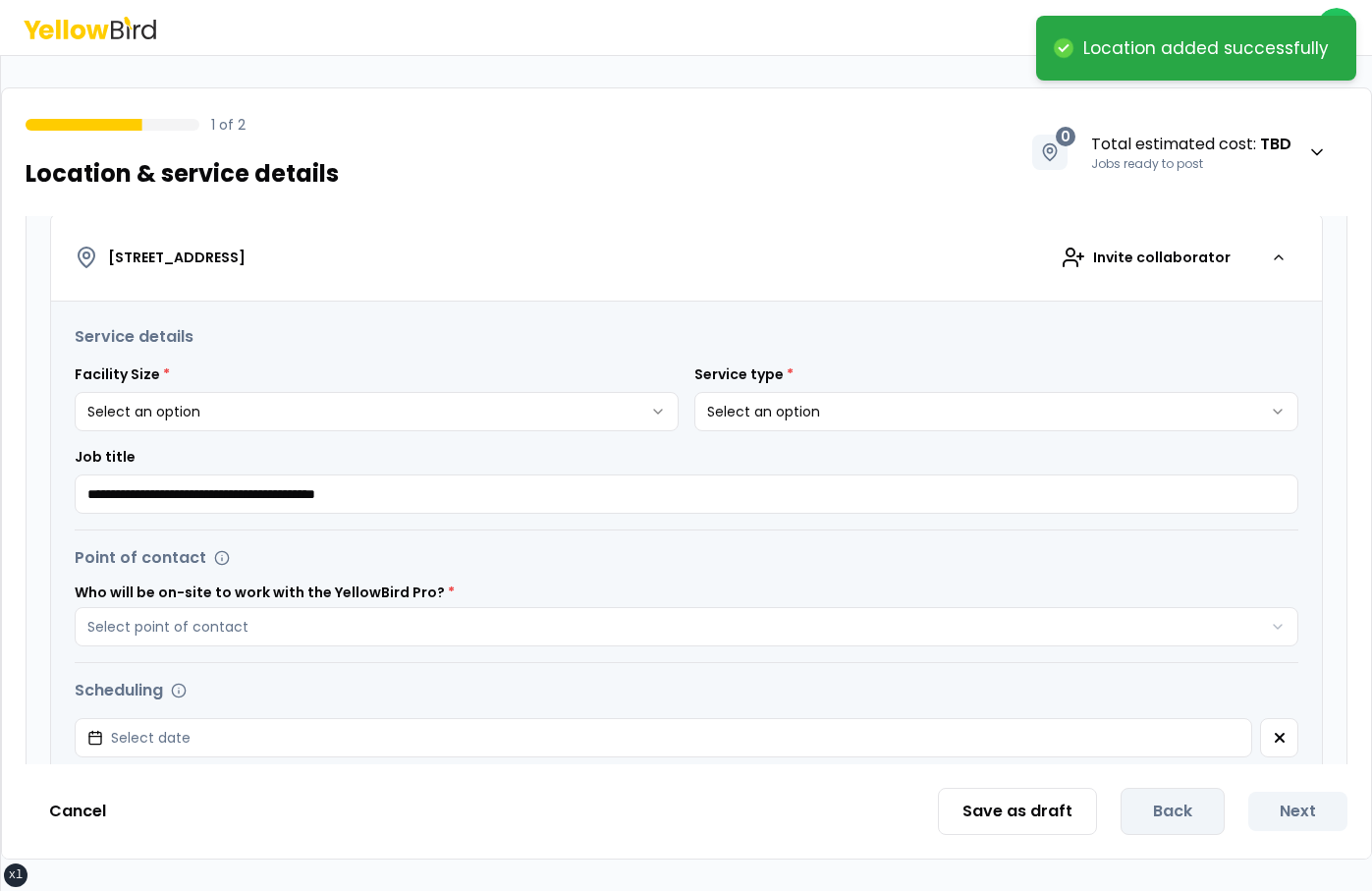 click on "**********" at bounding box center (686, 445) 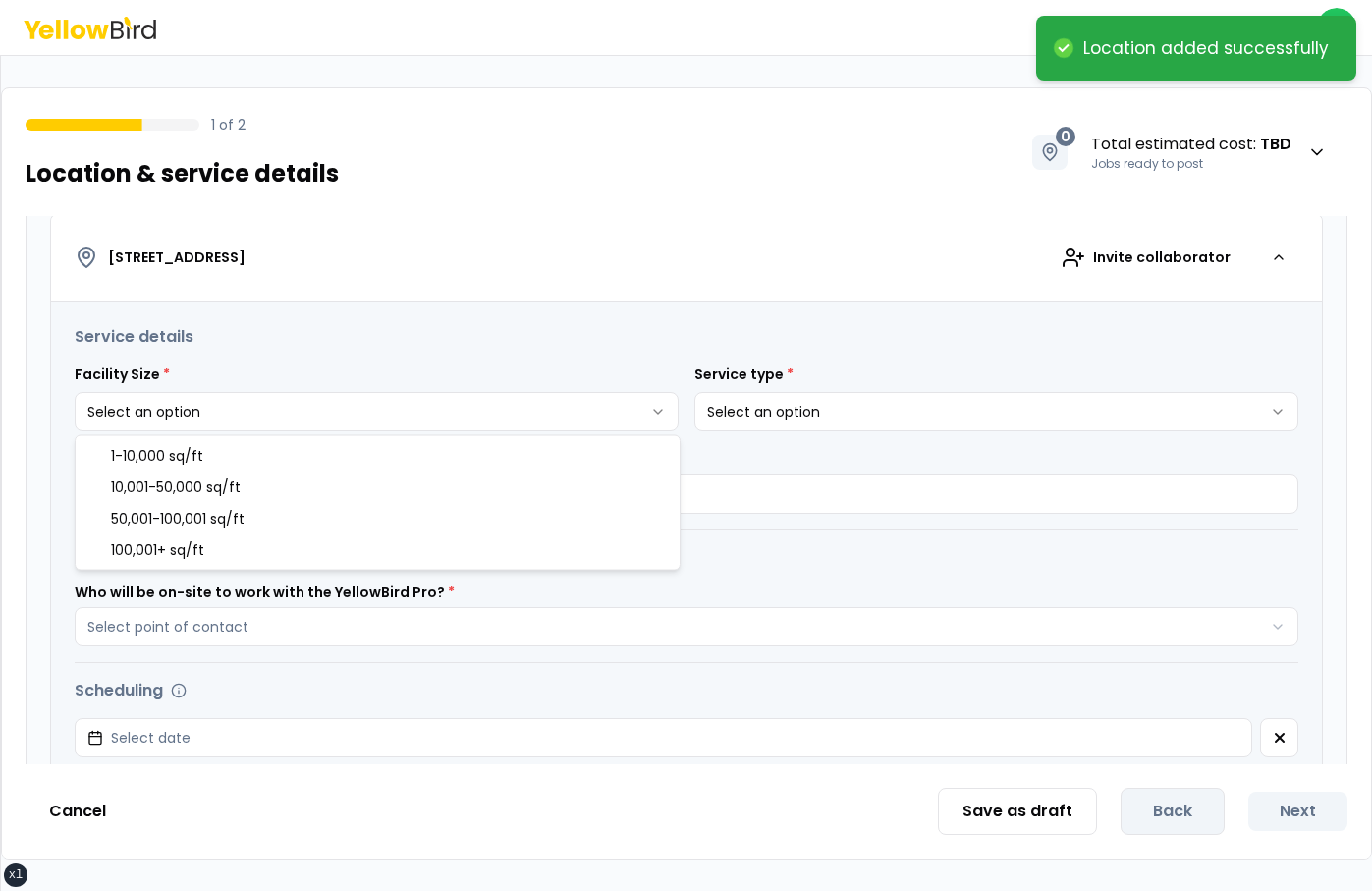 select on "*" 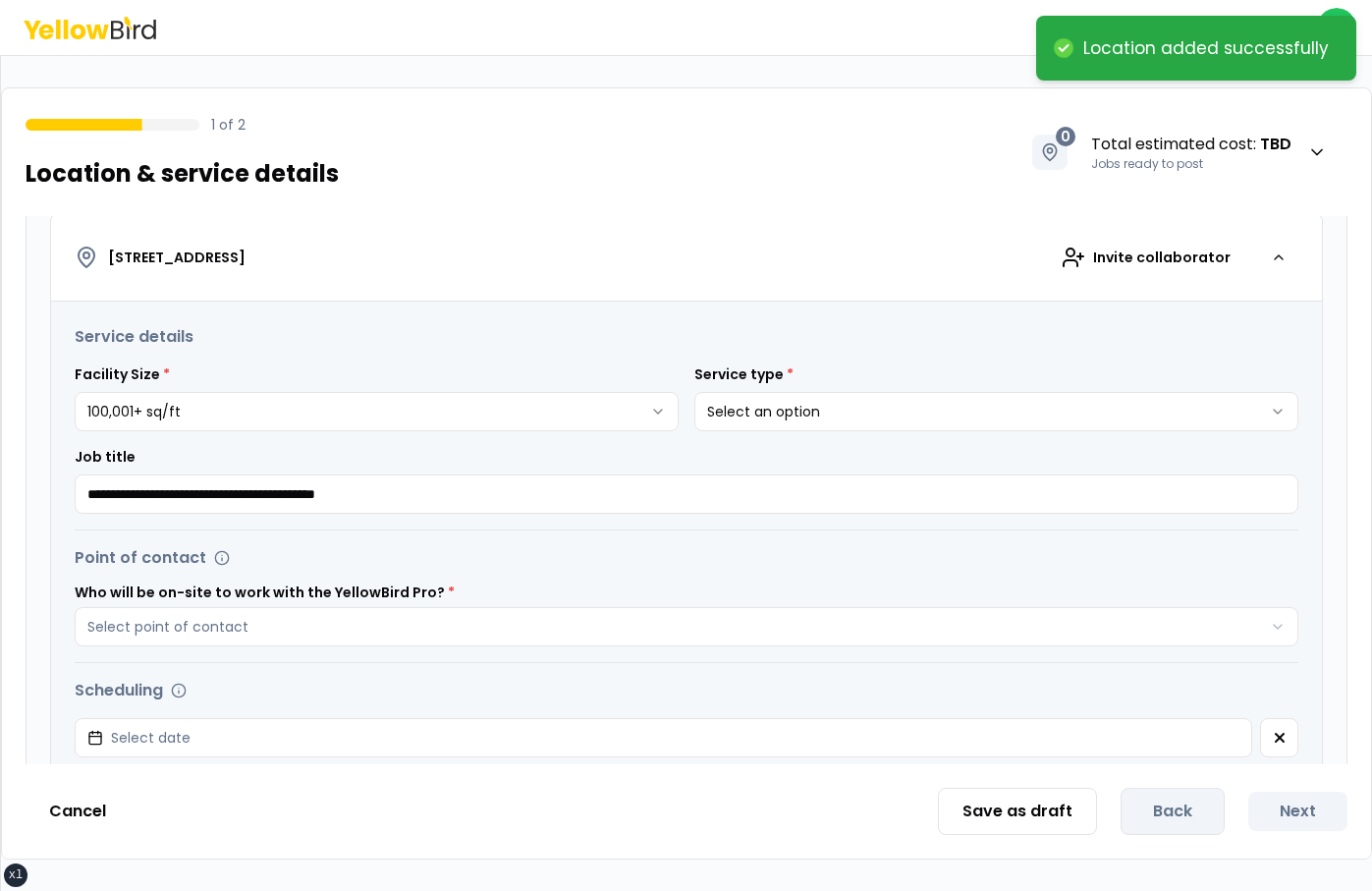 click on "**********" at bounding box center [686, 445] 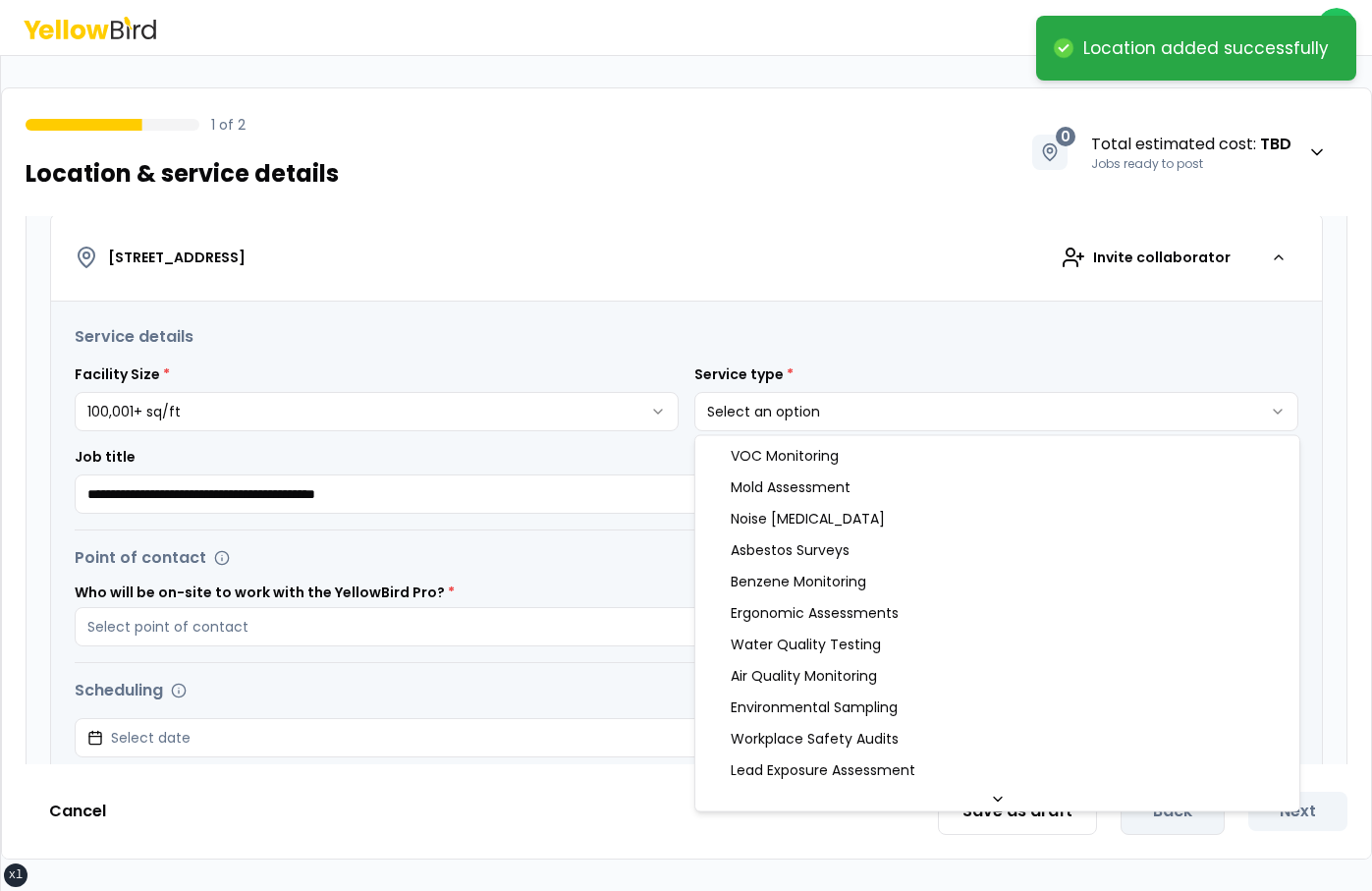 select on "*" 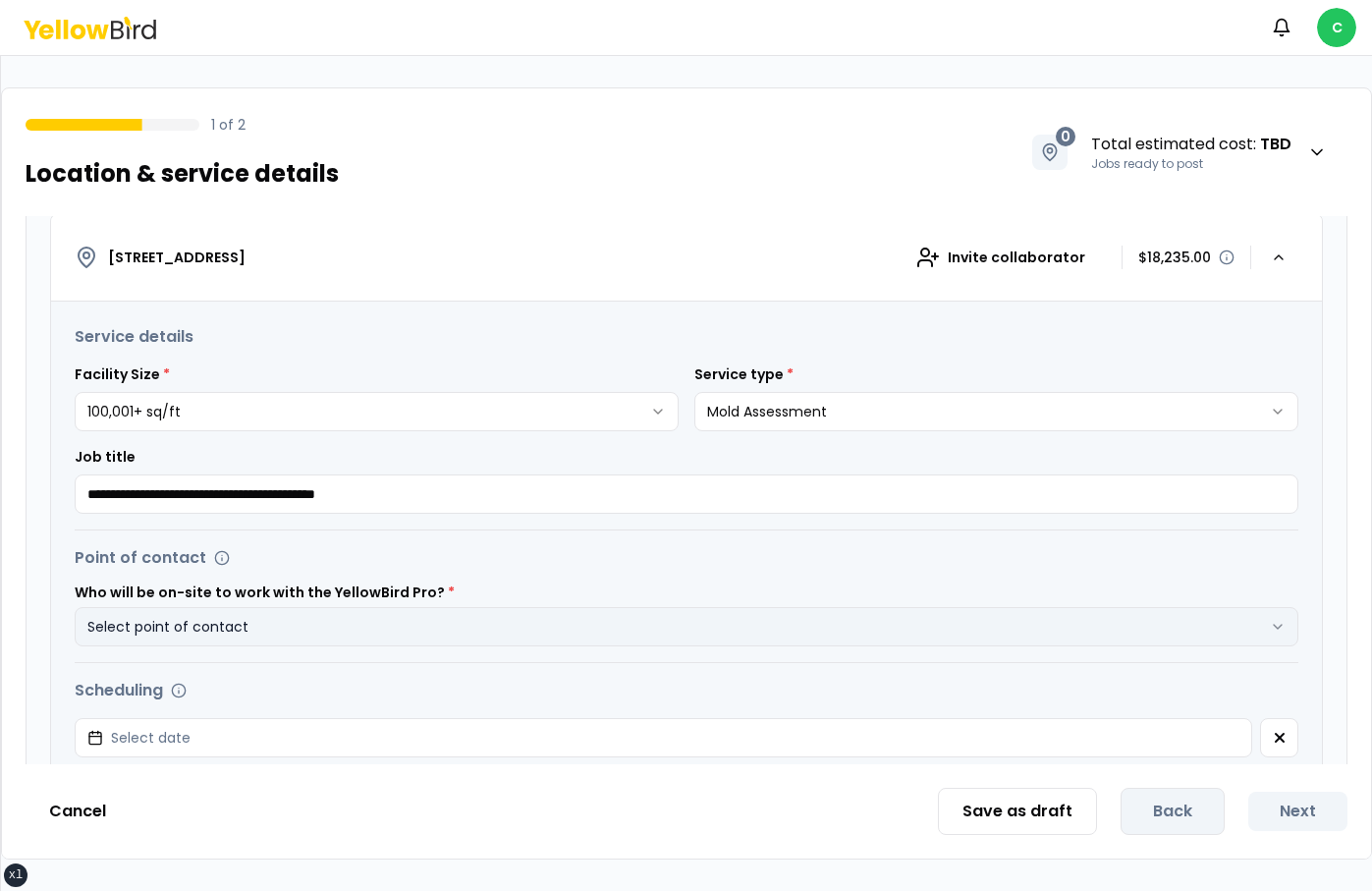 click on "Select point of contact" at bounding box center (686, 627) 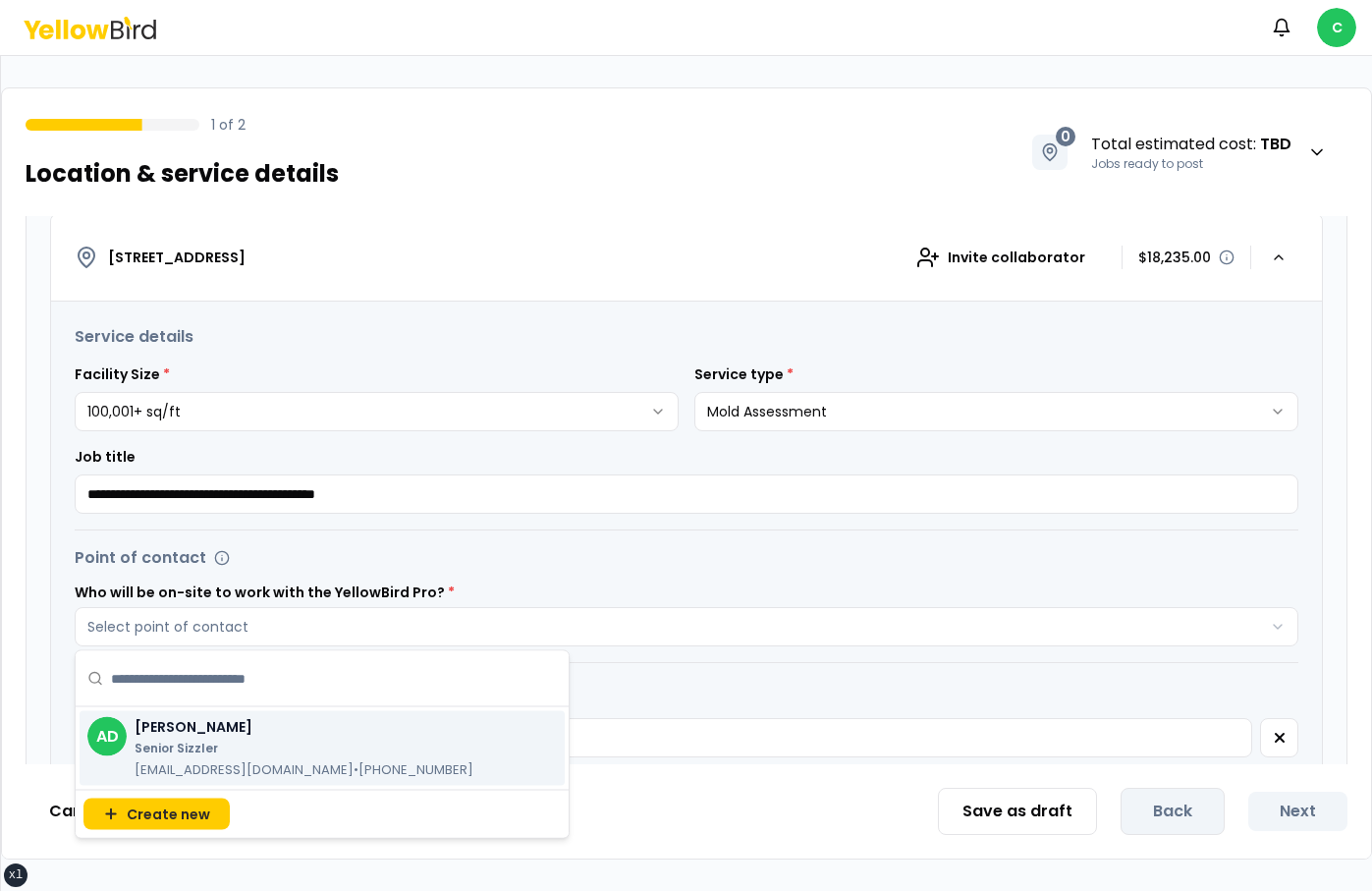 click on "Senior Sizzler" at bounding box center [303, 749] 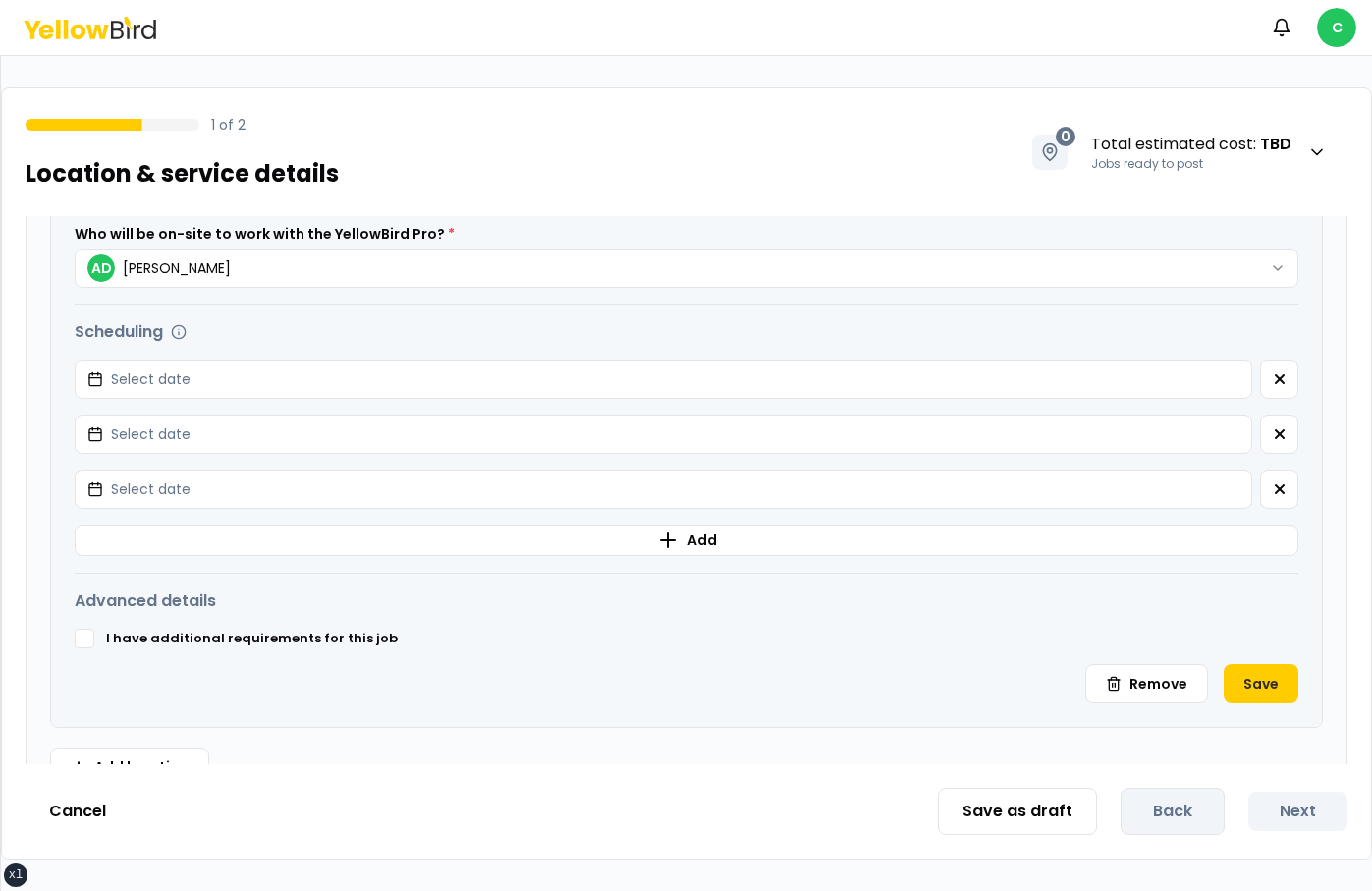 scroll, scrollTop: 753, scrollLeft: 0, axis: vertical 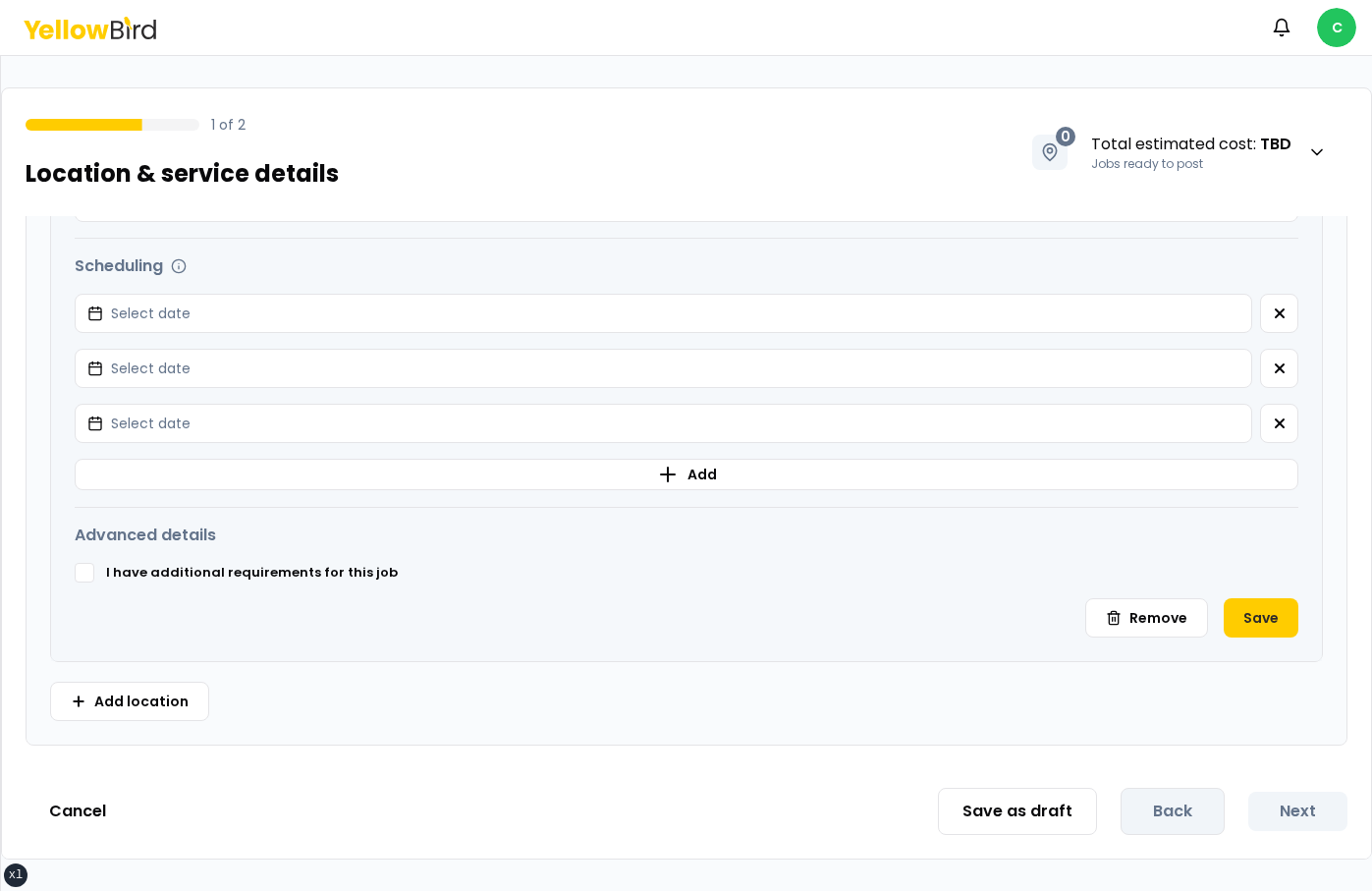 click on "**********" at bounding box center [686, 269] 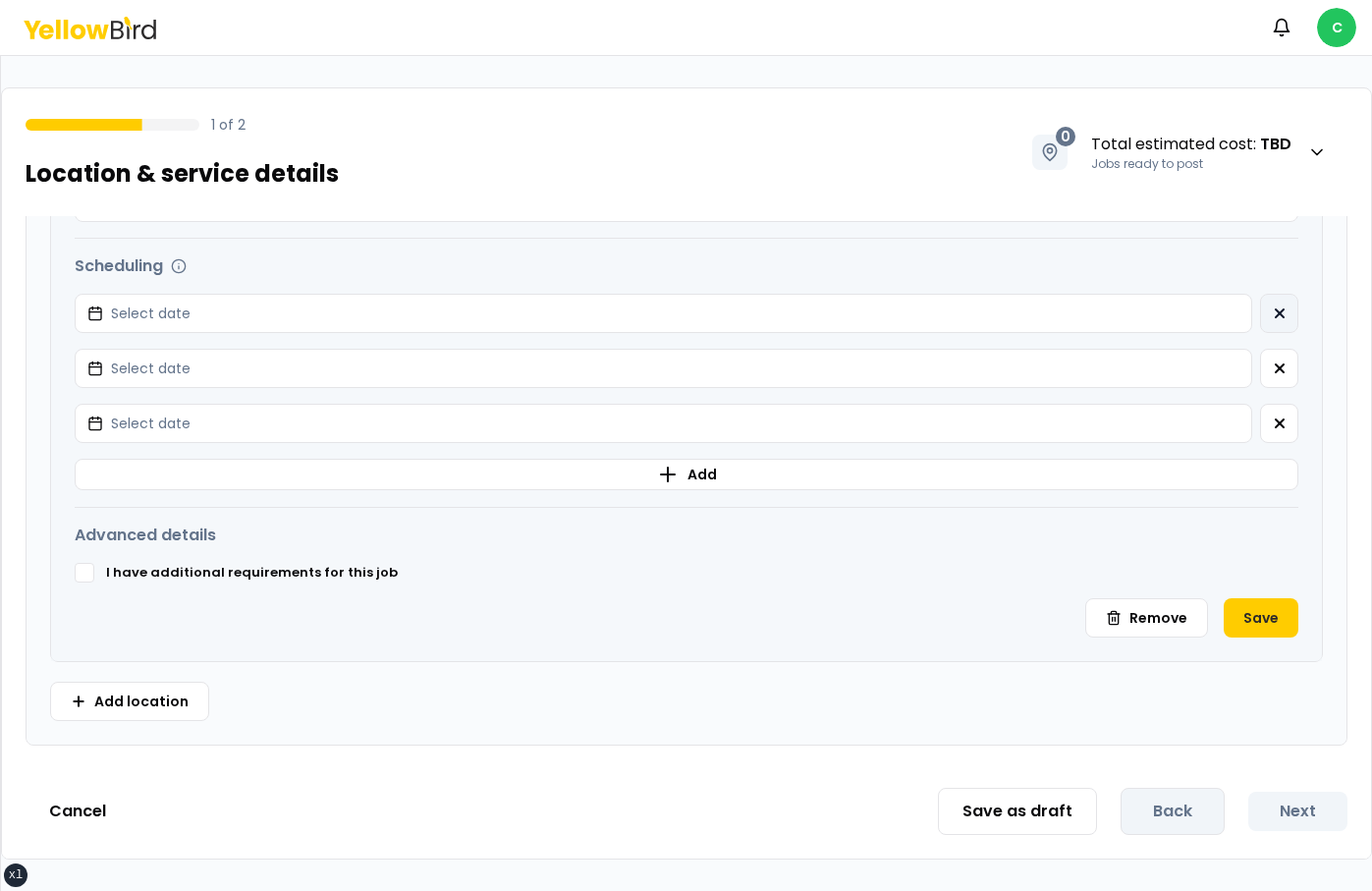 click at bounding box center [1279, 313] 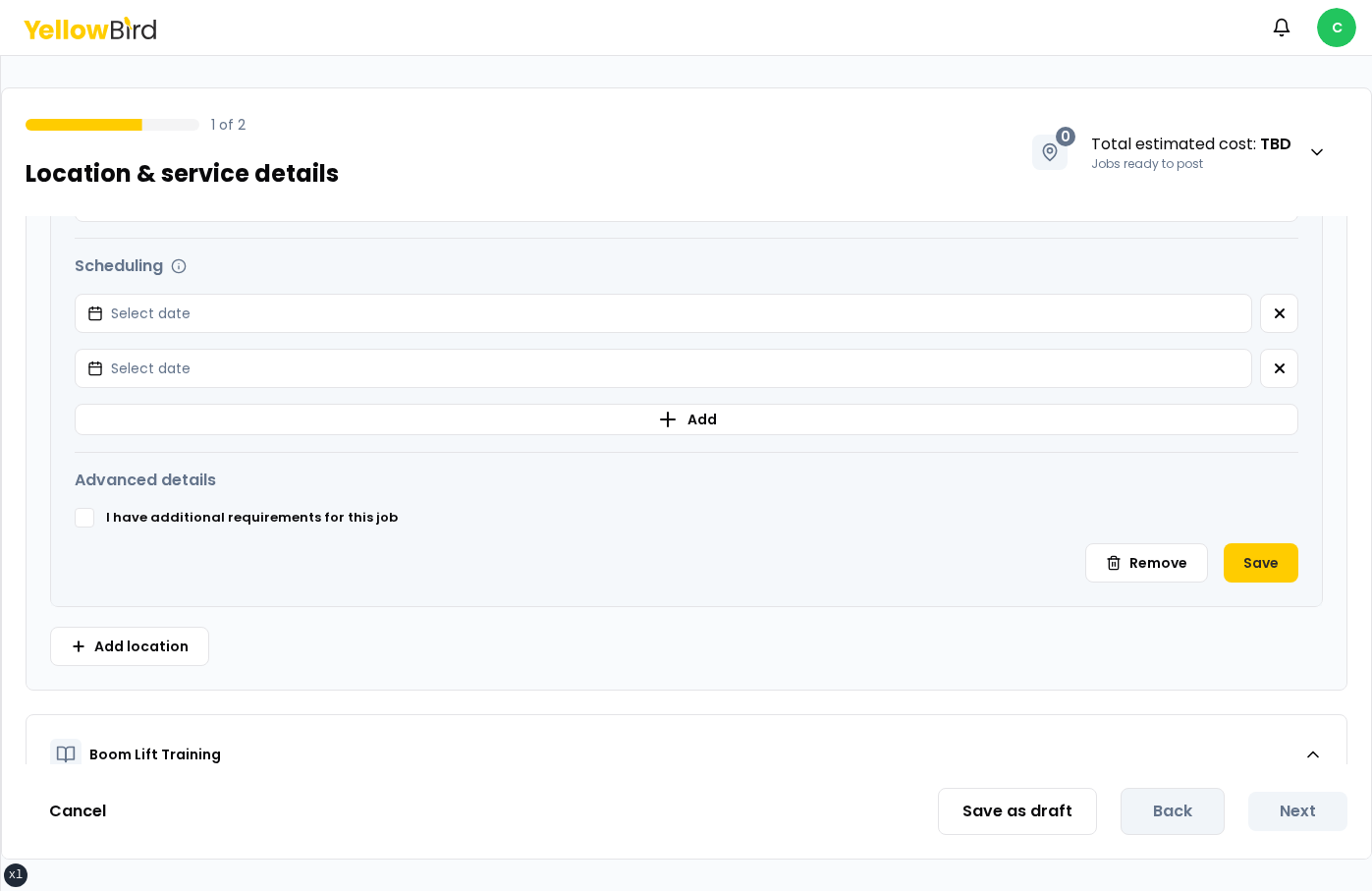 click at bounding box center [1279, 313] 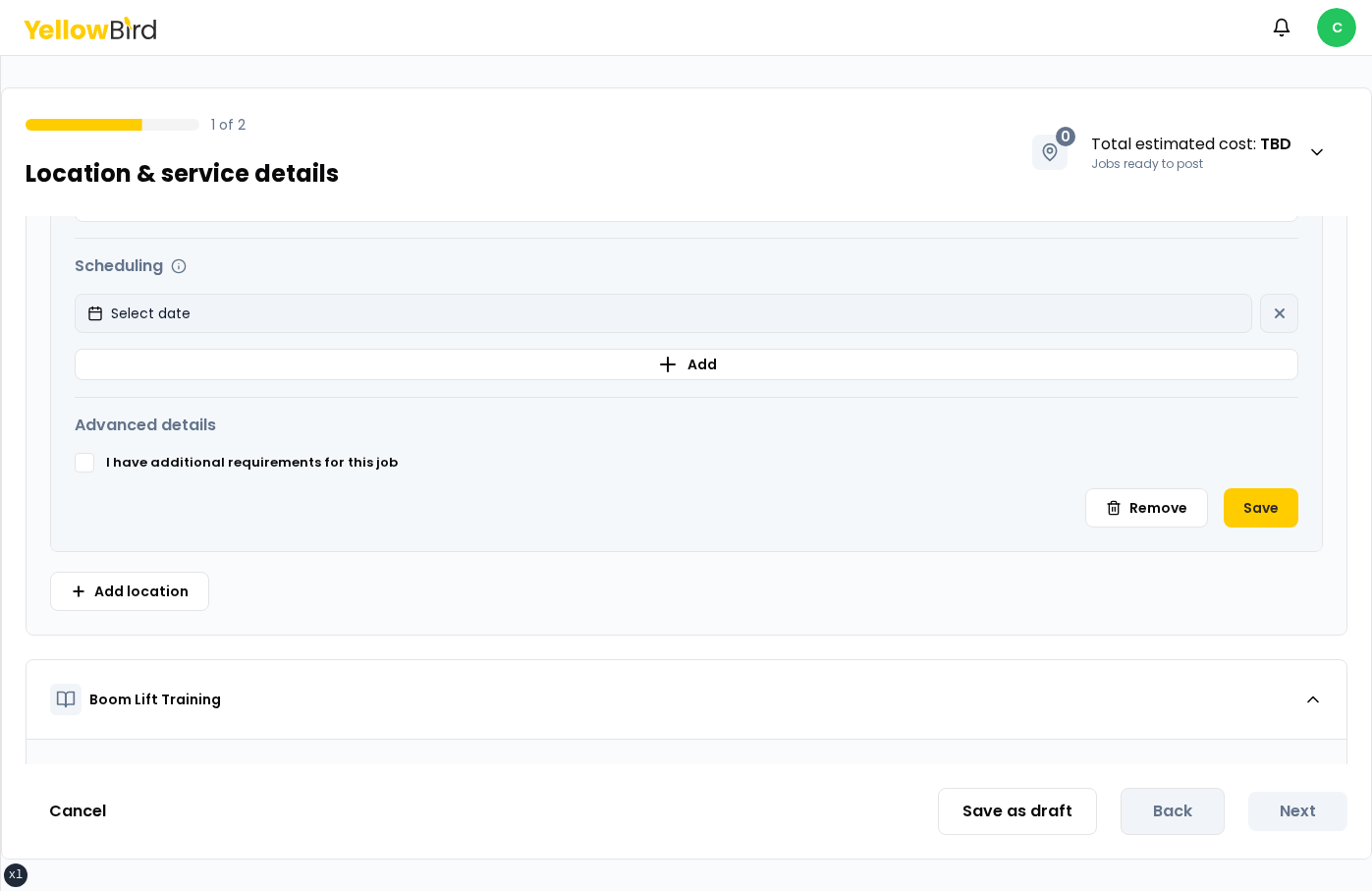 click on "Select date" at bounding box center [663, 313] 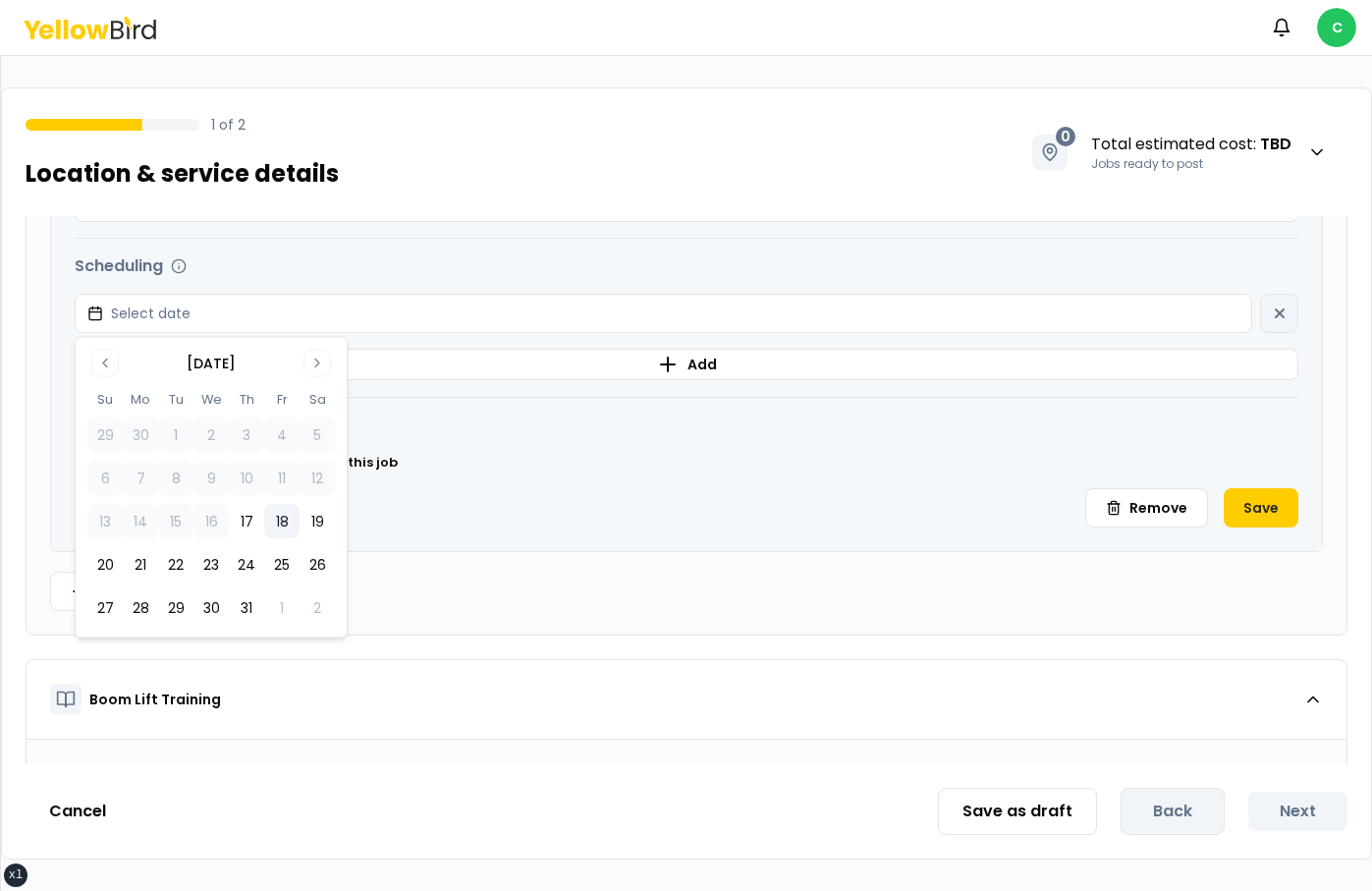 click on "18" at bounding box center (282, 522) 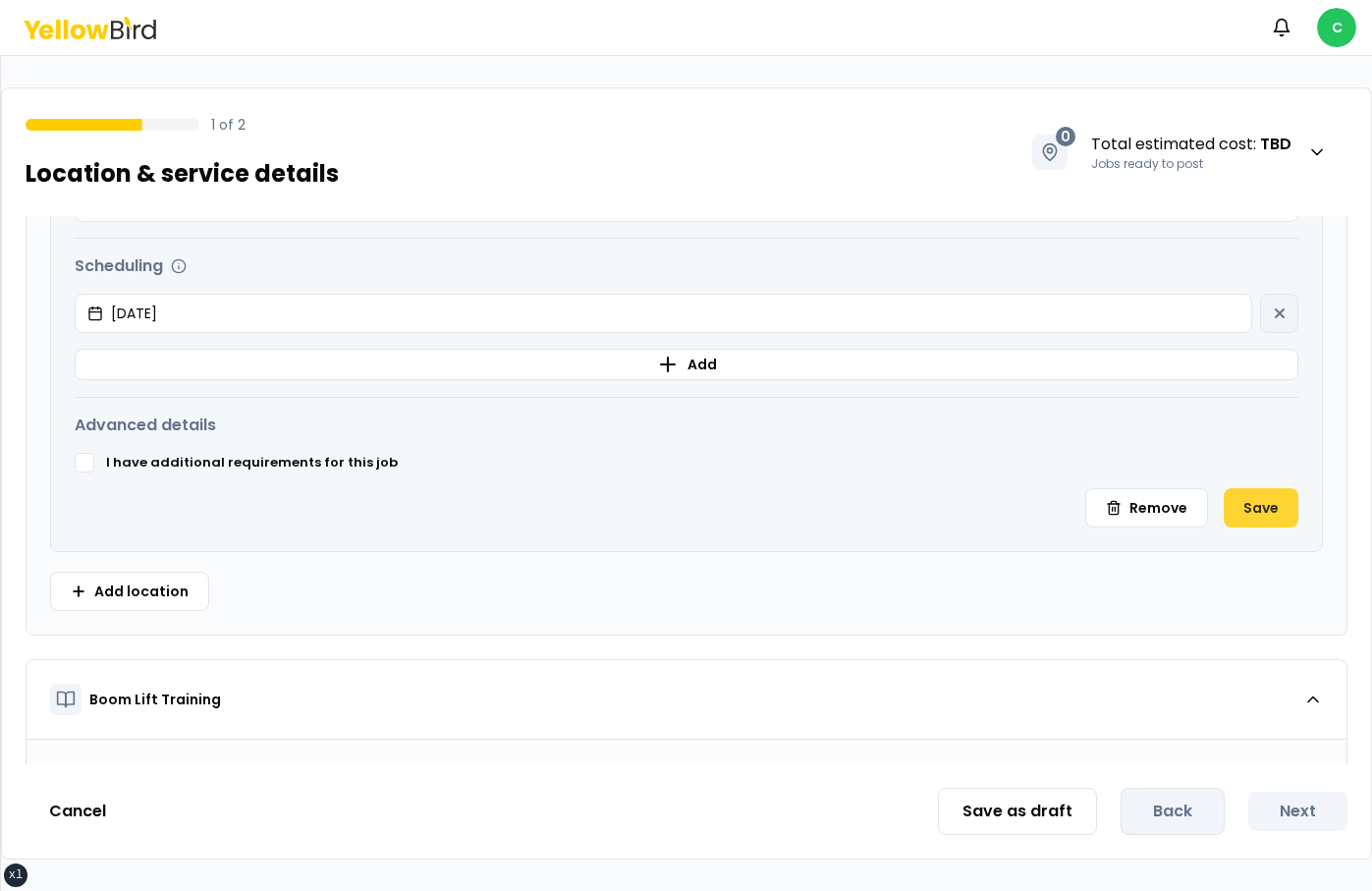 click on "Save" at bounding box center (1261, 508) 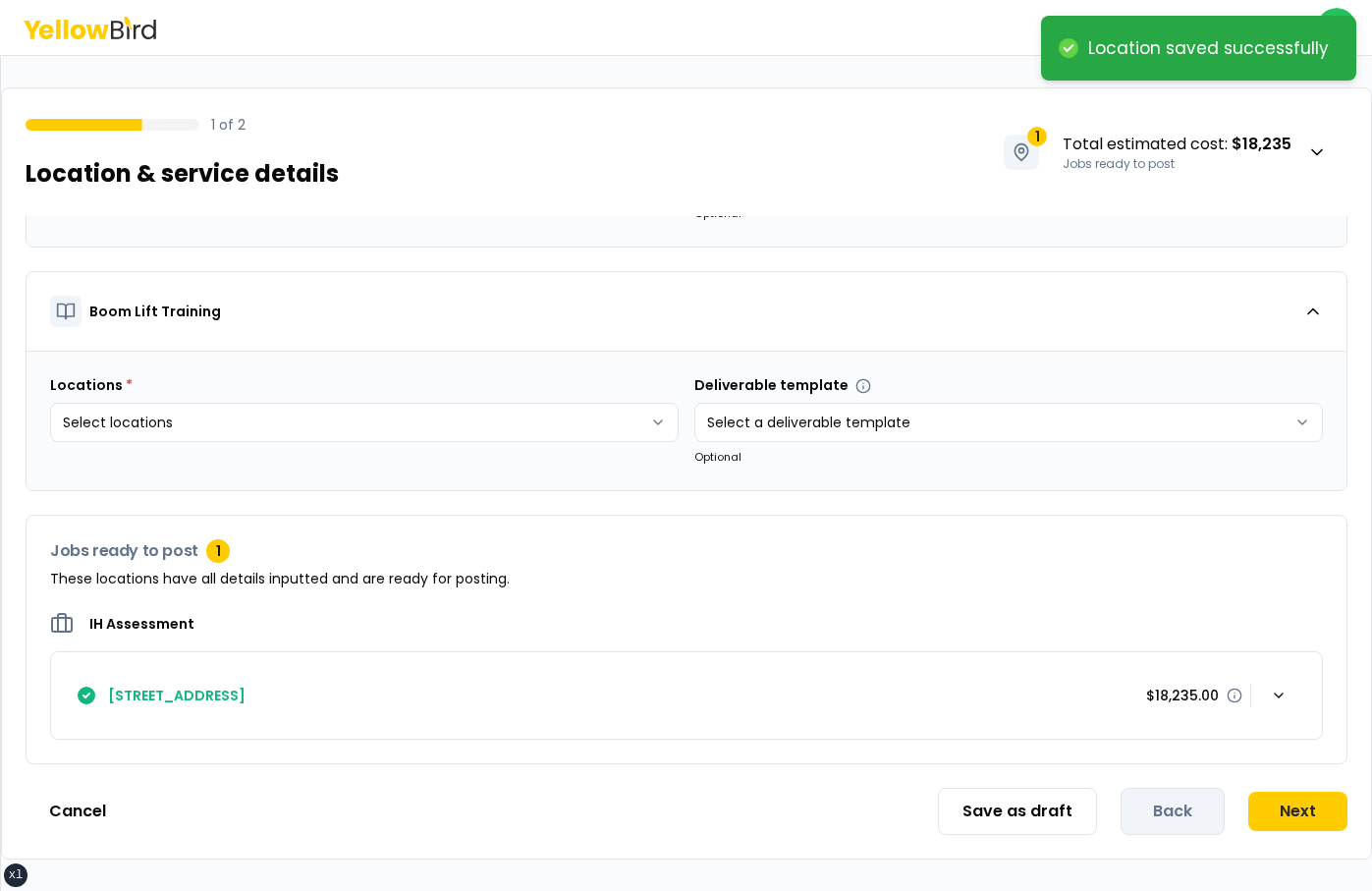 scroll, scrollTop: 188, scrollLeft: 0, axis: vertical 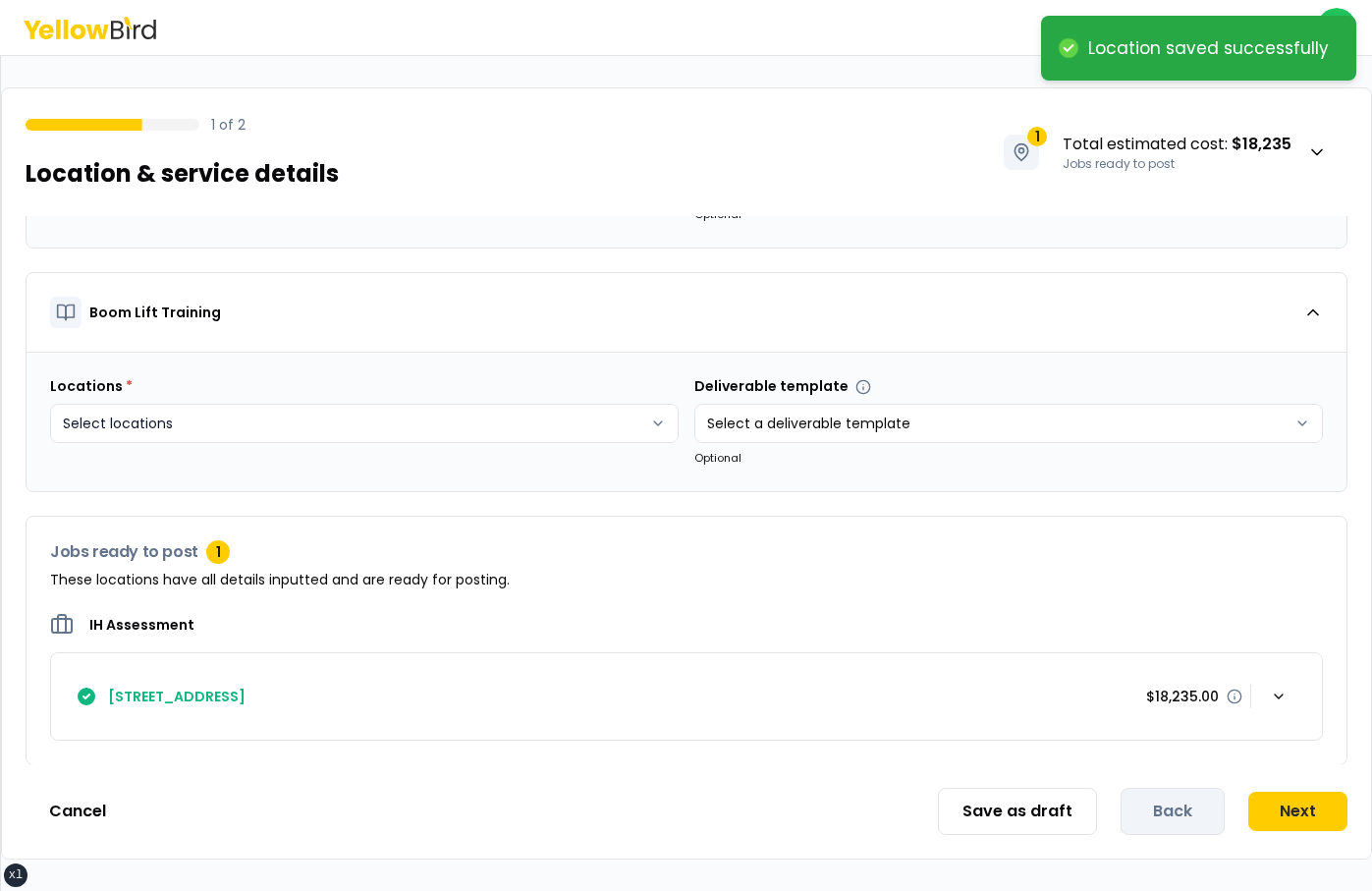 click on "xs sm md lg xl 2xl Location saved successfully Notifications C 1 of 2 Location & service details 1 Total estimated cost :   $18,235 Jobs ready to post IH Assessment Locations   * Select locations Deliverable template   Select a deliverable template Optional Boom Lift Training Locations   * Select locations Deliverable template   Select a deliverable template Optional Jobs ready to post 1 These locations have all details inputted and are ready for posting. IH Assessment   2504 NE 8th St, Bend, OR 97701 $18,235.00 Cancel Save as draft Back Next" at bounding box center (686, 445) 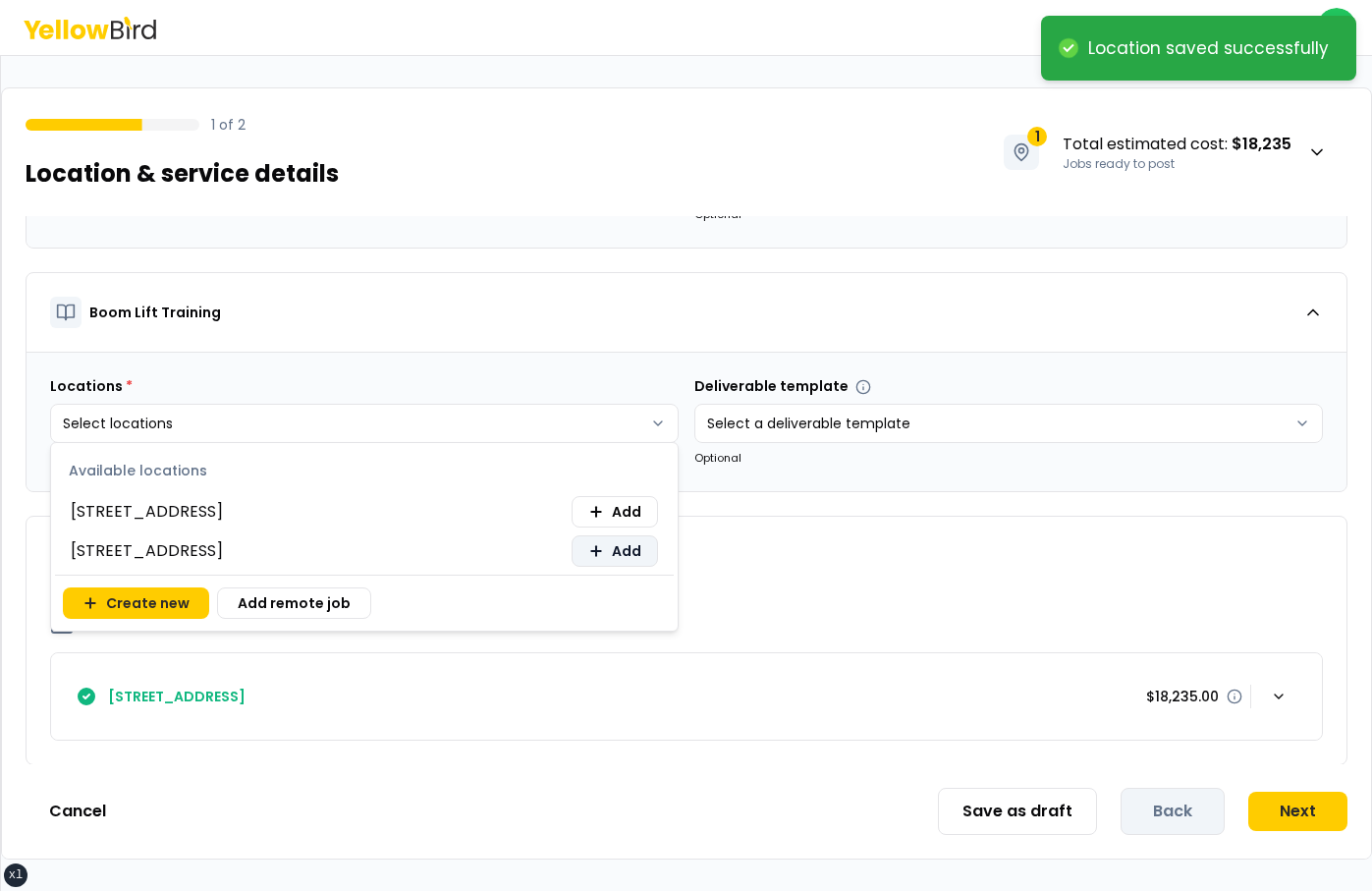click on "Add" at bounding box center [627, 551] 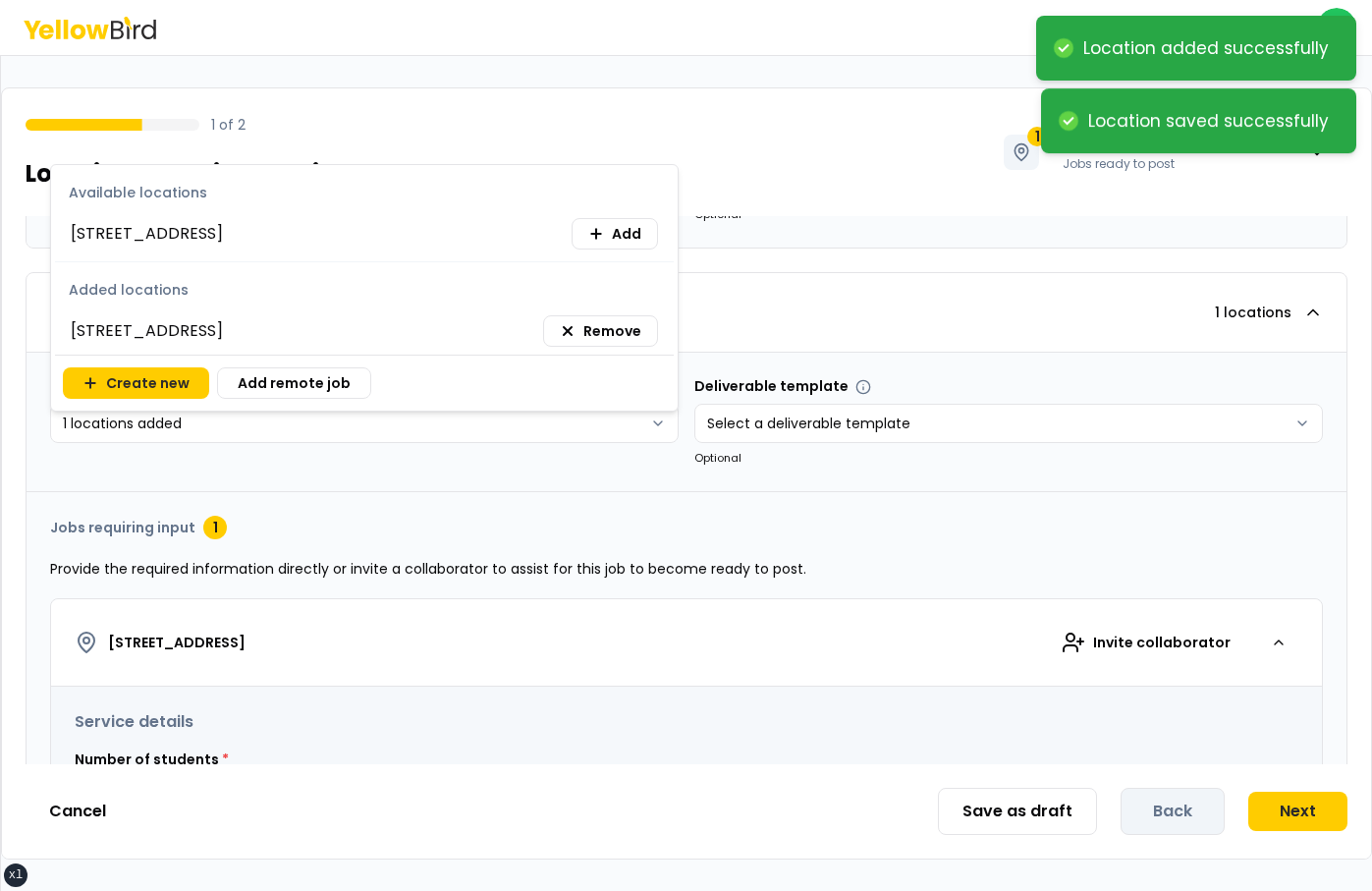 scroll, scrollTop: 753, scrollLeft: 0, axis: vertical 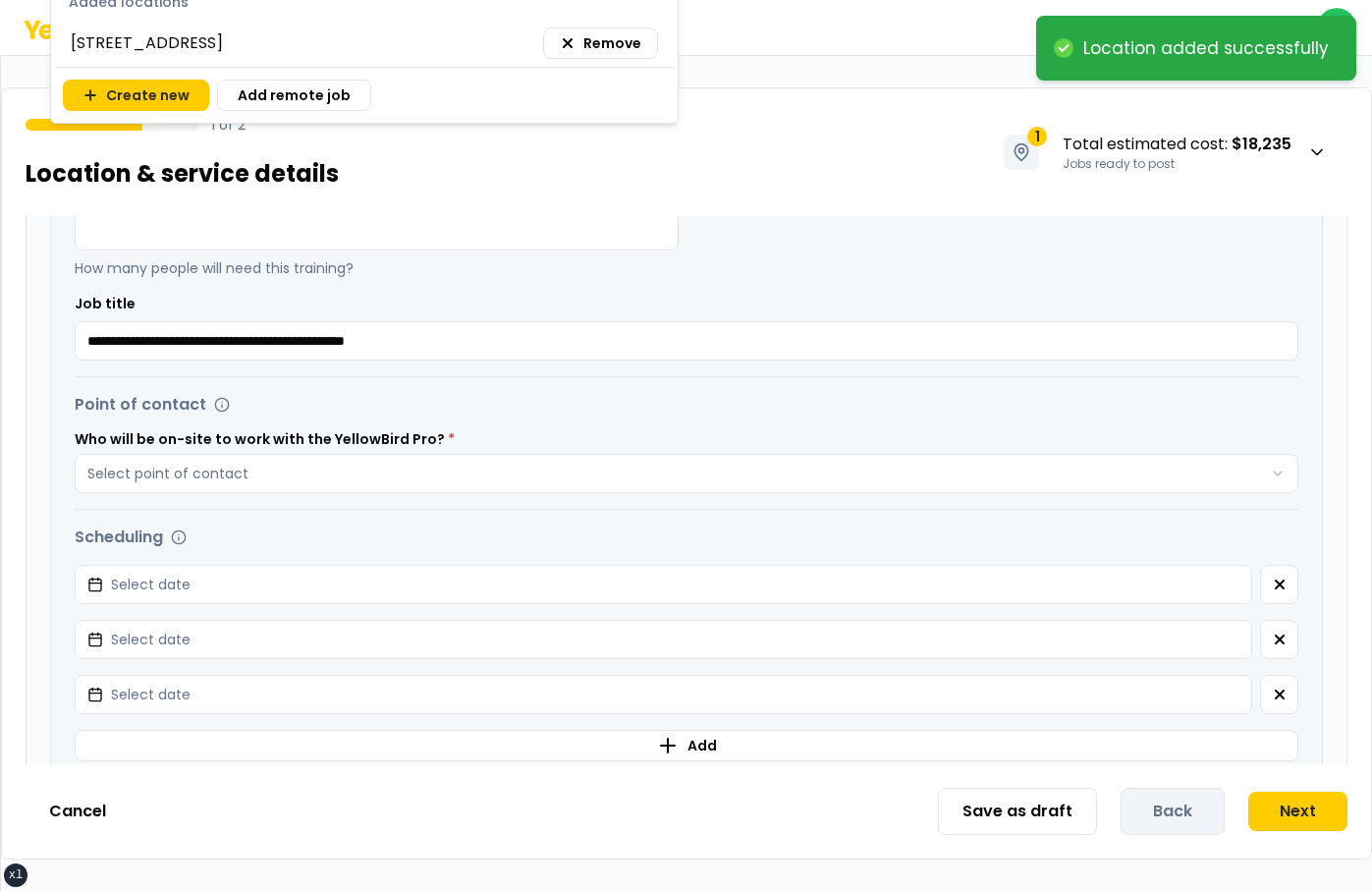 click on "**********" at bounding box center (686, 445) 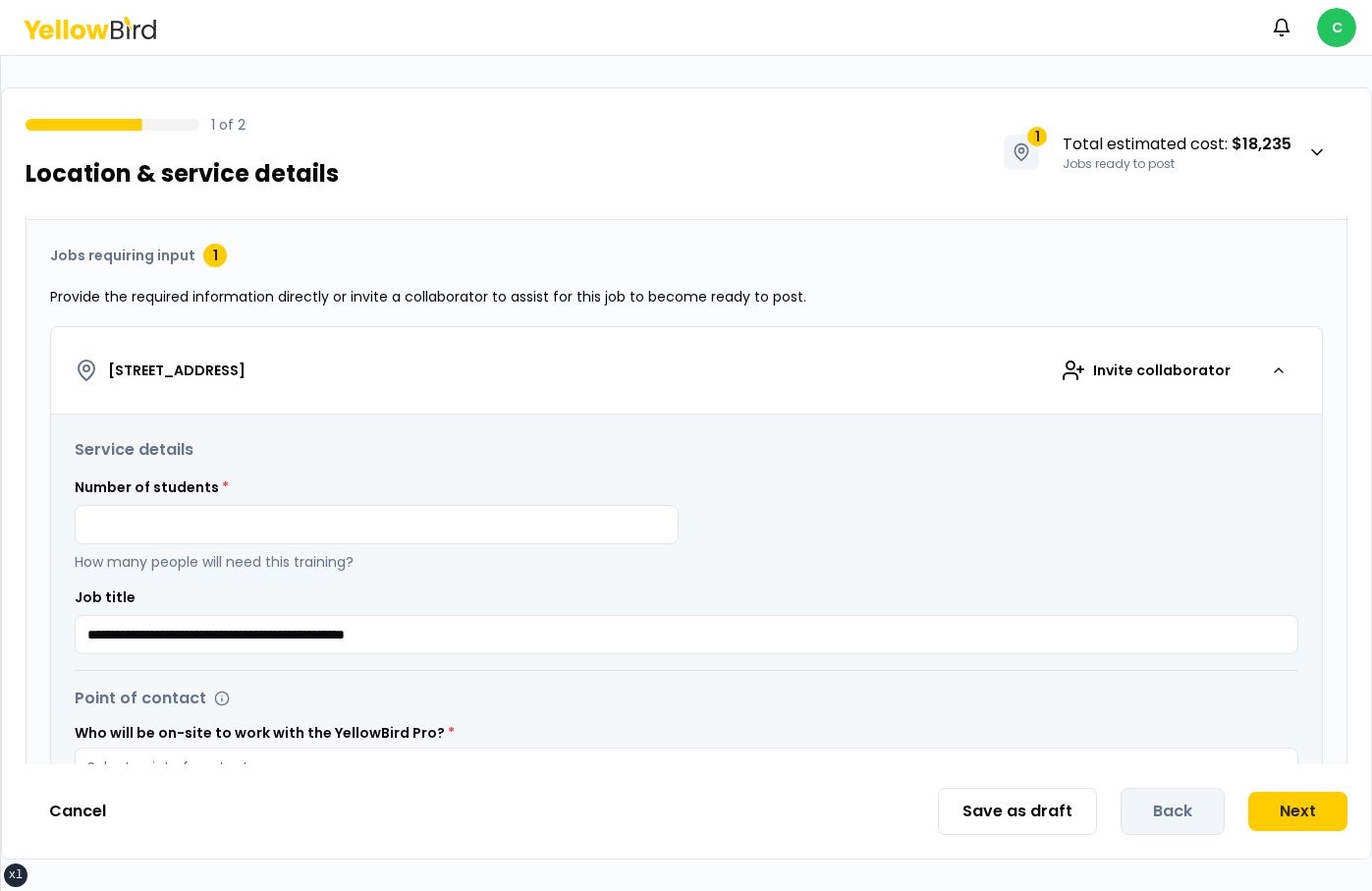scroll, scrollTop: 530, scrollLeft: 0, axis: vertical 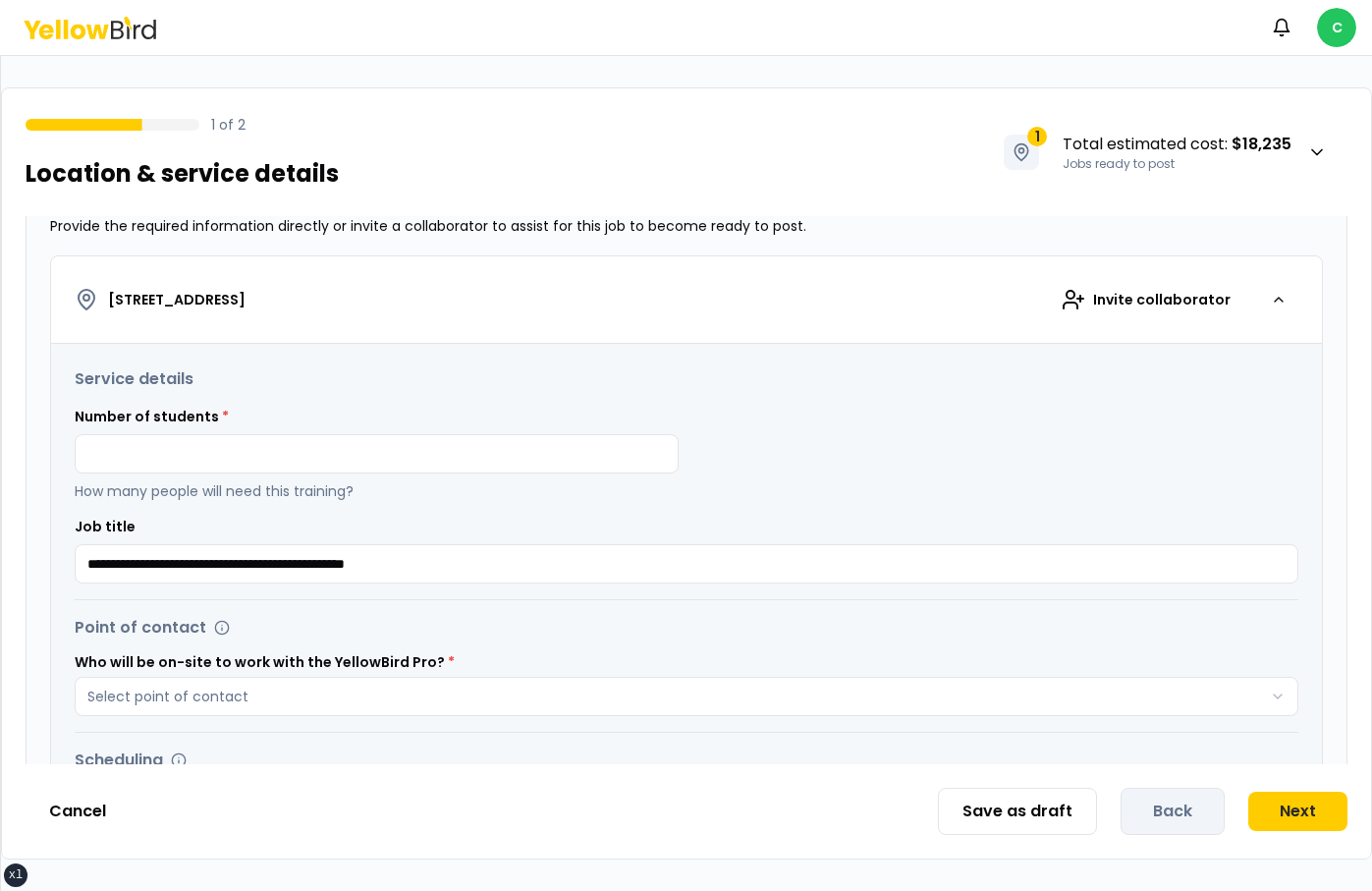 click on "How many people will need this training?" at bounding box center [376, 491] 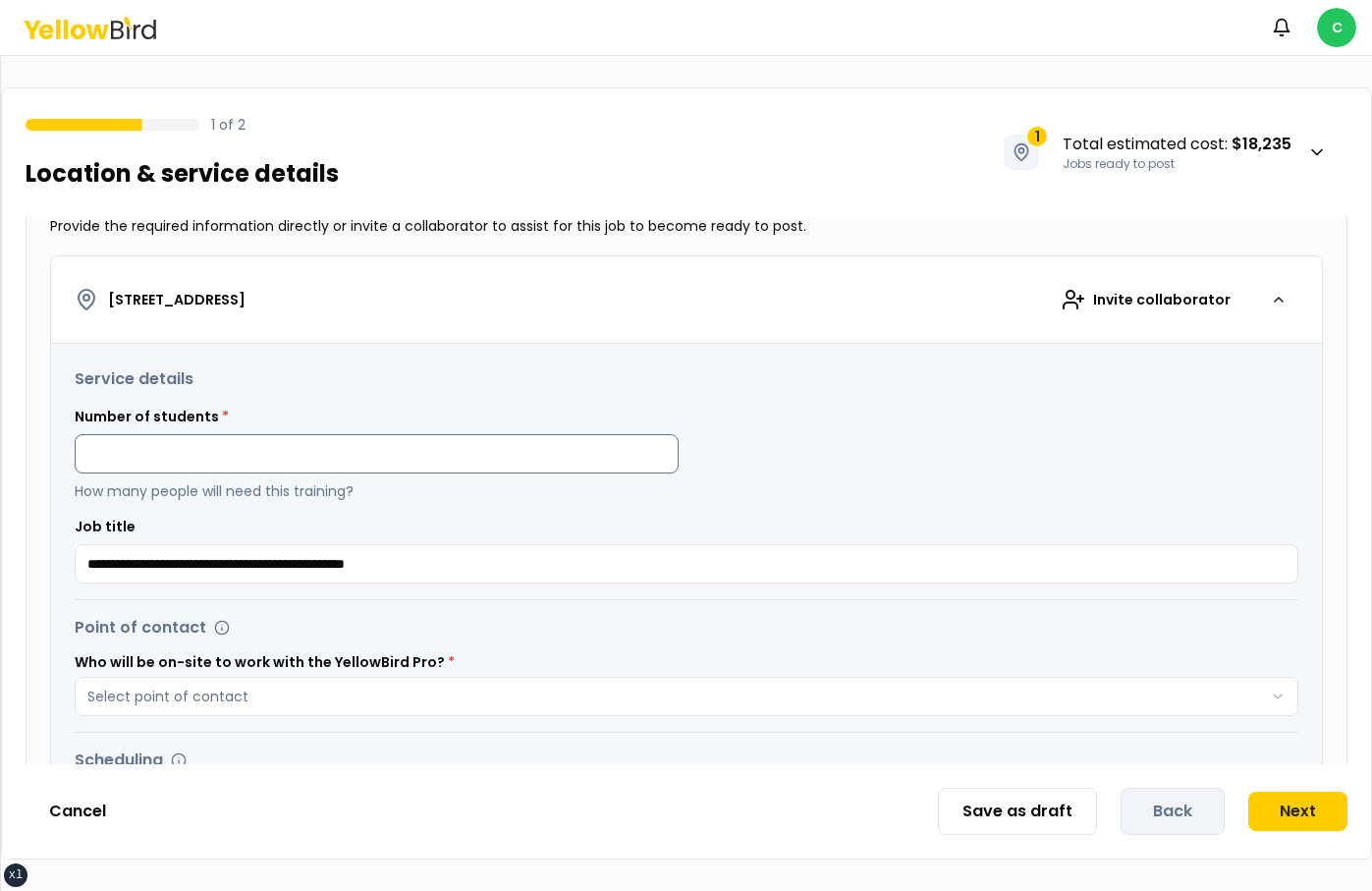 click at bounding box center (376, 454) 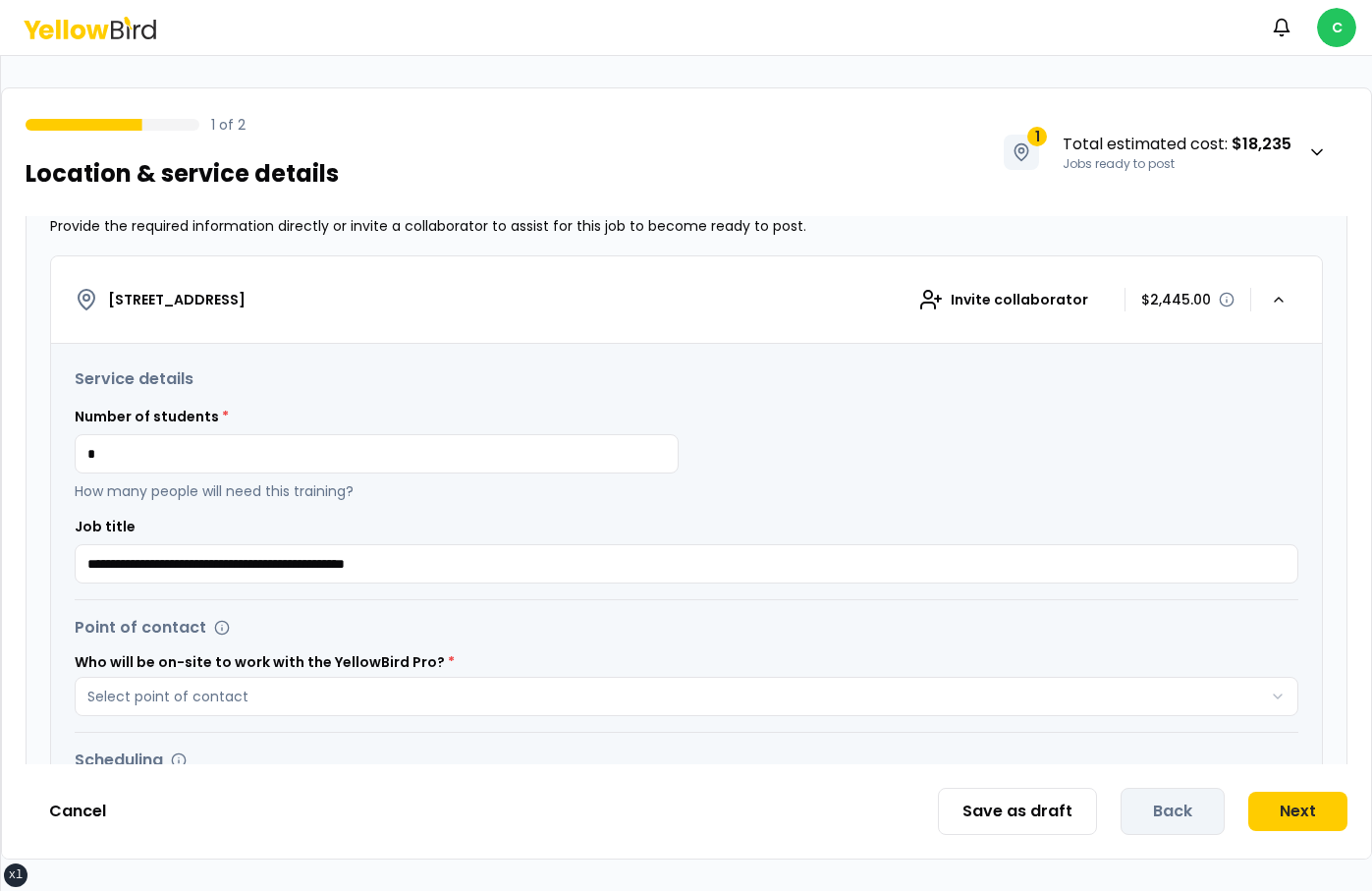 type on "*" 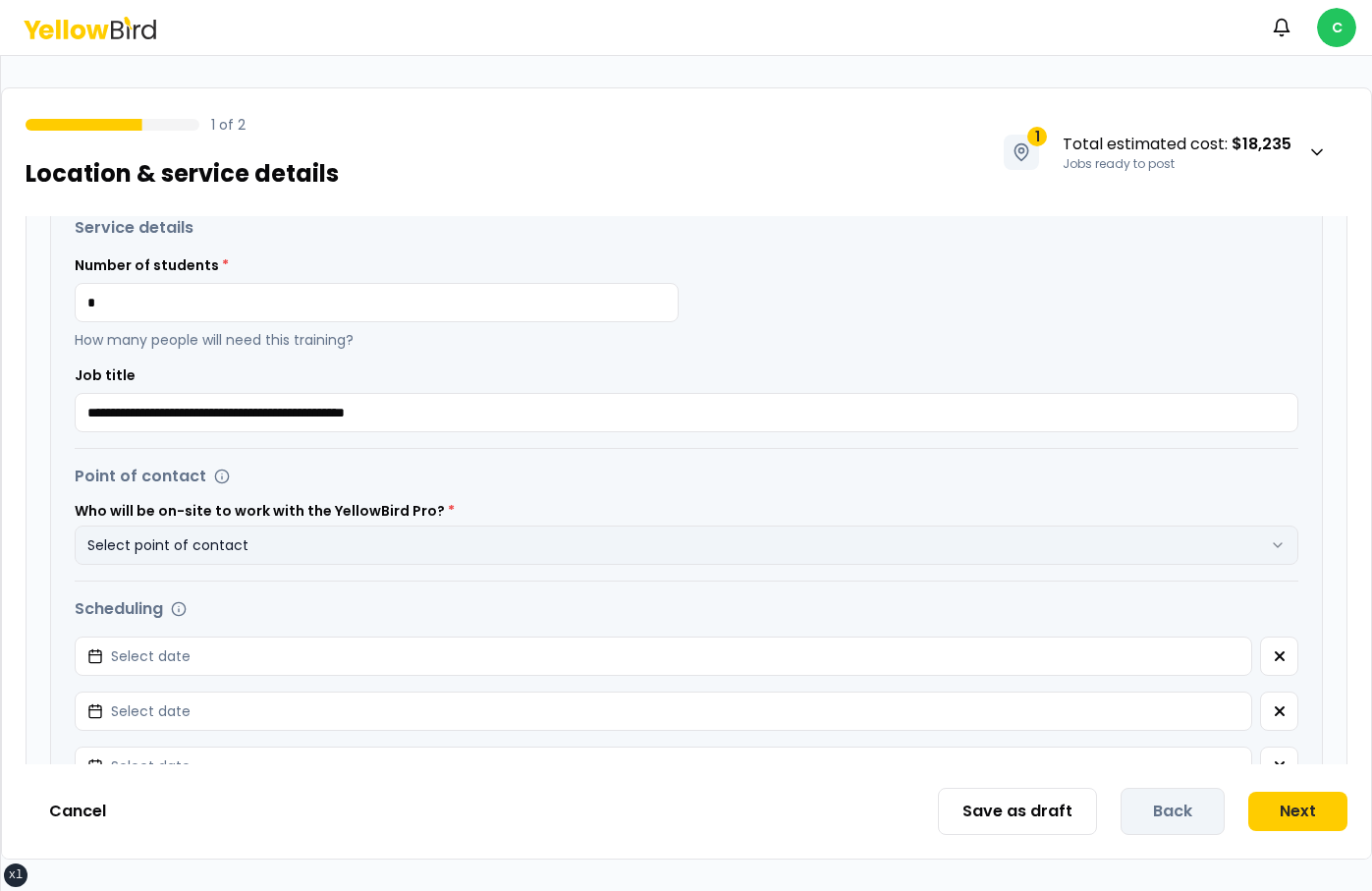 scroll, scrollTop: 692, scrollLeft: 0, axis: vertical 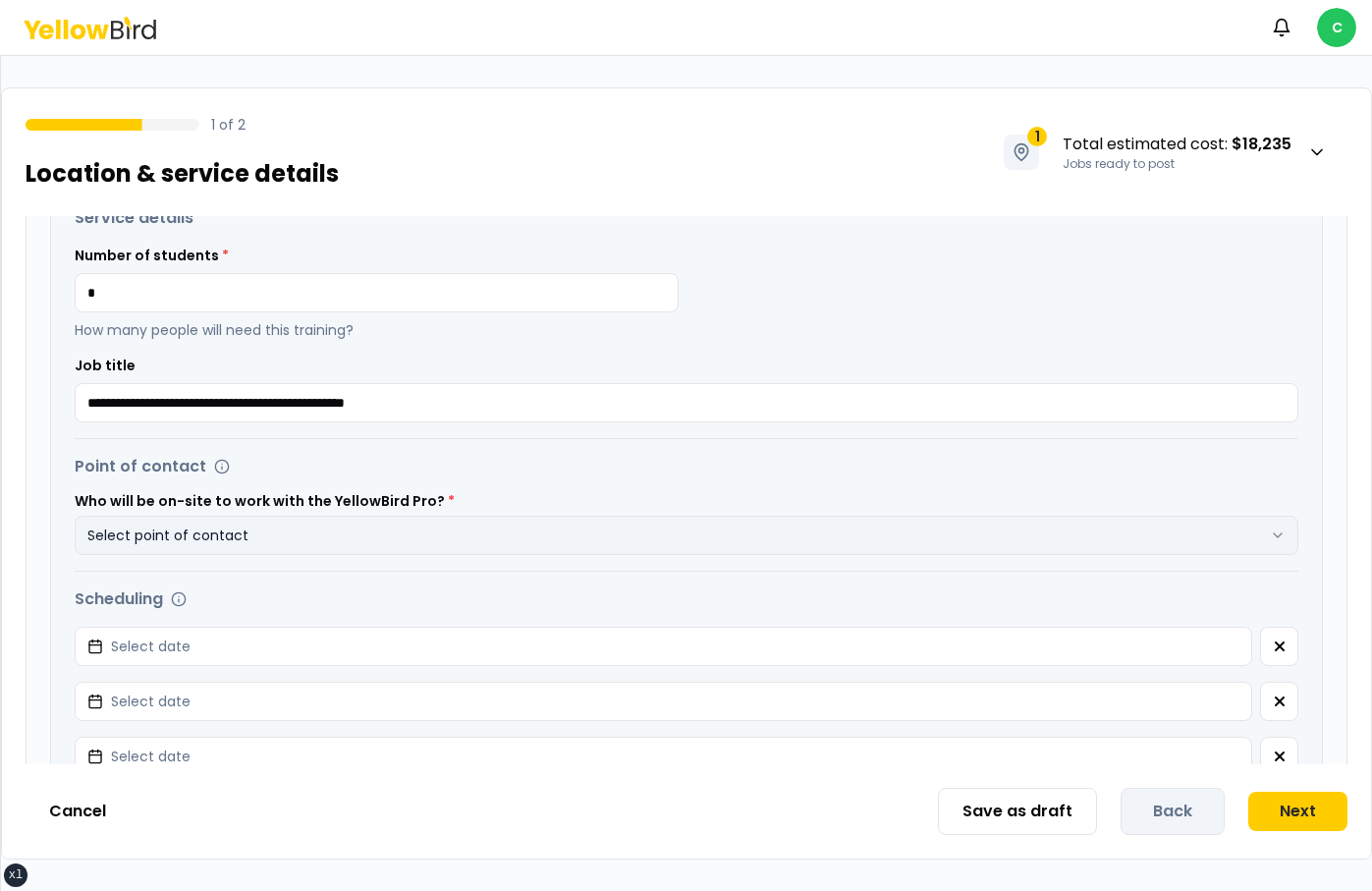 click on "Select point of contact" at bounding box center [686, 535] 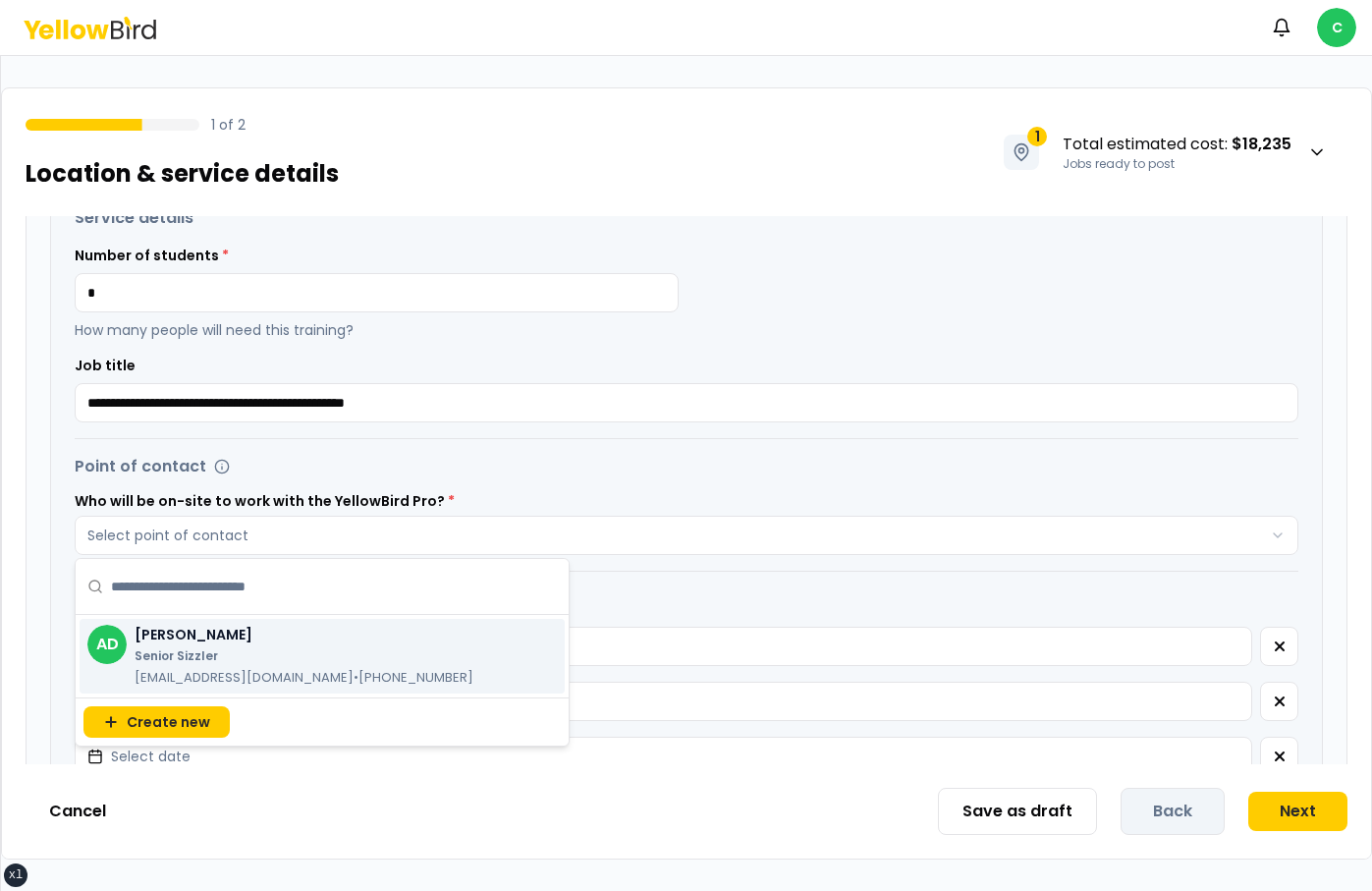 click on "alexdixon32@gmail.com  •  (541) 610-3494" at bounding box center (303, 678) 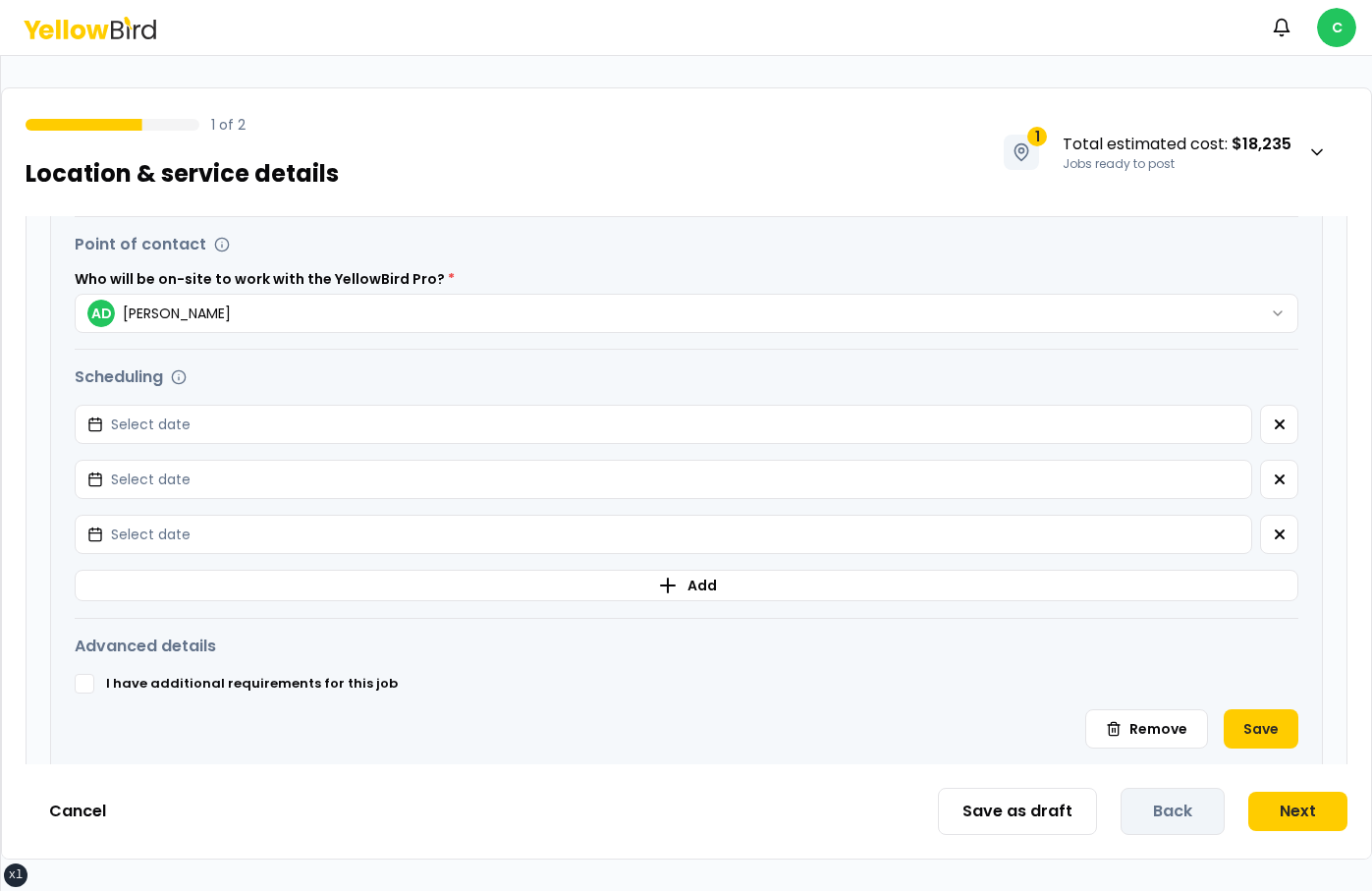 scroll, scrollTop: 964, scrollLeft: 0, axis: vertical 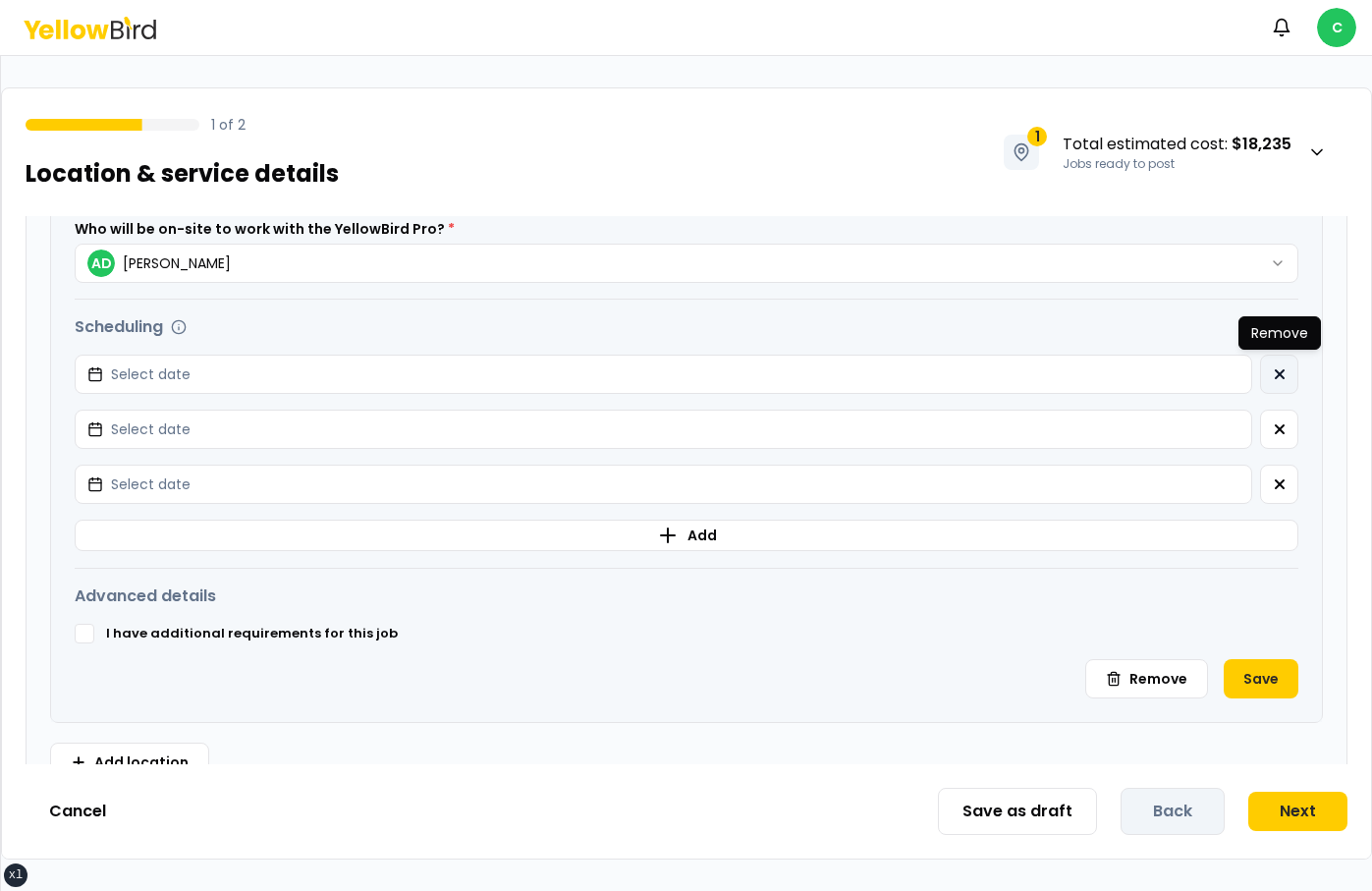 click at bounding box center [1279, 374] 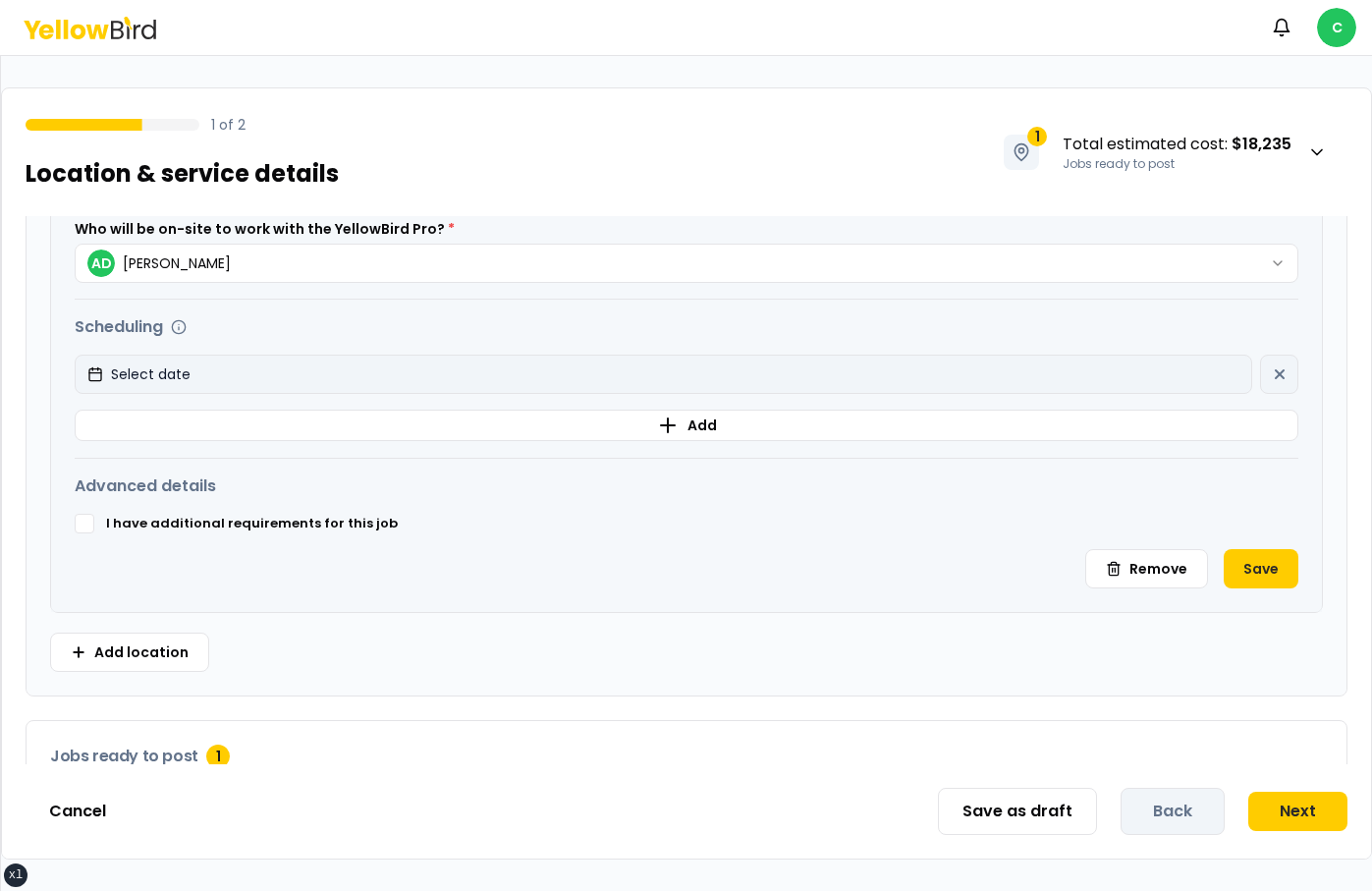 click on "Select date" at bounding box center [663, 374] 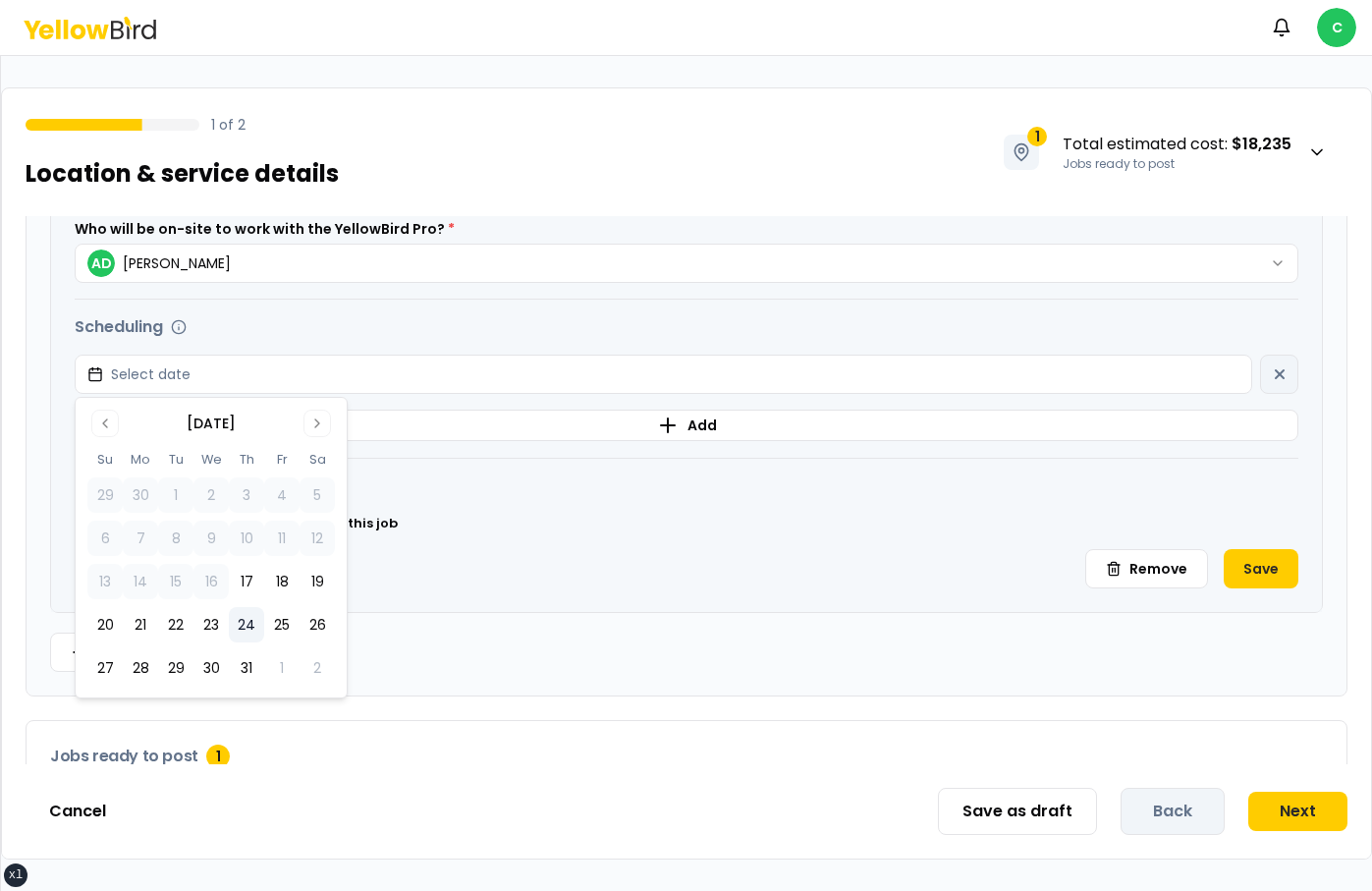 click on "24" at bounding box center (247, 625) 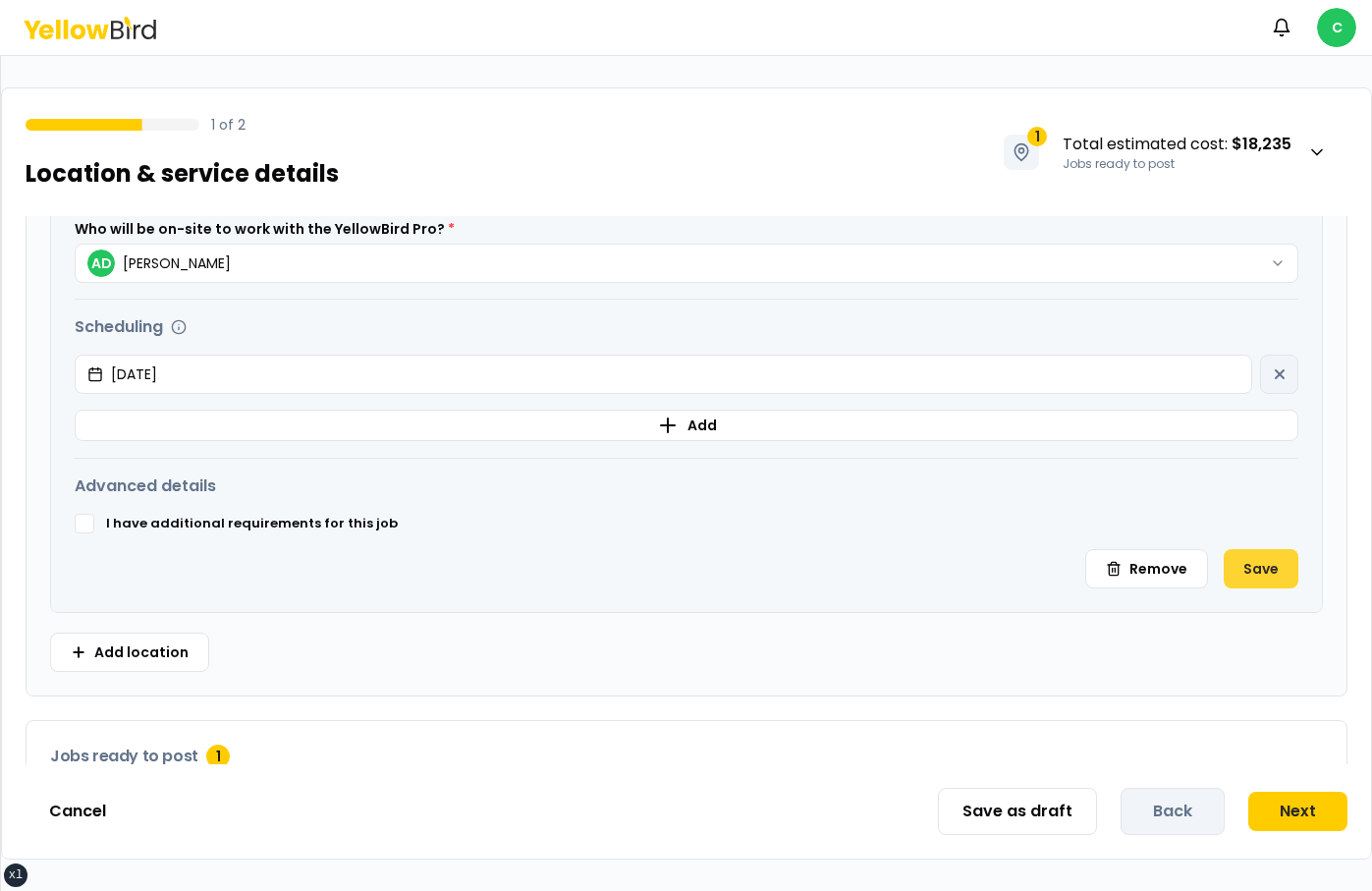 click on "Save" at bounding box center [1261, 569] 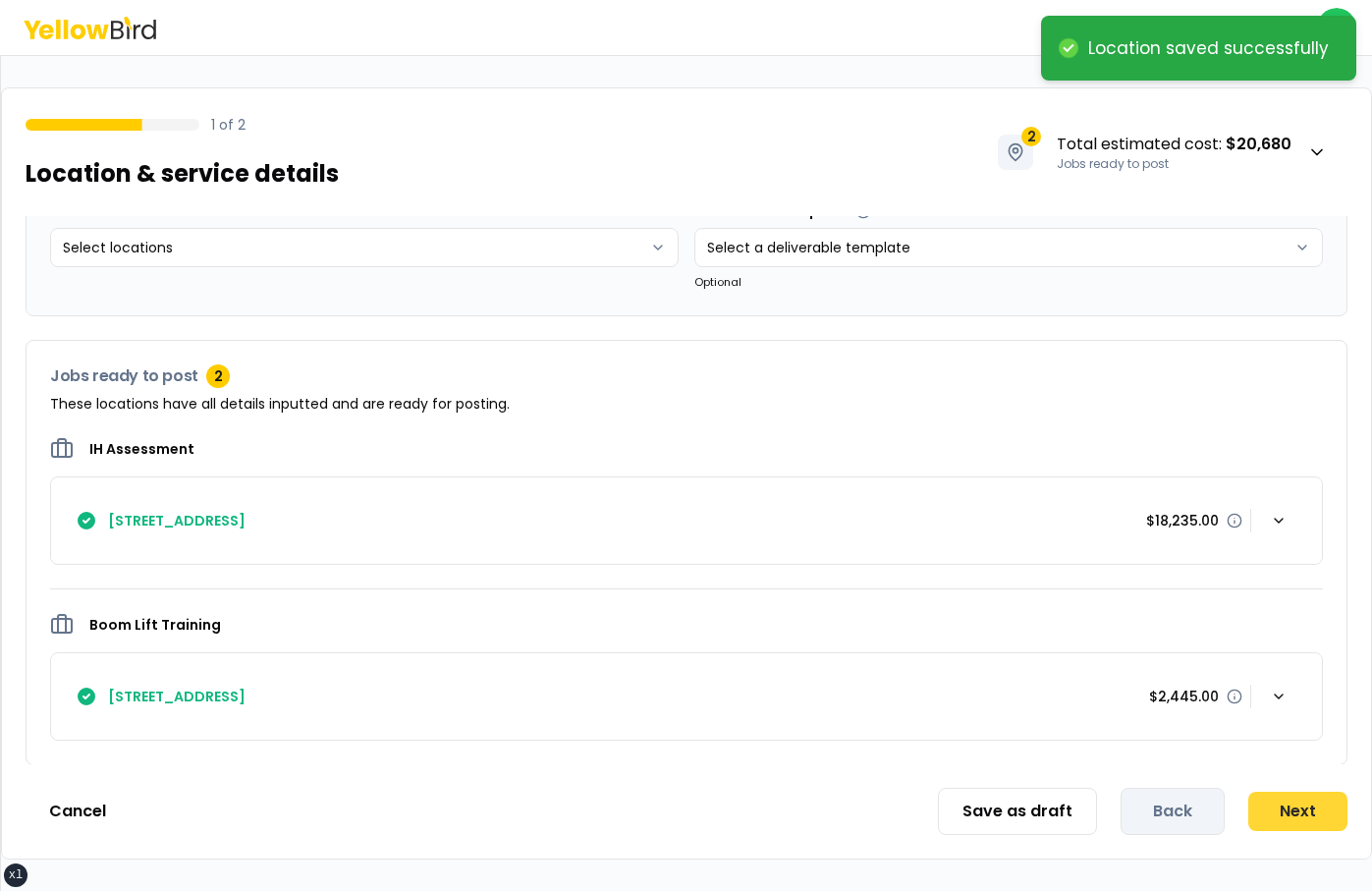 click on "Next" at bounding box center [1297, 811] 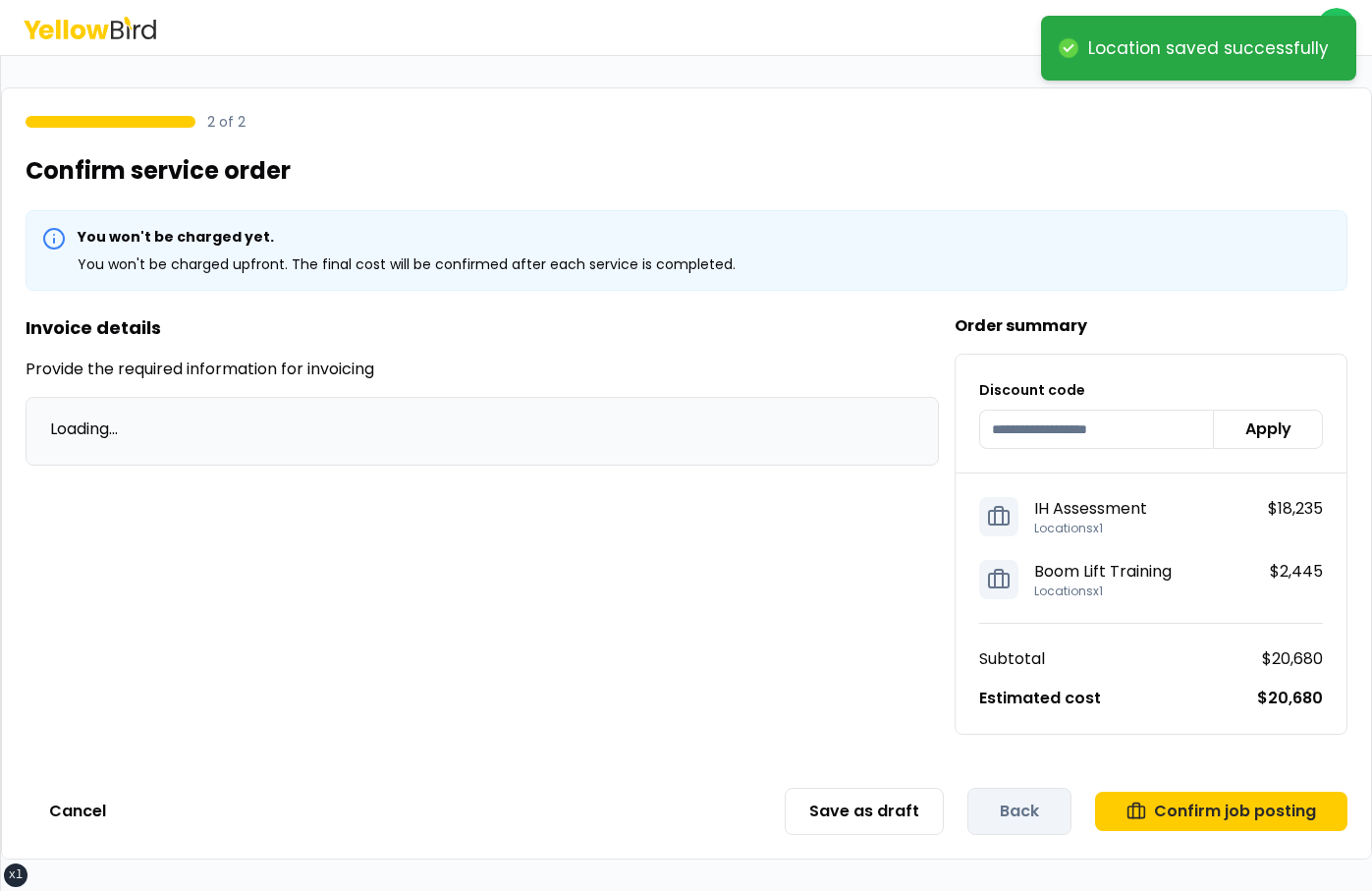 scroll, scrollTop: 0, scrollLeft: 0, axis: both 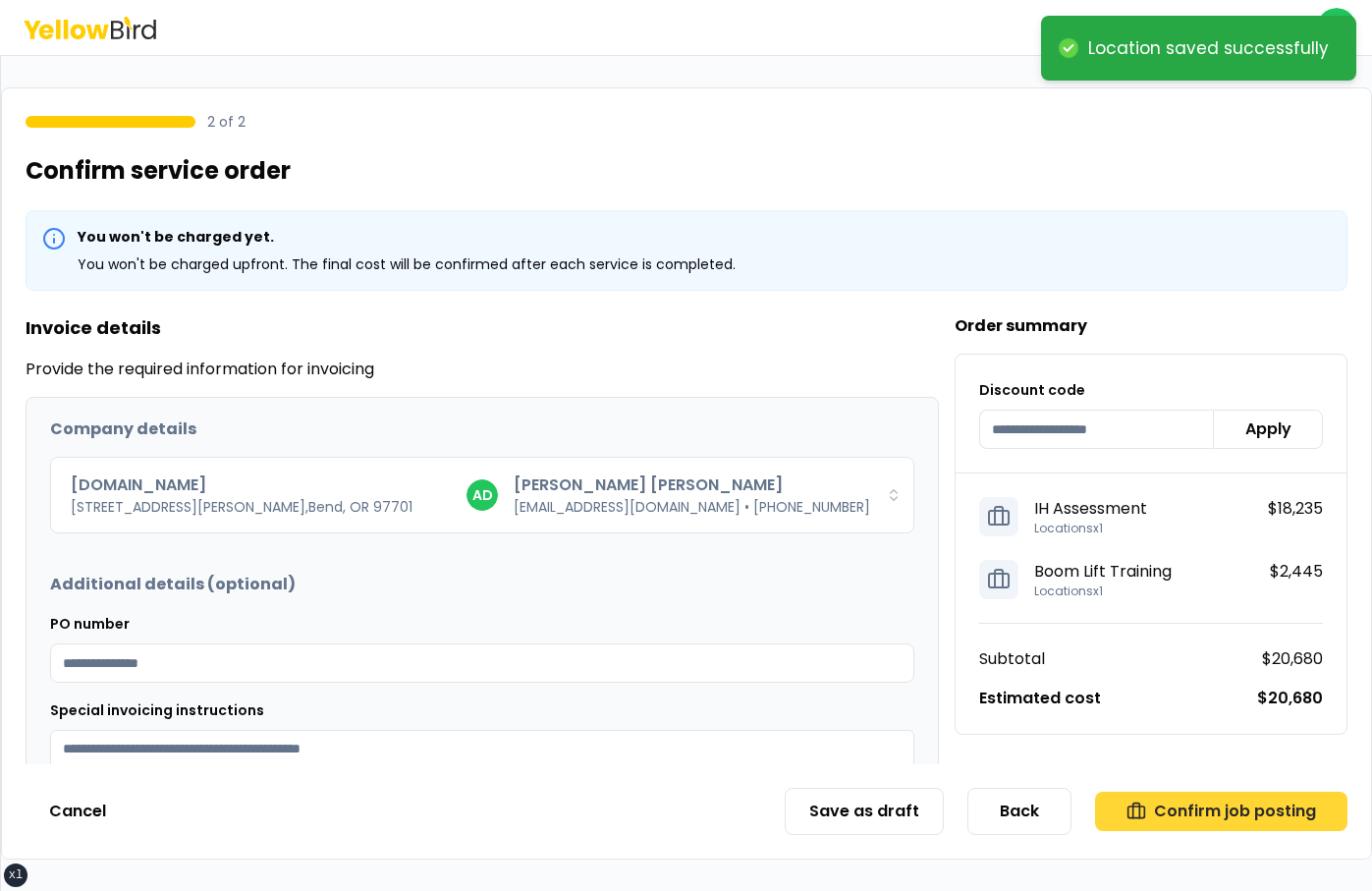 click on "Confirm job posting" at bounding box center (1221, 811) 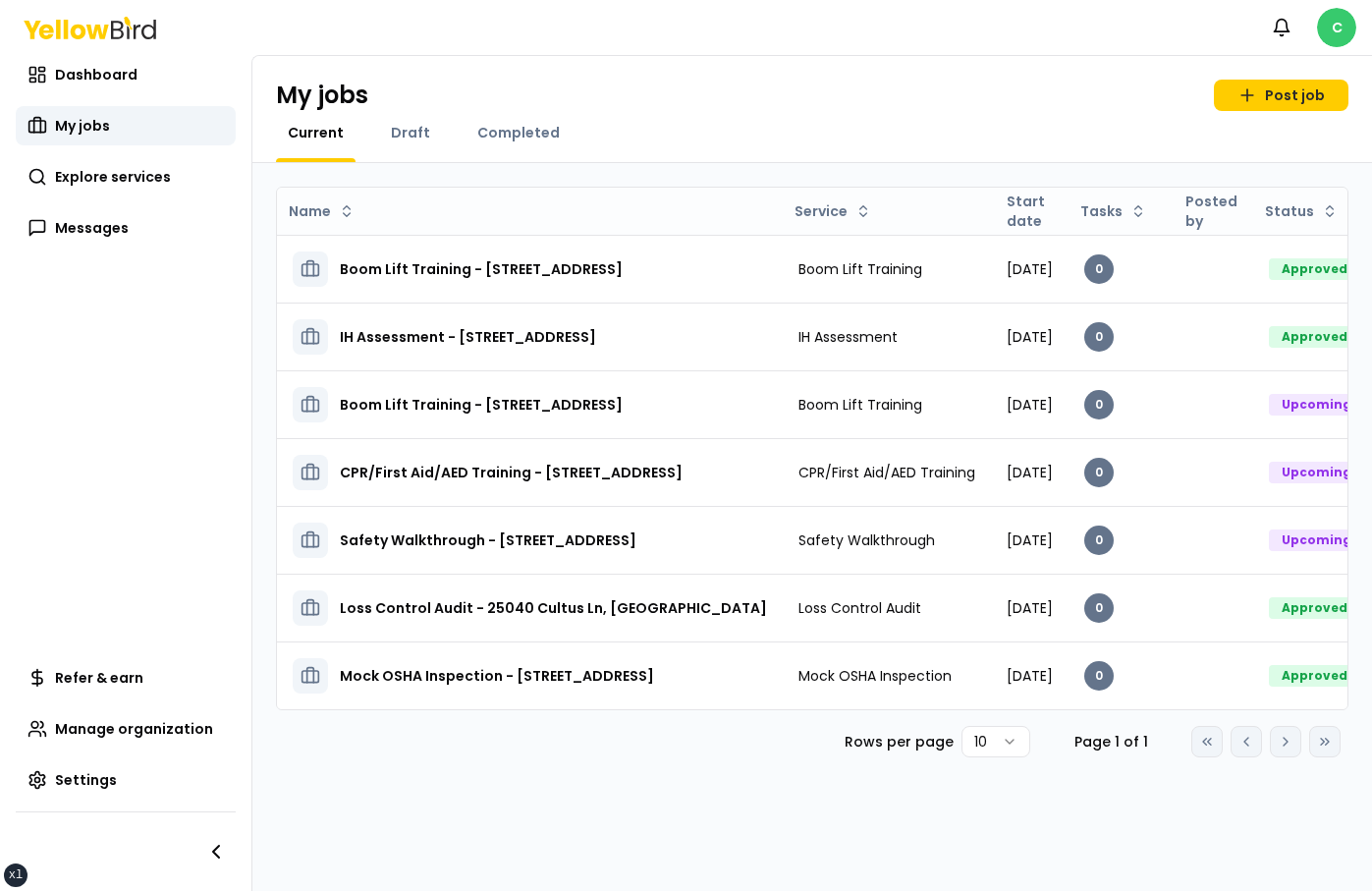 click on "xs sm md lg xl 2xl Notifications C Dashboard My jobs Explore services Messages Refer & earn Manage organization Settings My jobs Post job Current Draft Completed Name Service Start date Tasks Posted by Status Boom Lift Training - 25040 Cultus Ln, Bend, OR 97701 Boom Lift Training July 24, 2025 0   Approved Open menu IH Assessment - 2504 NE 8th St, Bend, OR 97701 IH Assessment July 18, 2025 0   Approved Open menu Boom Lift Training - 2504 NE 8th St, Bend, OR 97701 Boom Lift Training July 24, 2025 0   Upcoming Open menu CPR/First Aid/AED Training - 2504 NE 8th St, Bend, OR 97701 CPR/First Aid/AED Training July 24, 2025 0   Upcoming Open menu Safety Walkthrough - 25040 Cultus Ln, Bend, OR 97701 Safety Walkthrough July 25, 2025 0   Upcoming Open menu Loss Control Audit - 25040 Cultus Ln, Bend, OR 97701 Loss Control Audit July 17, 2025 0   Approved Open menu Mock OSHA Inspection - 2504 NE 8th St, Bend, OR 97701 Mock OSHA Inspection August 01, 2025 0   Approved Open menu Rows per page 10 Page 1 of 1" at bounding box center (686, 445) 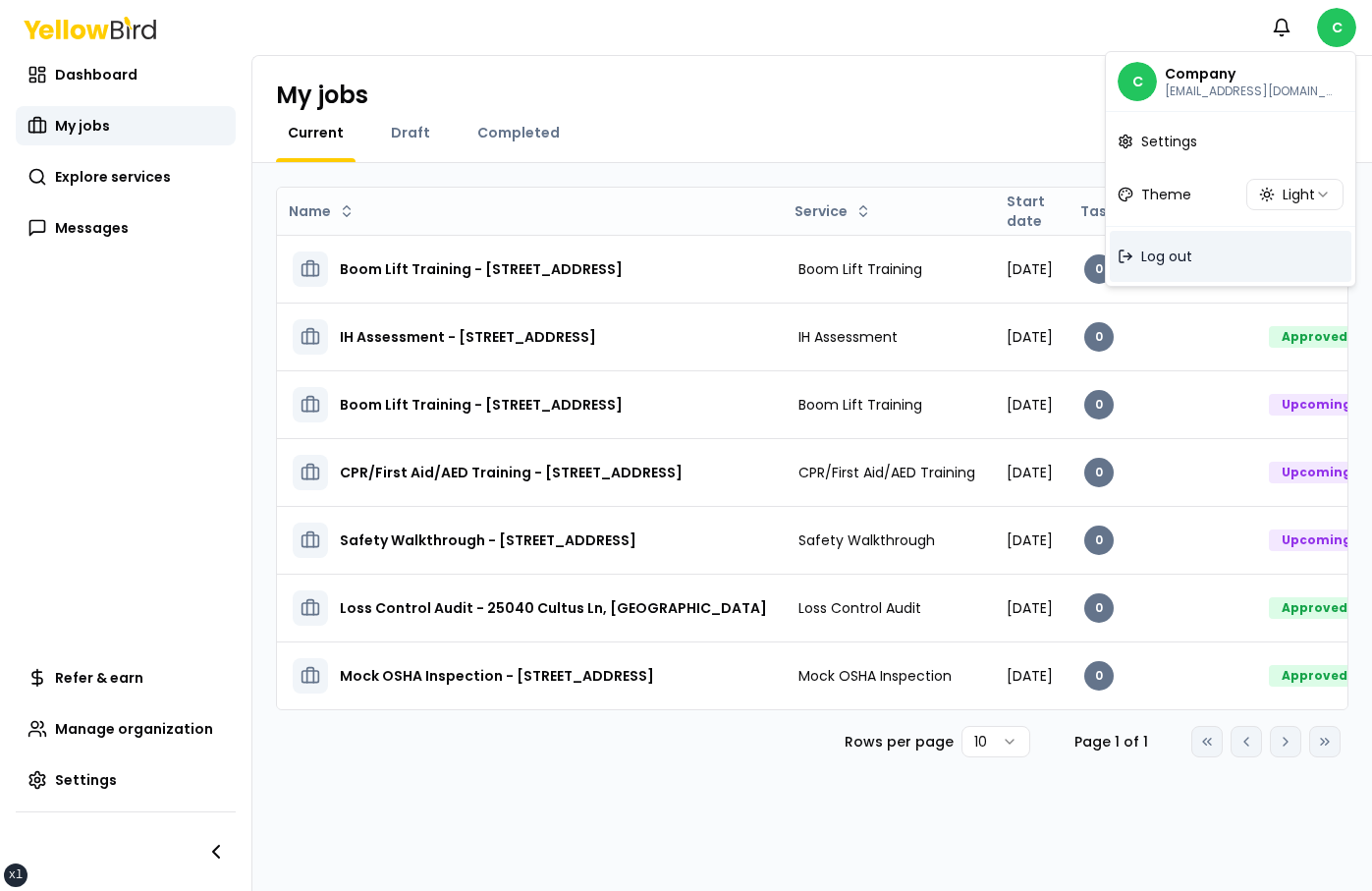 click on "Log out" at bounding box center [1231, 256] 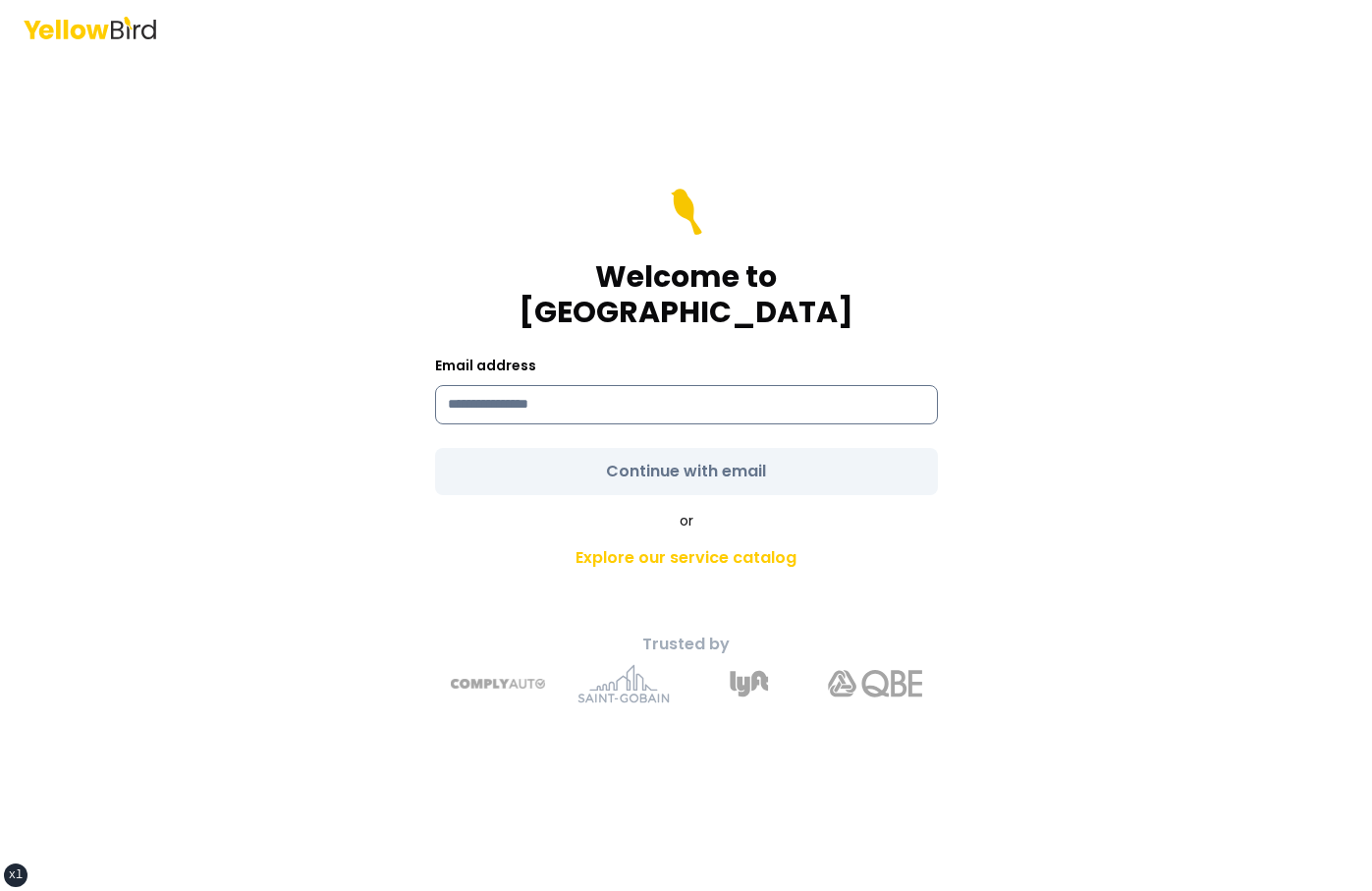 click at bounding box center [686, 405] 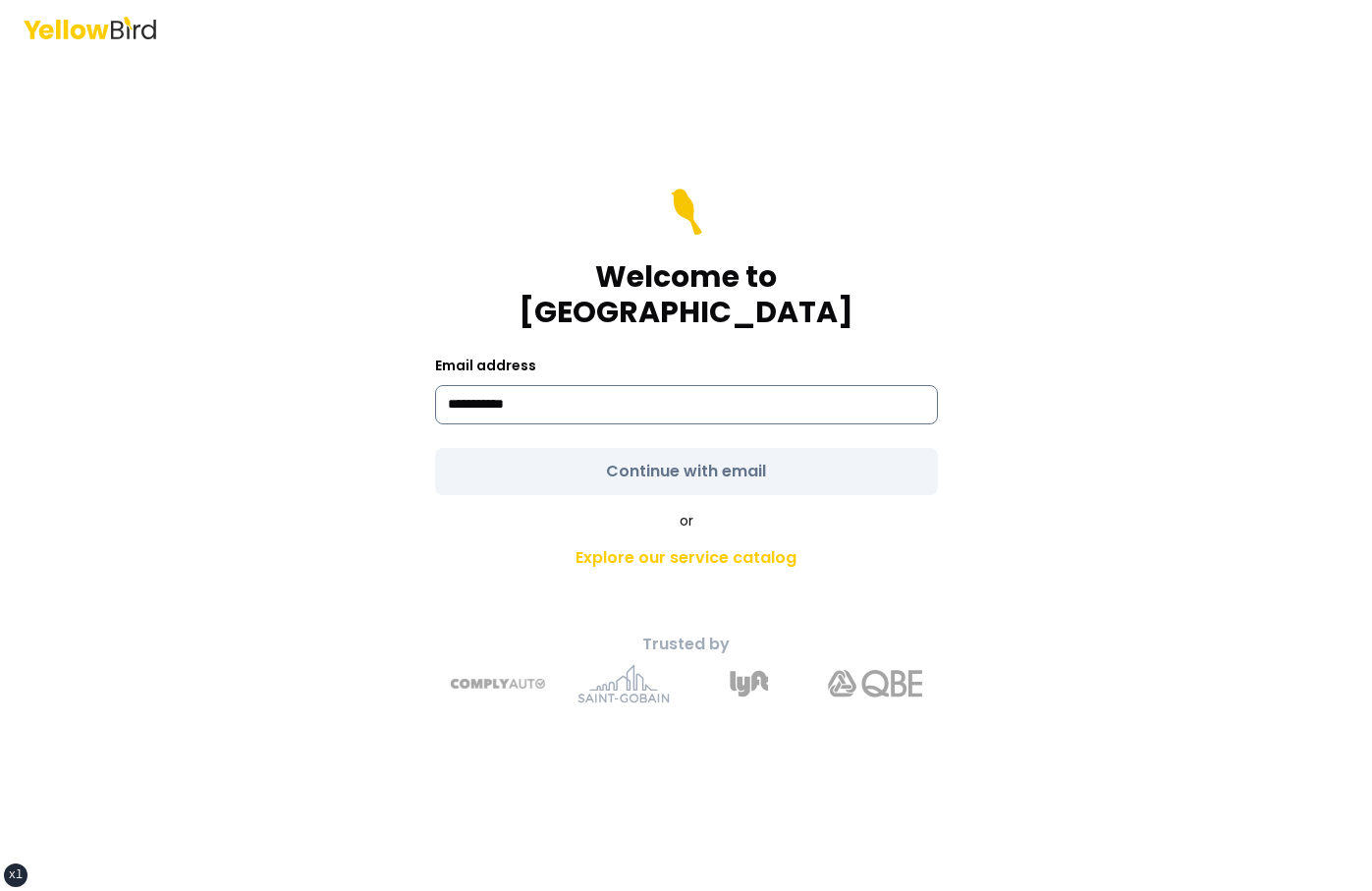 type on "**********" 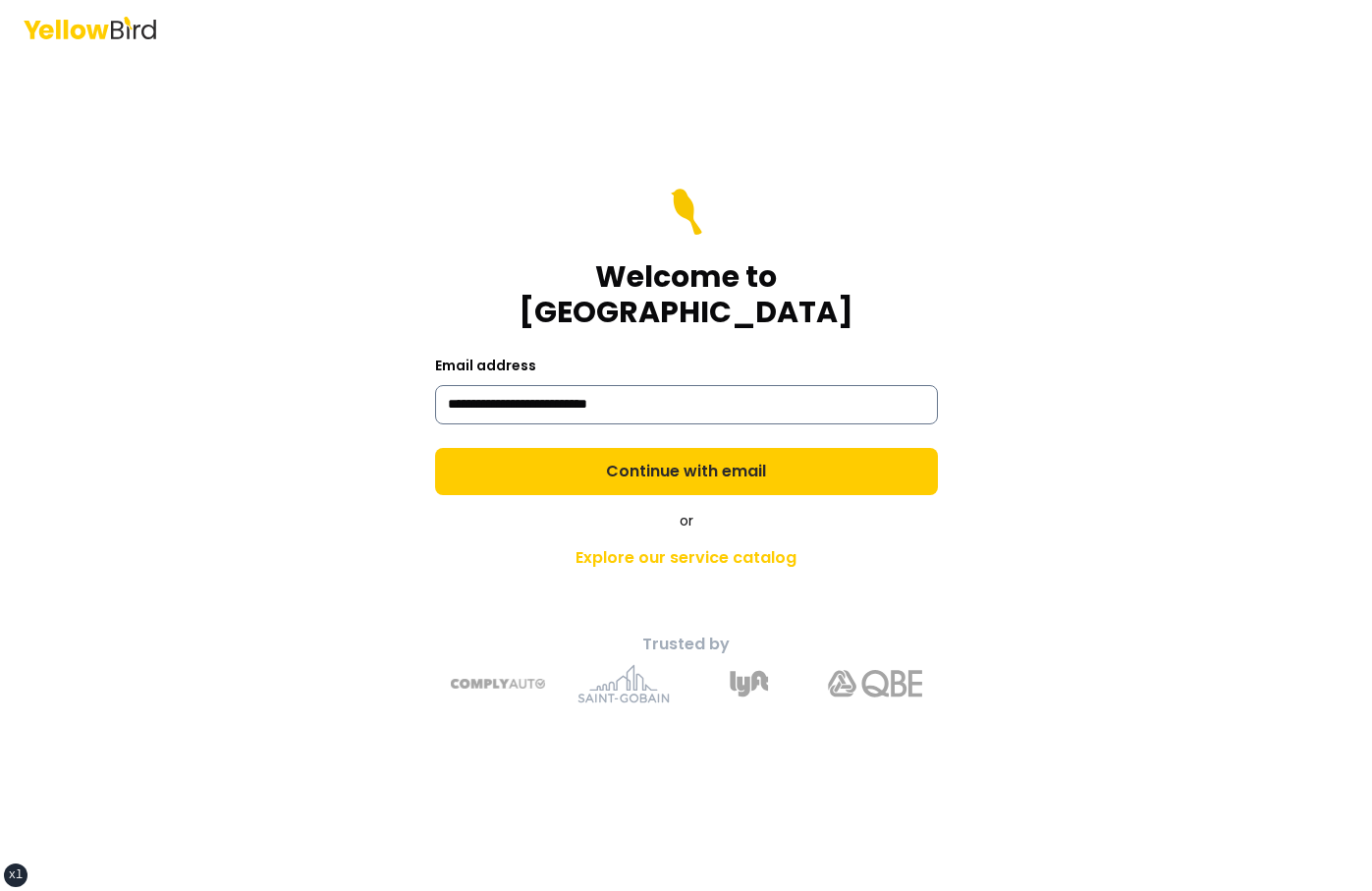 click on "Continue with email" at bounding box center (686, 472) 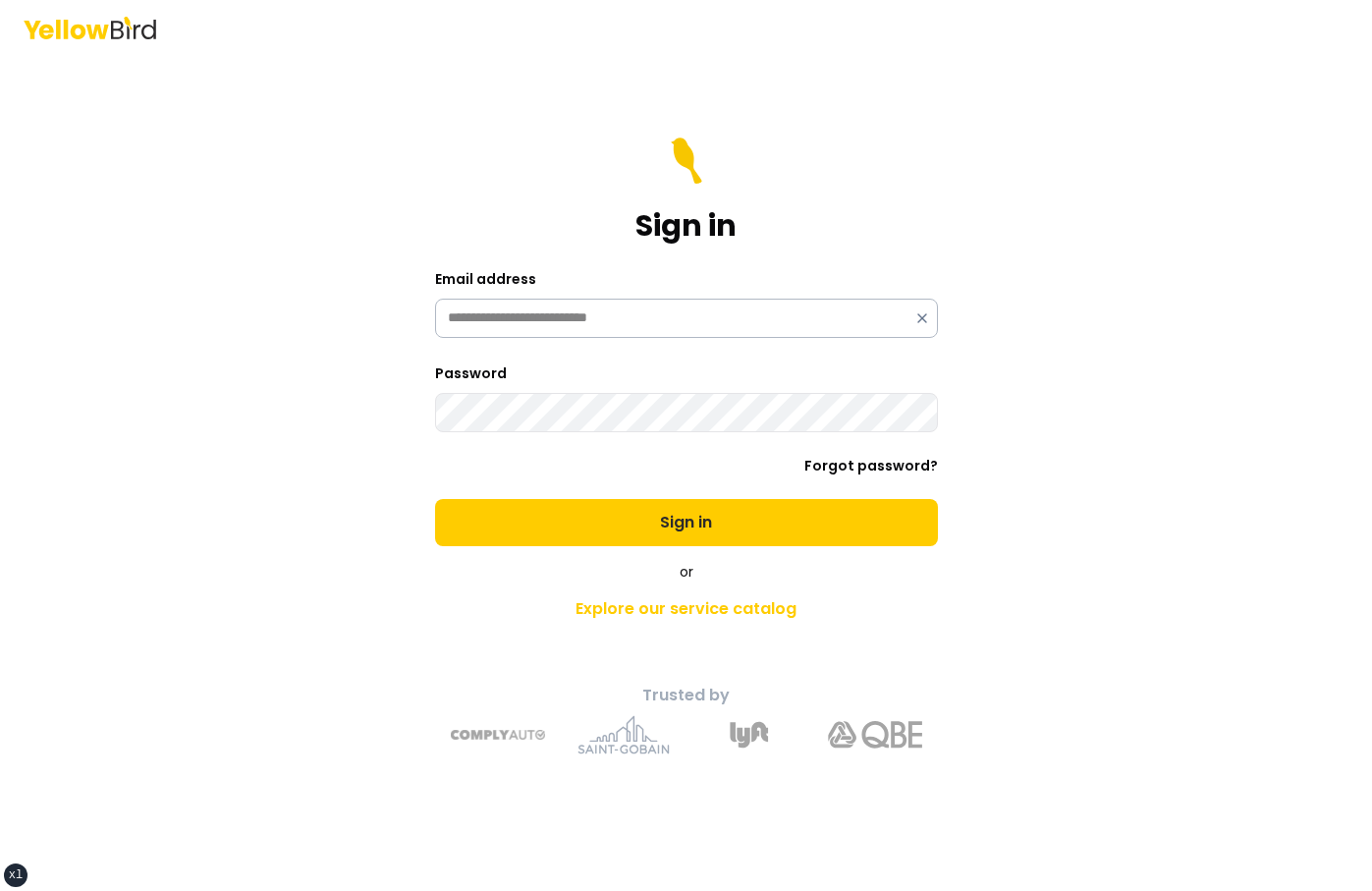 click on "Sign in" at bounding box center [686, 523] 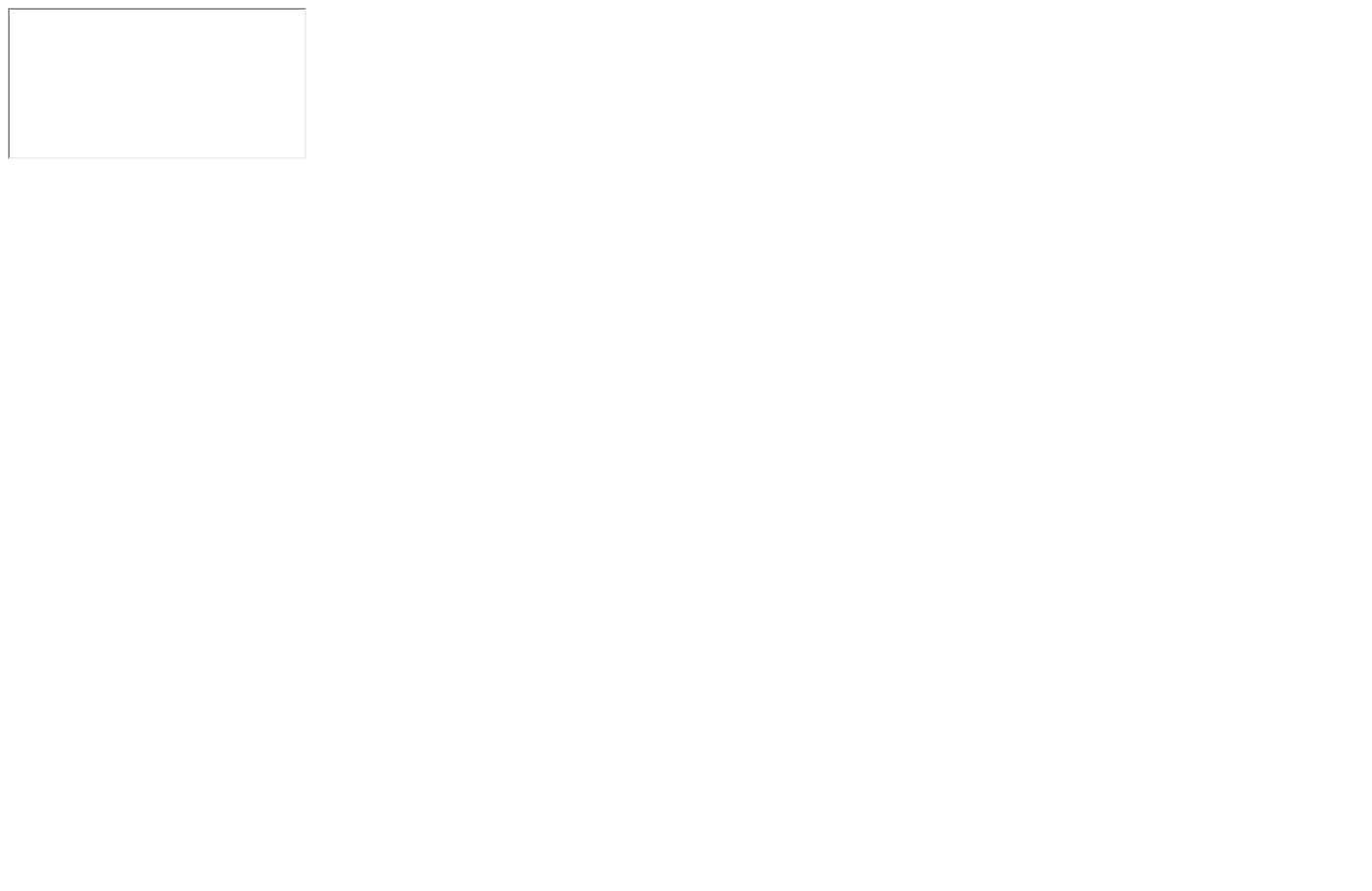 scroll, scrollTop: 0, scrollLeft: 0, axis: both 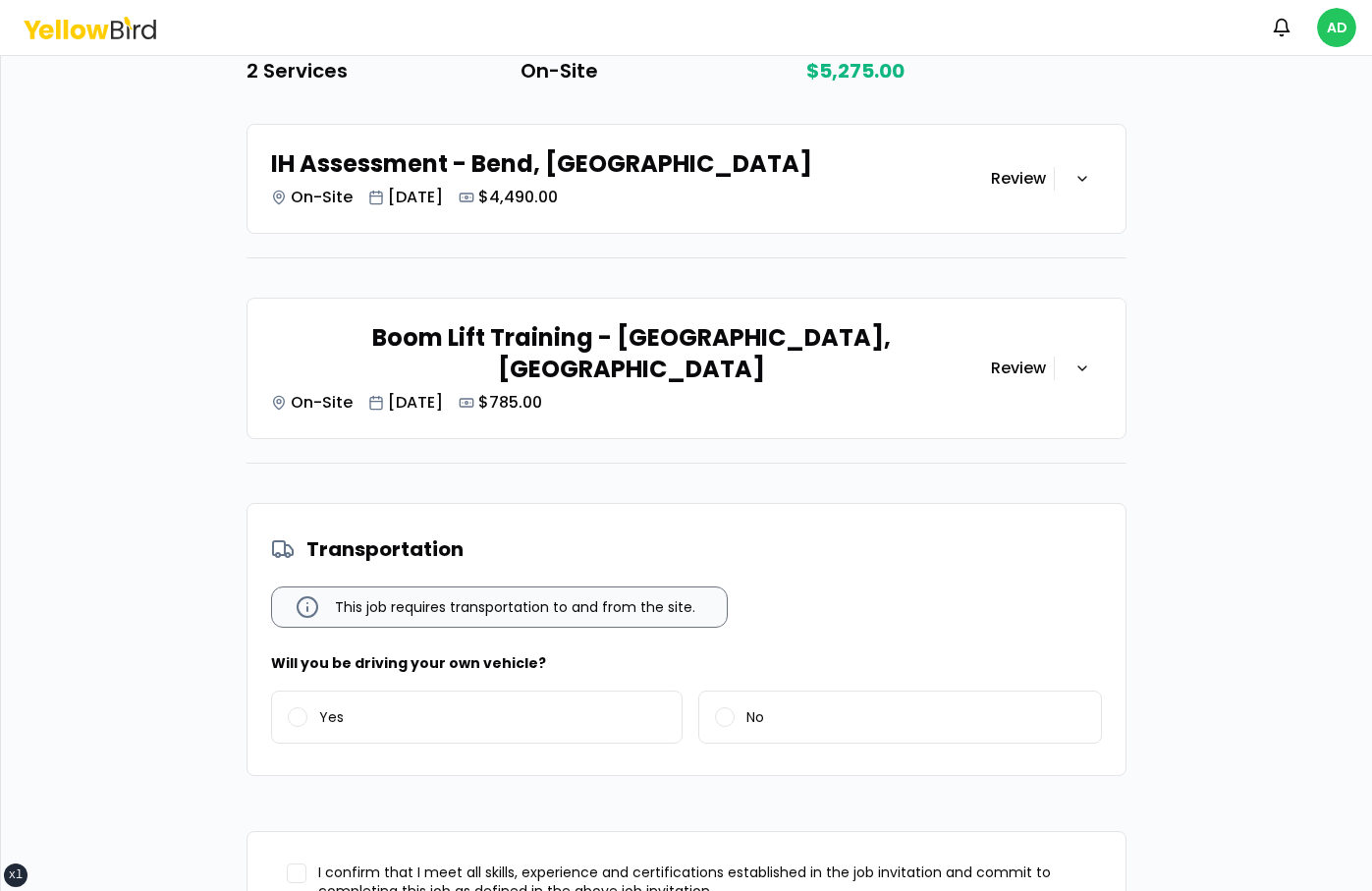 click on "IH Assessment - Bend, [GEOGRAPHIC_DATA] On-Site [DATE] $4,490.00" at bounding box center (631, 179) 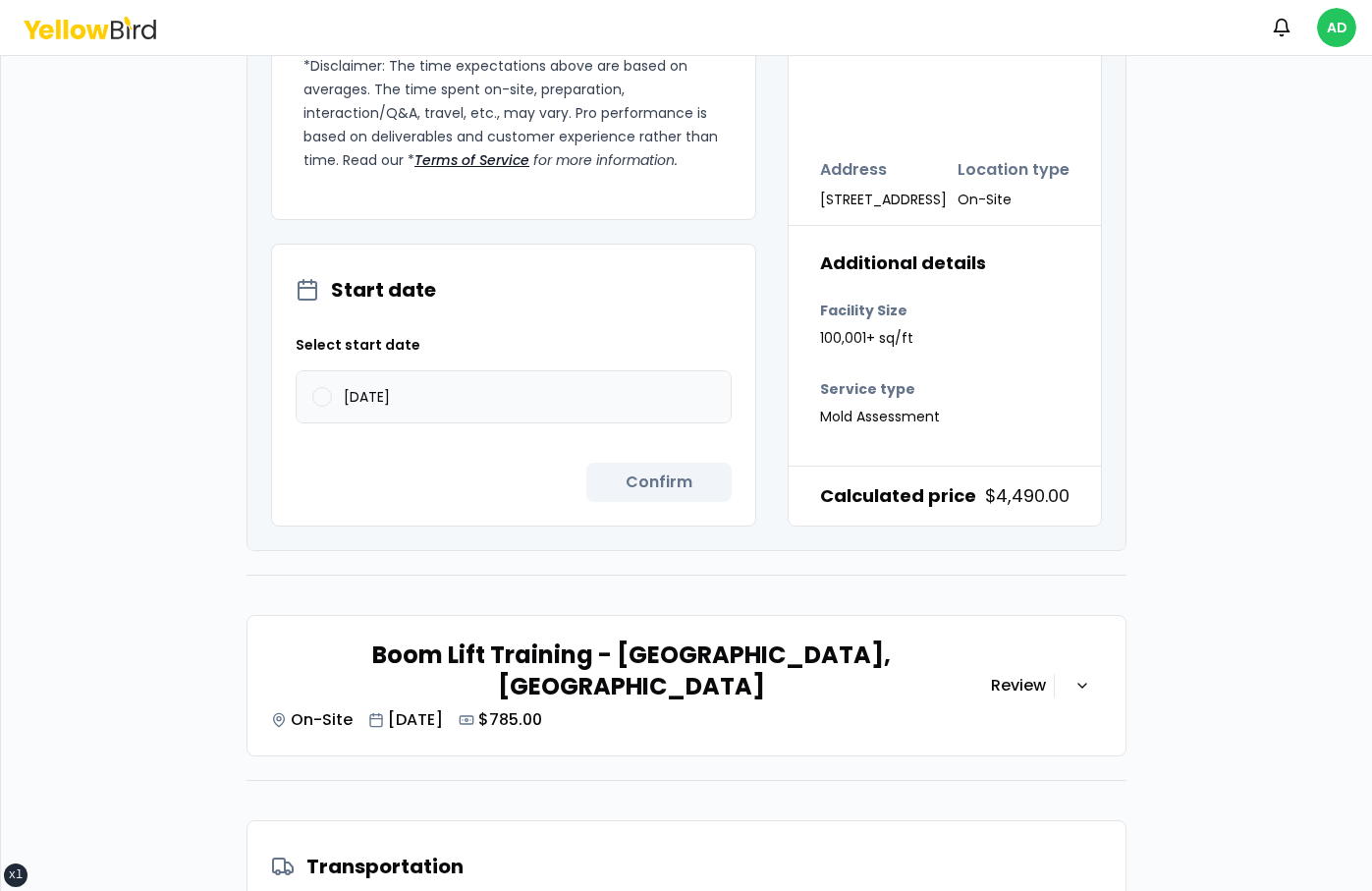 click on "[DATE]" at bounding box center [514, 397] 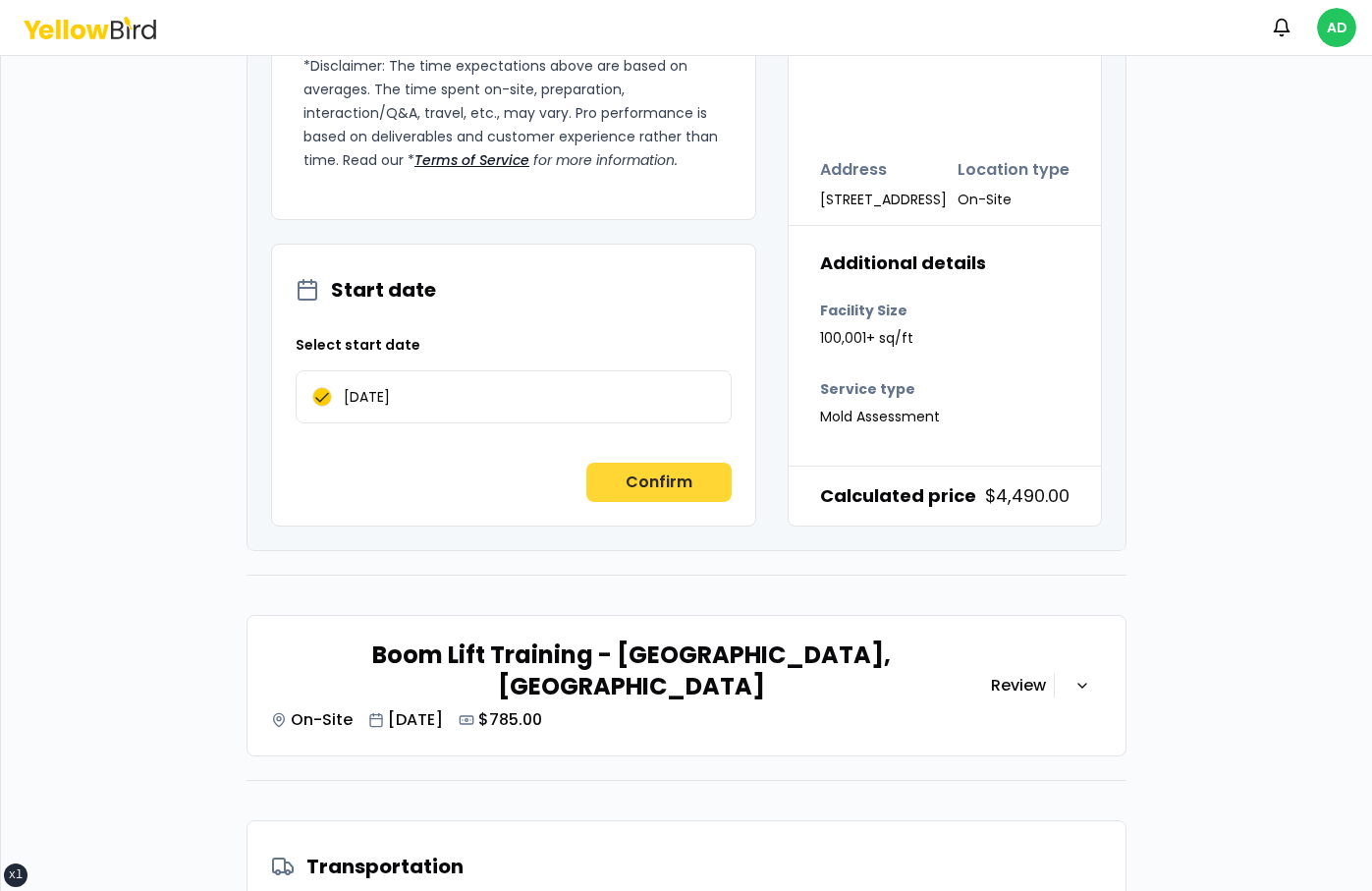 click on "Confirm" at bounding box center [659, 482] 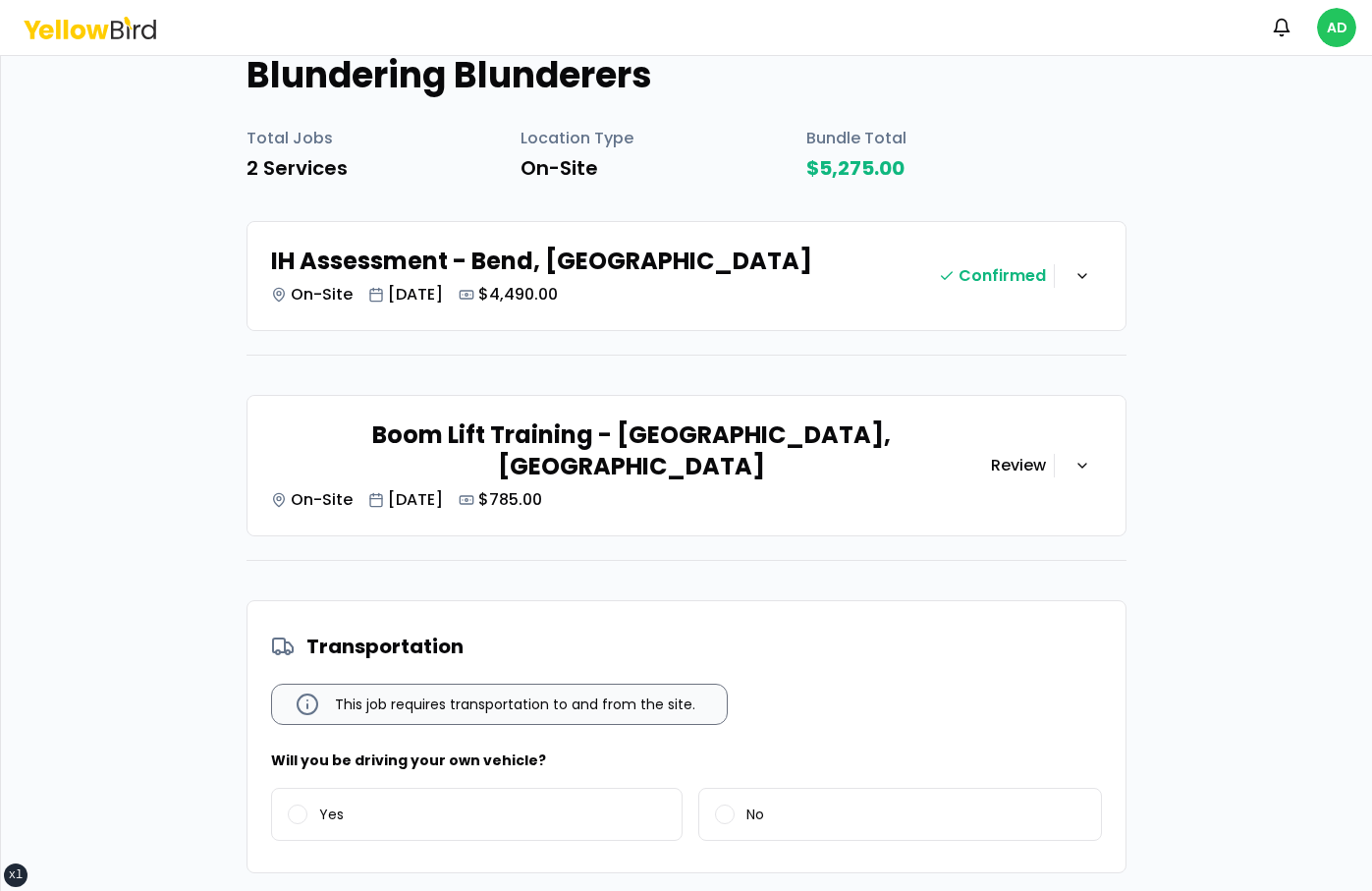 click on "Boom Lift Training - Bend, [GEOGRAPHIC_DATA] On-Site [DATE] $785.00" at bounding box center (631, 466) 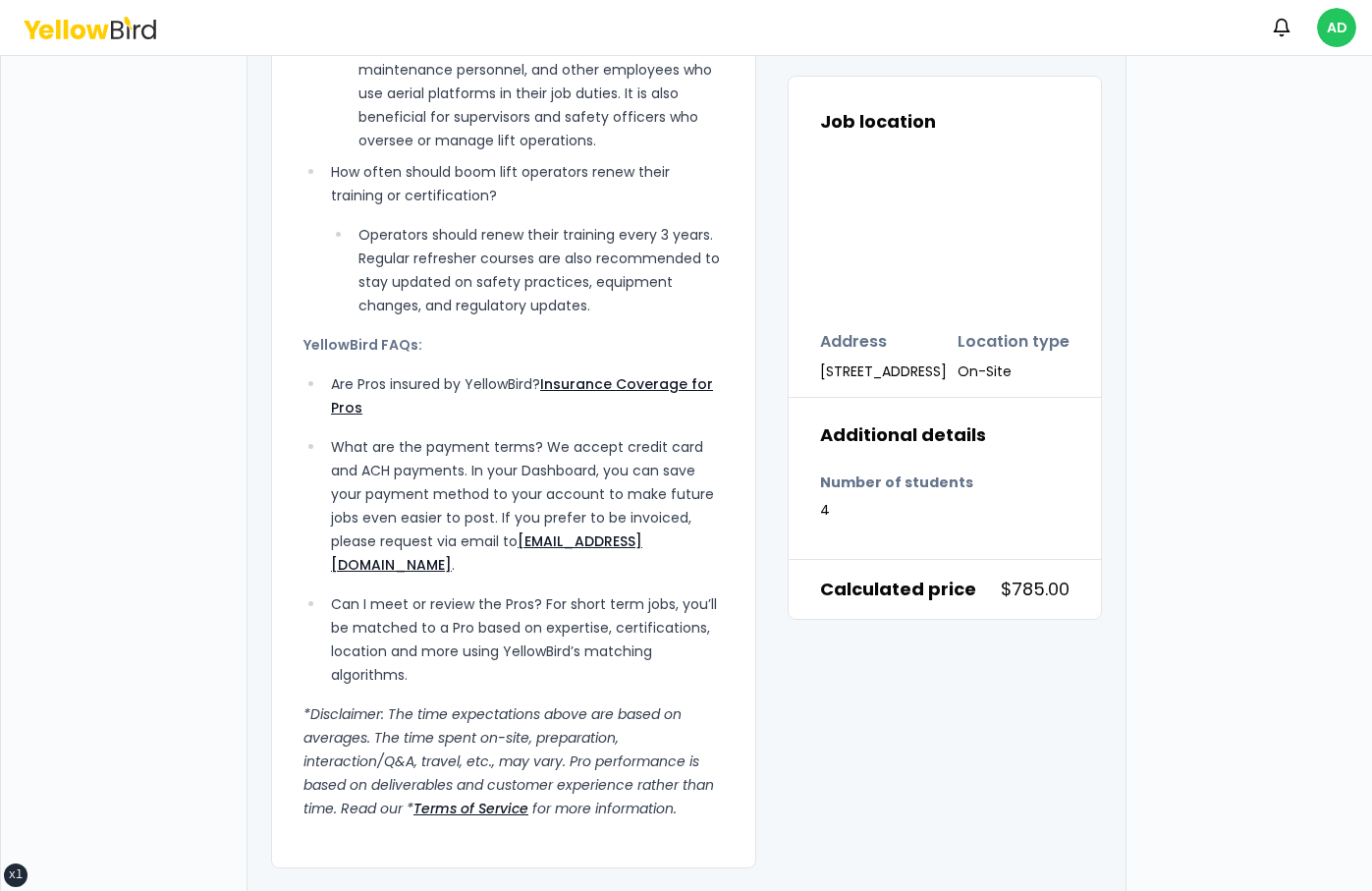 scroll, scrollTop: 2096, scrollLeft: 0, axis: vertical 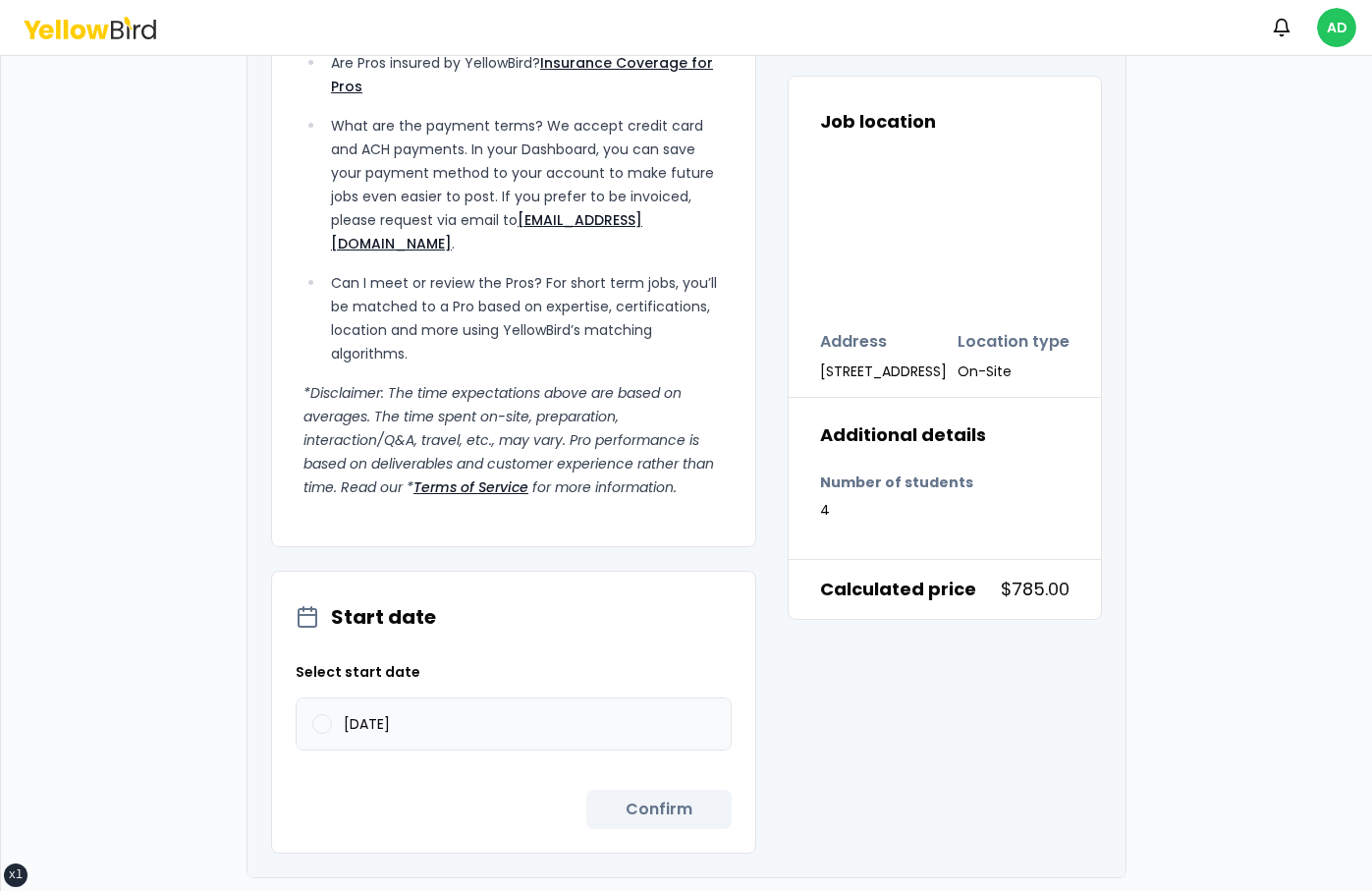 click on "[DATE]" at bounding box center [514, 724] 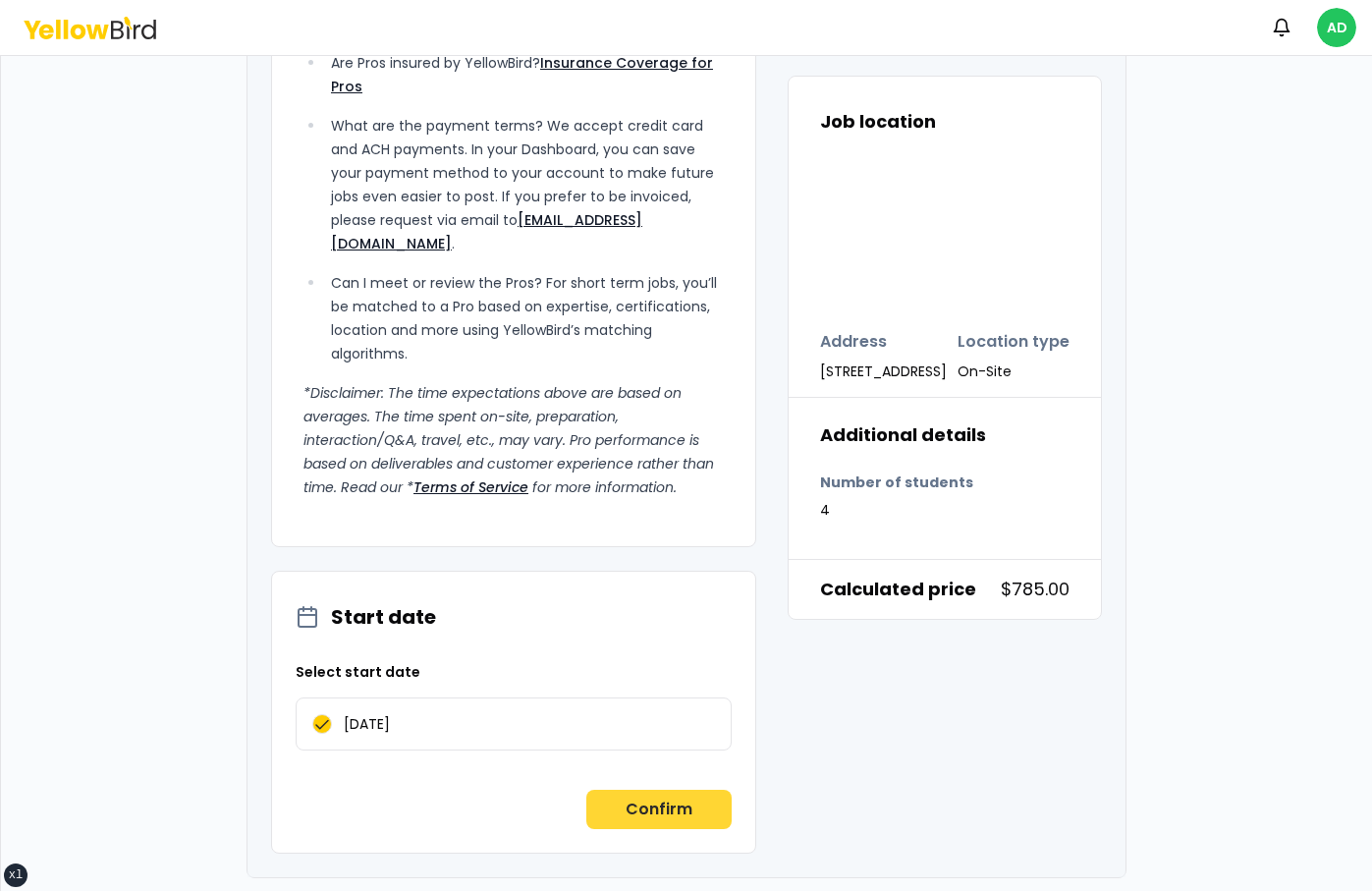 click on "Confirm" at bounding box center (659, 809) 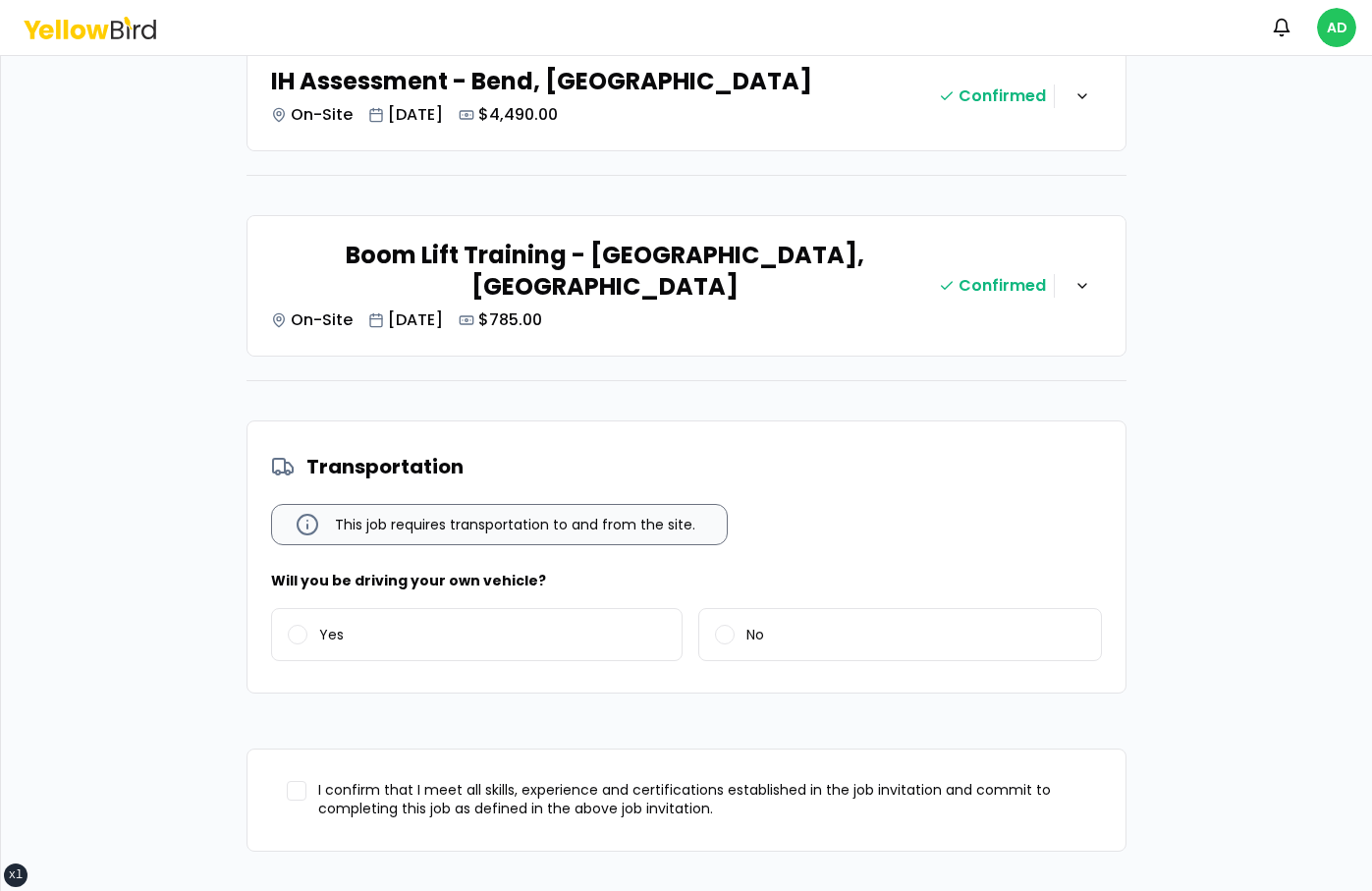 scroll, scrollTop: 377, scrollLeft: 0, axis: vertical 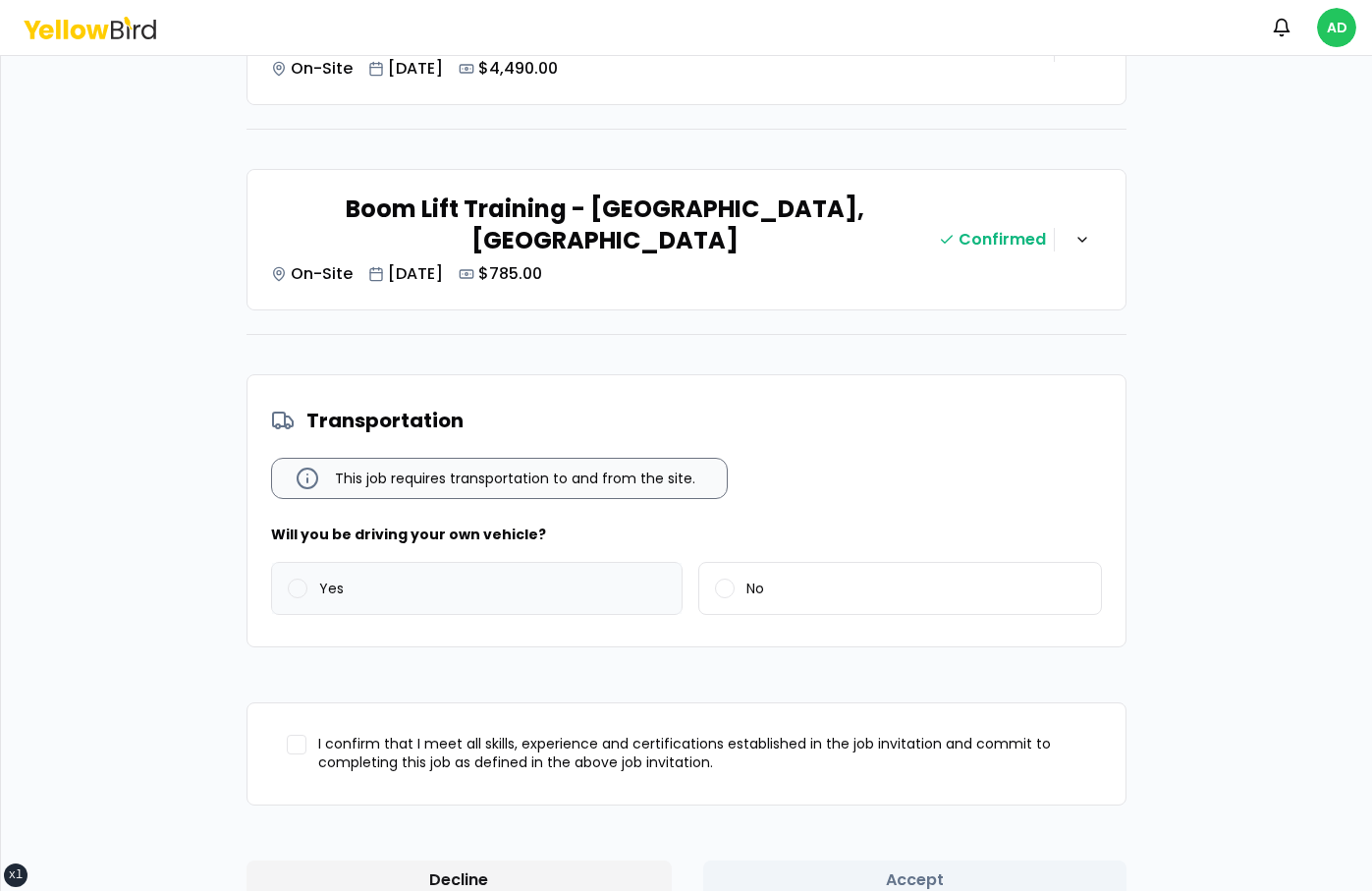 click on "Yes" at bounding box center [476, 588] 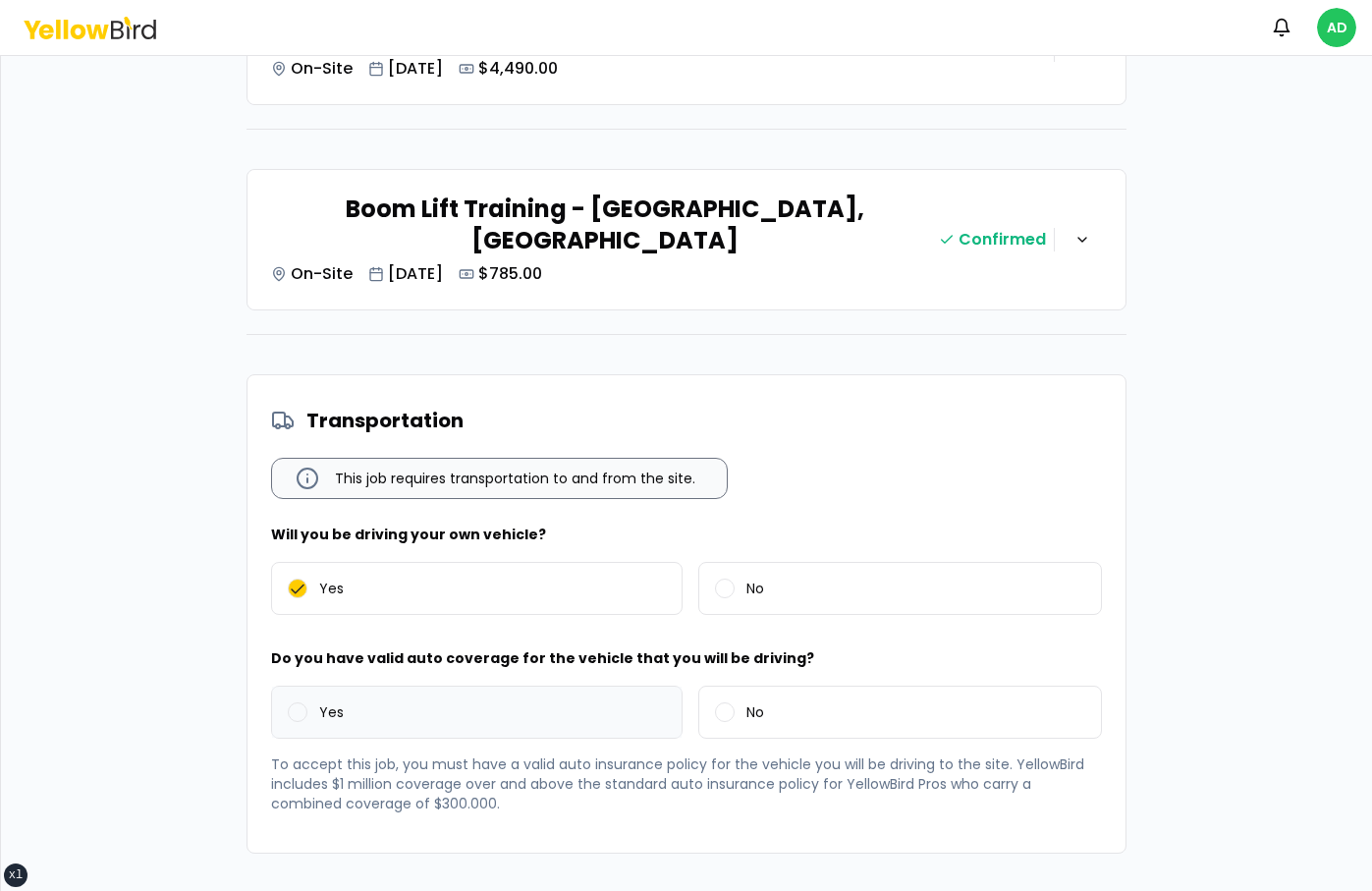 click on "Yes" at bounding box center [476, 712] 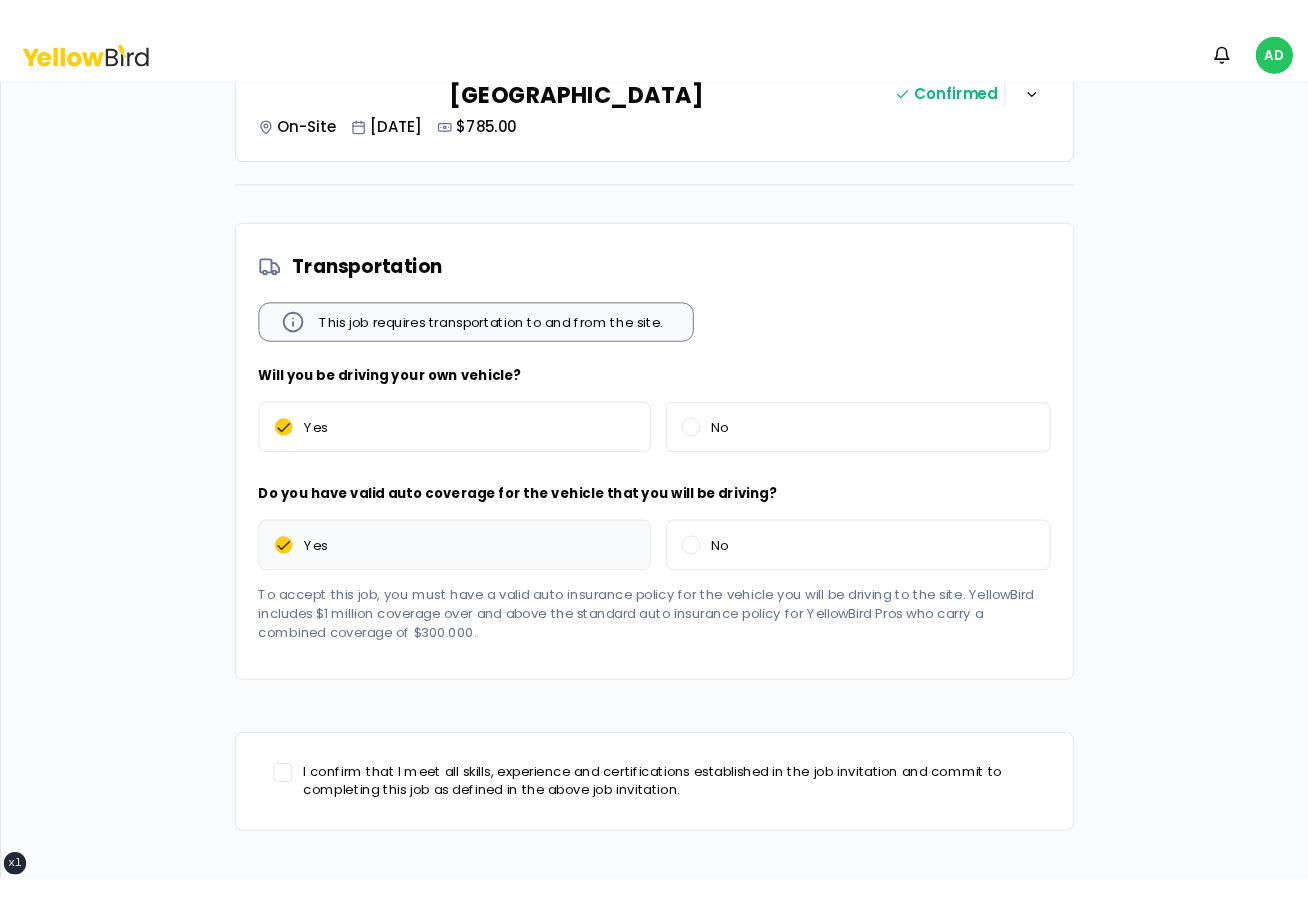 scroll, scrollTop: 594, scrollLeft: 0, axis: vertical 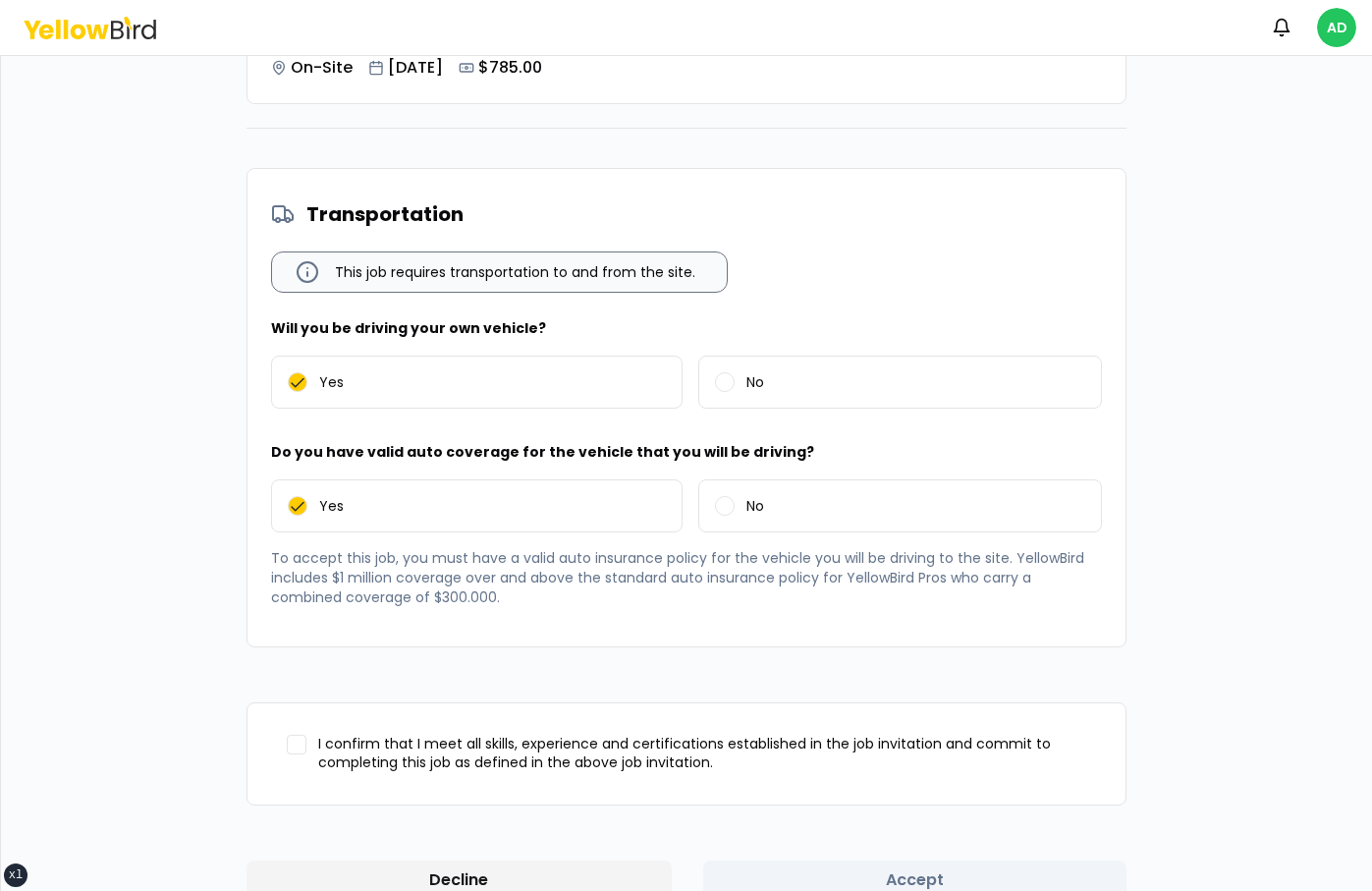 click on "I confirm that I meet all skills, experience and certifications established in the job invitation and commit to completing this job as defined in the above job invitation." at bounding box center (702, 753) 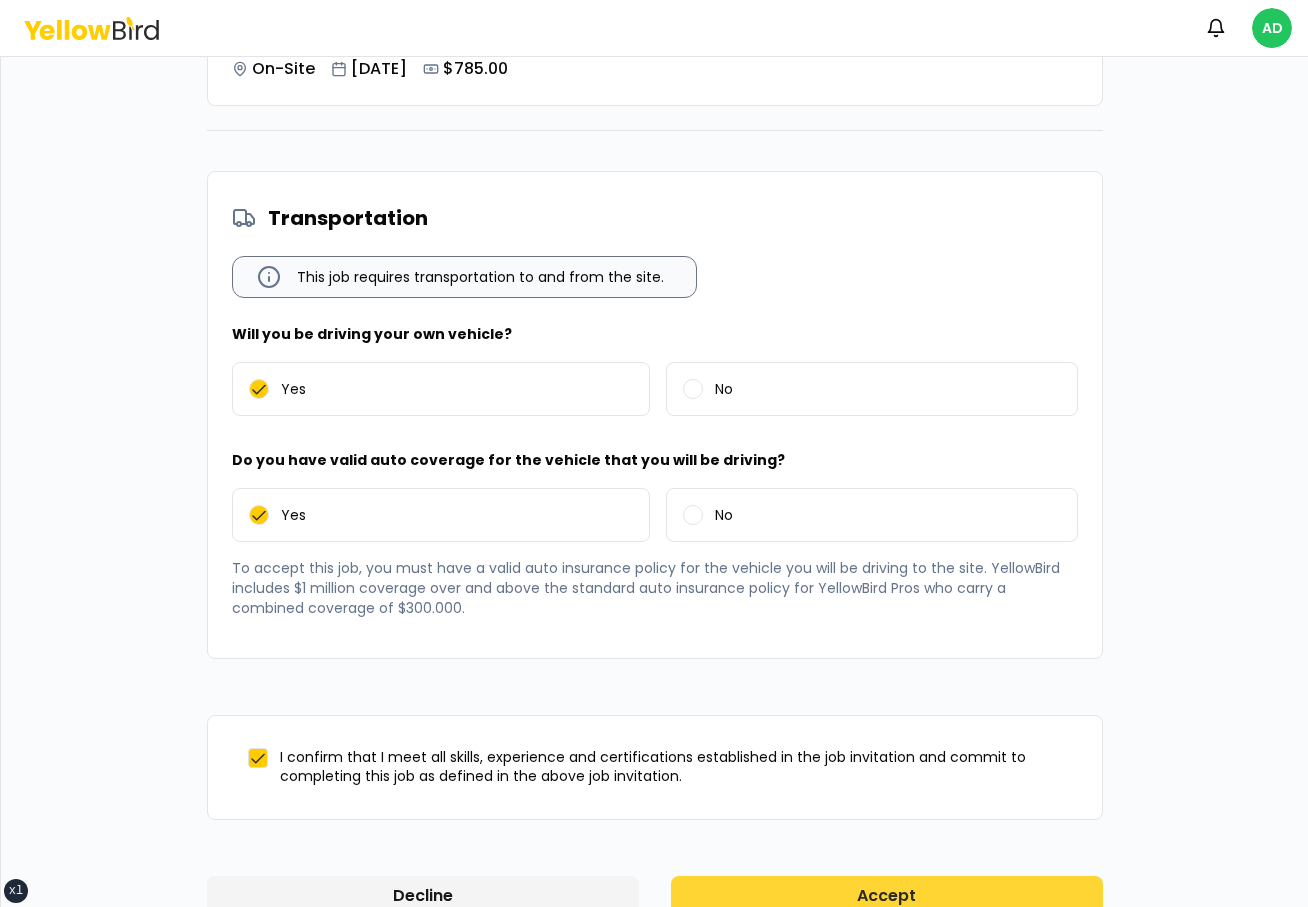 click on "Accept" at bounding box center [887, 896] 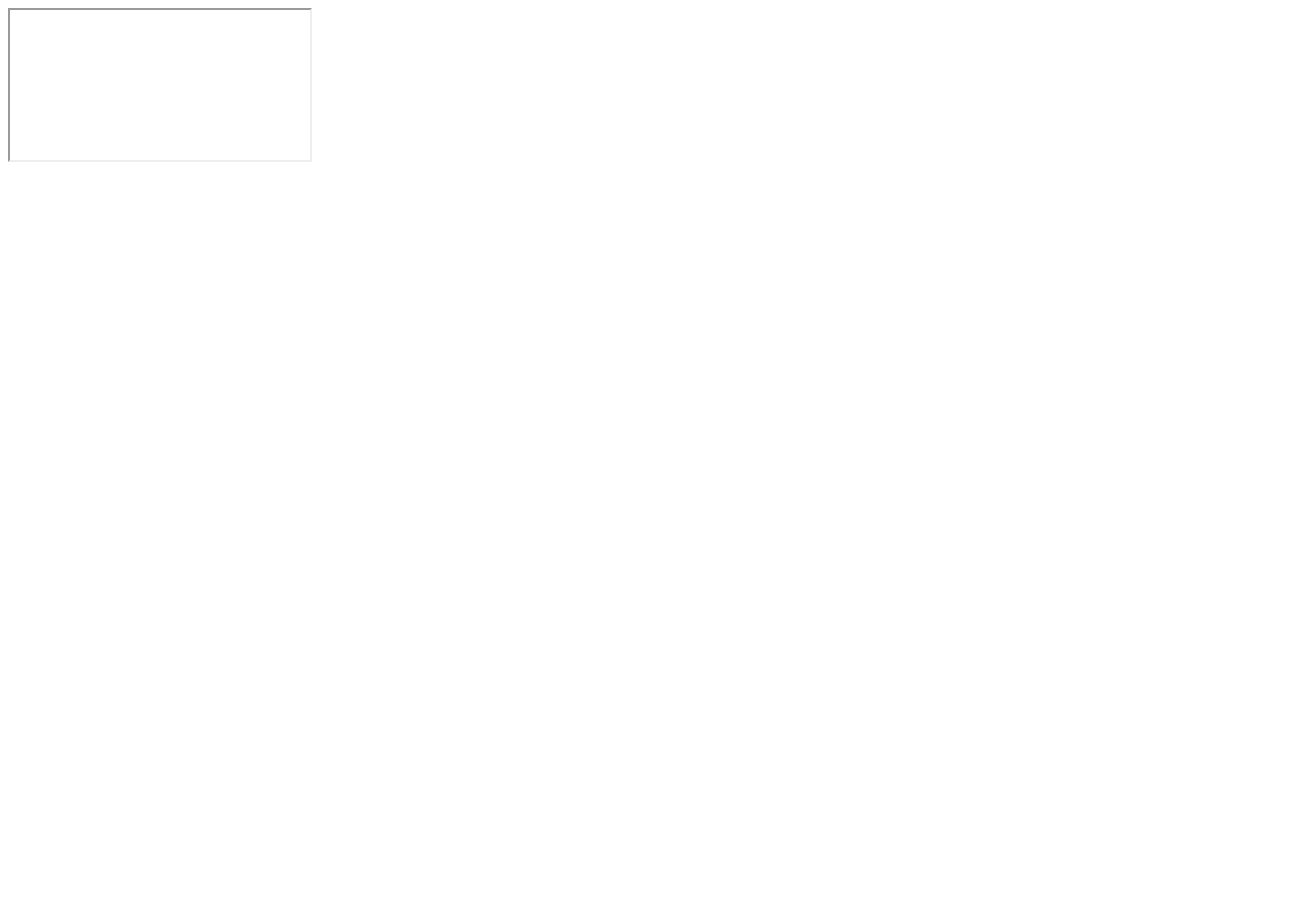 scroll, scrollTop: 0, scrollLeft: 0, axis: both 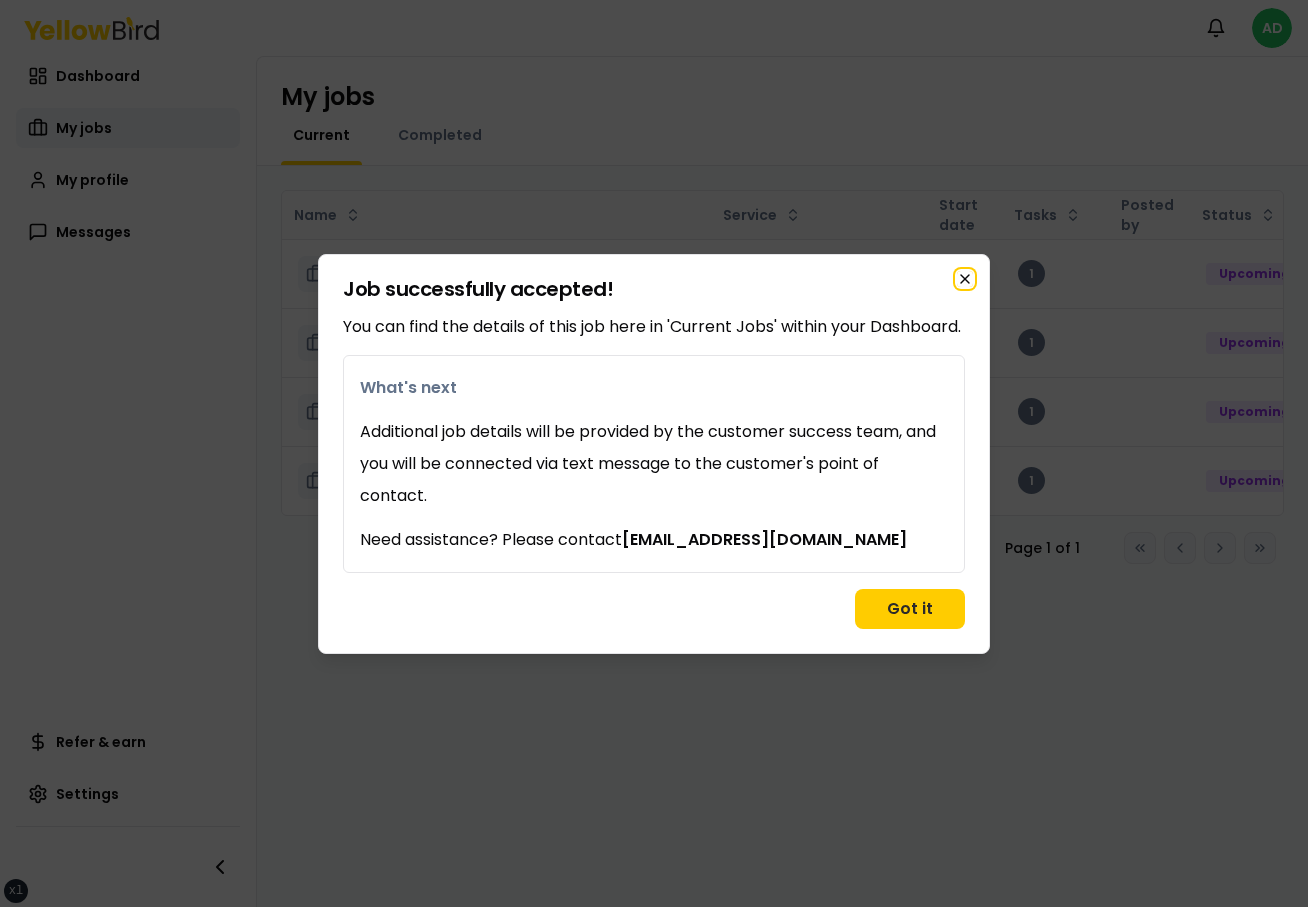 click 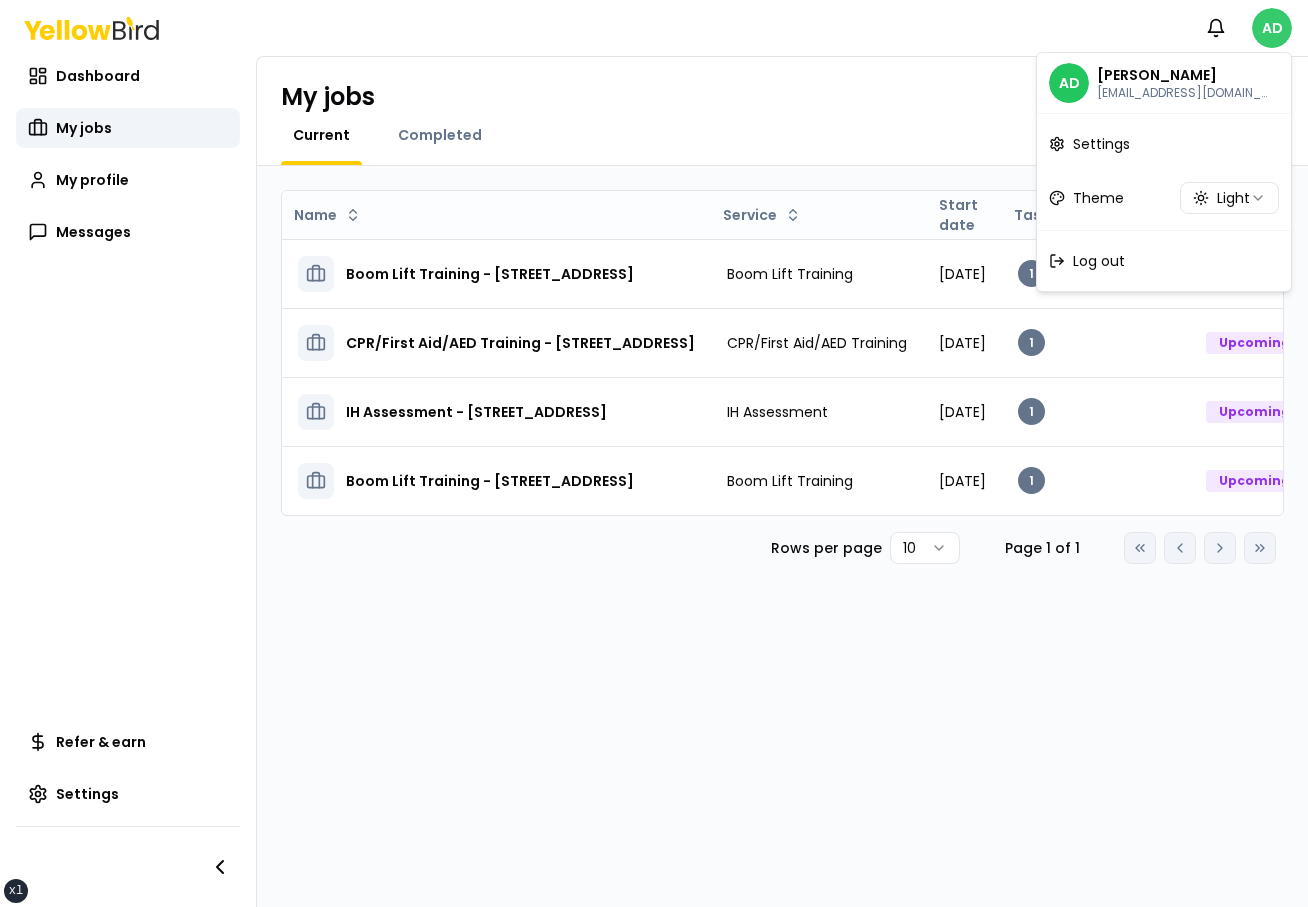 click on "xs sm md lg xl 2xl Notifications AD Dashboard My jobs My profile Messages Refer & earn Settings My jobs Current Completed Name Service Start date Tasks Posted by Status Boom Lift Training - 2504 NE 8th St, Bend, OR 97701 Boom Lift Training July 18, 2025 1 Upcoming Open menu CPR/First Aid/AED Training - 2504 NE 8th St, Bend, OR 97701 CPR/First Aid/AED Training July 24, 2025 1 Upcoming Open menu IH Assessment - 2504 NE 8th St, Bend, OR 97701 IH Assessment July 18, 2025 1 Upcoming Open menu Boom Lift Training - 25040 Cultus Ln, Bend, OR 97701 Boom Lift Training July 24, 2025 1 Upcoming Open menu Rows per page 10 Page 1 of 1 Go to first page Go to previous page Go to next page Go to last page
AD Alex Dixon adixon+pro1@goyellowbird.com Settings Theme Light Log out" at bounding box center [654, 453] 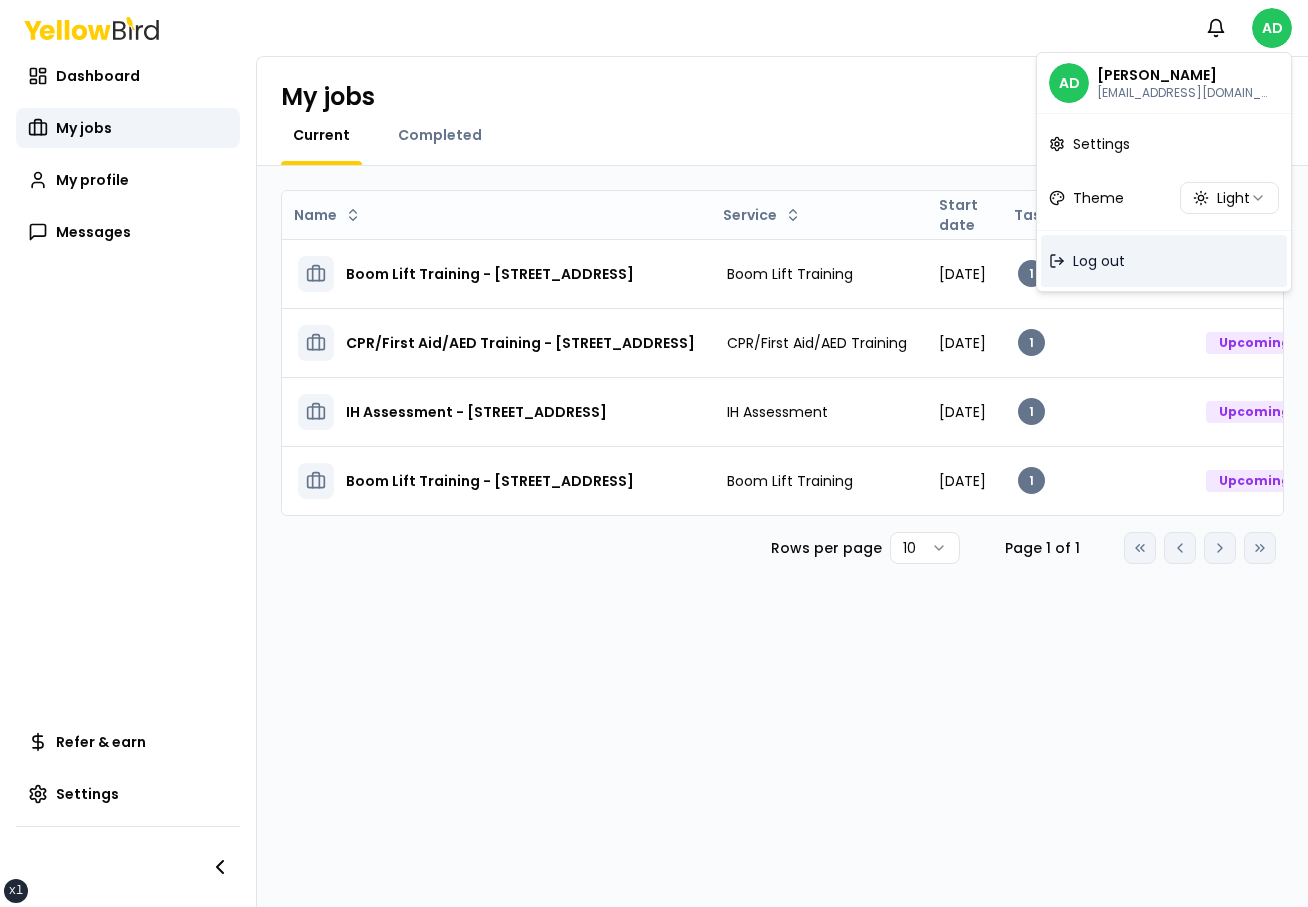 click on "Log out" at bounding box center (1099, 261) 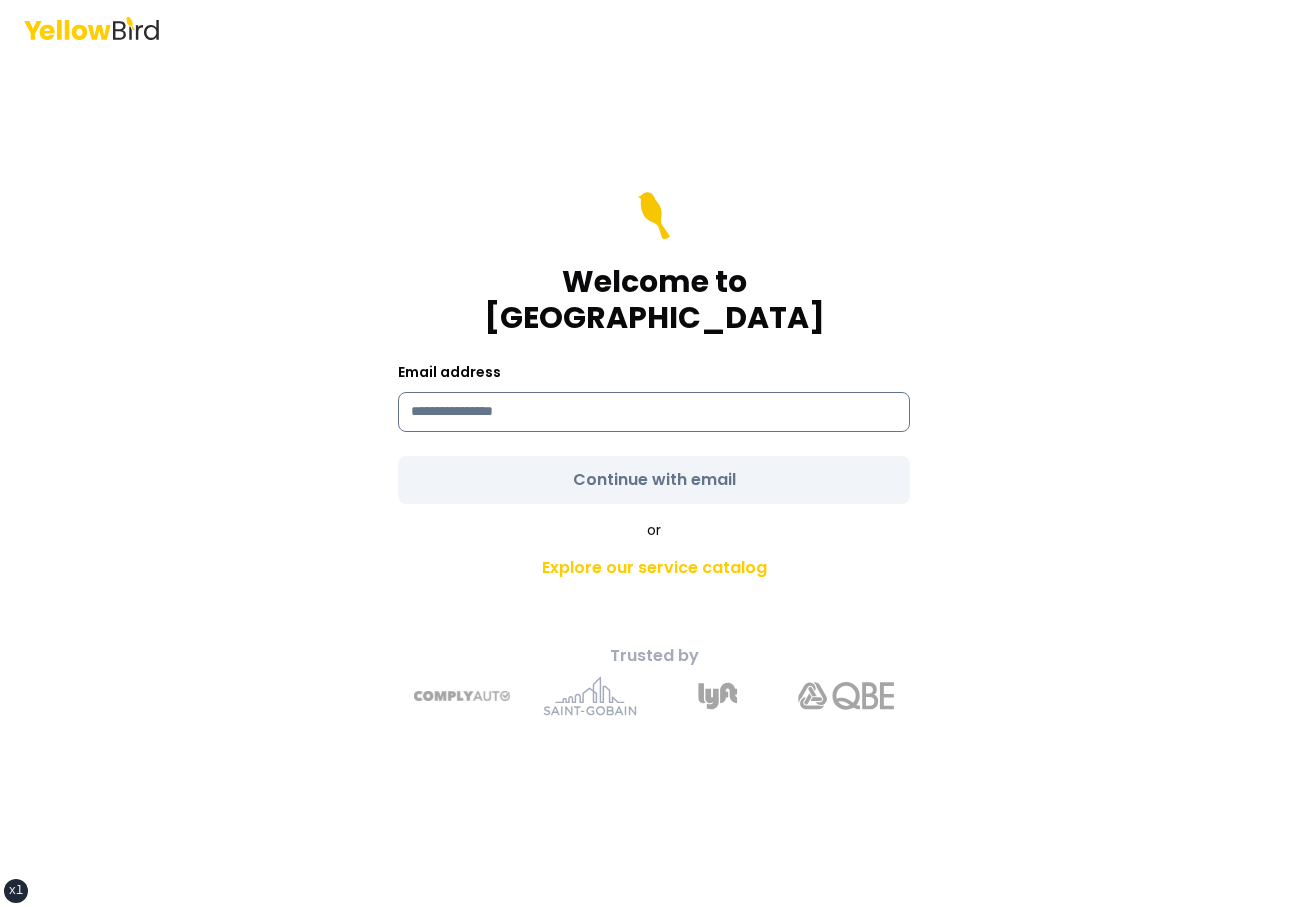 click at bounding box center (654, 412) 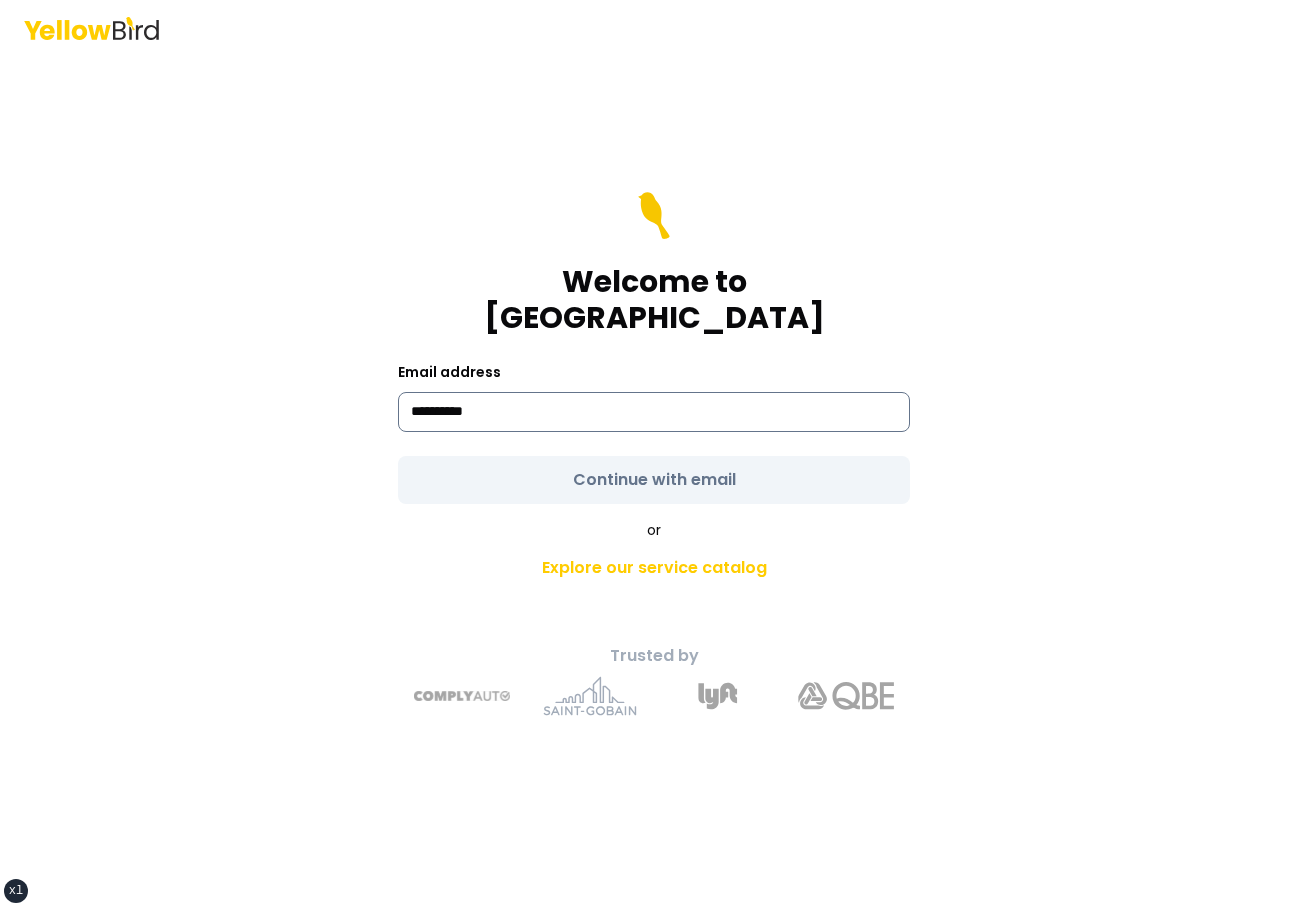 type on "**********" 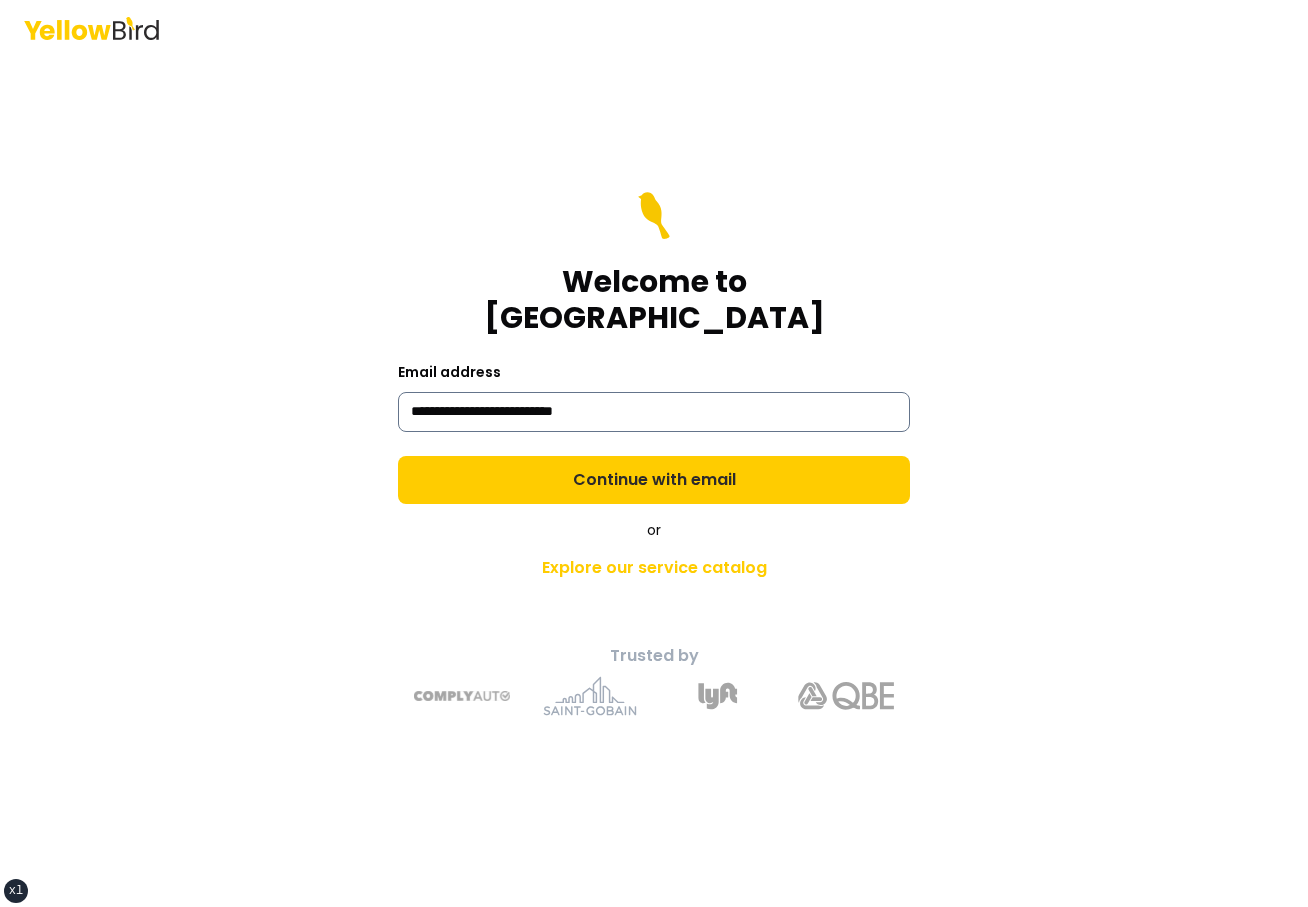click on "Continue with email" at bounding box center (654, 480) 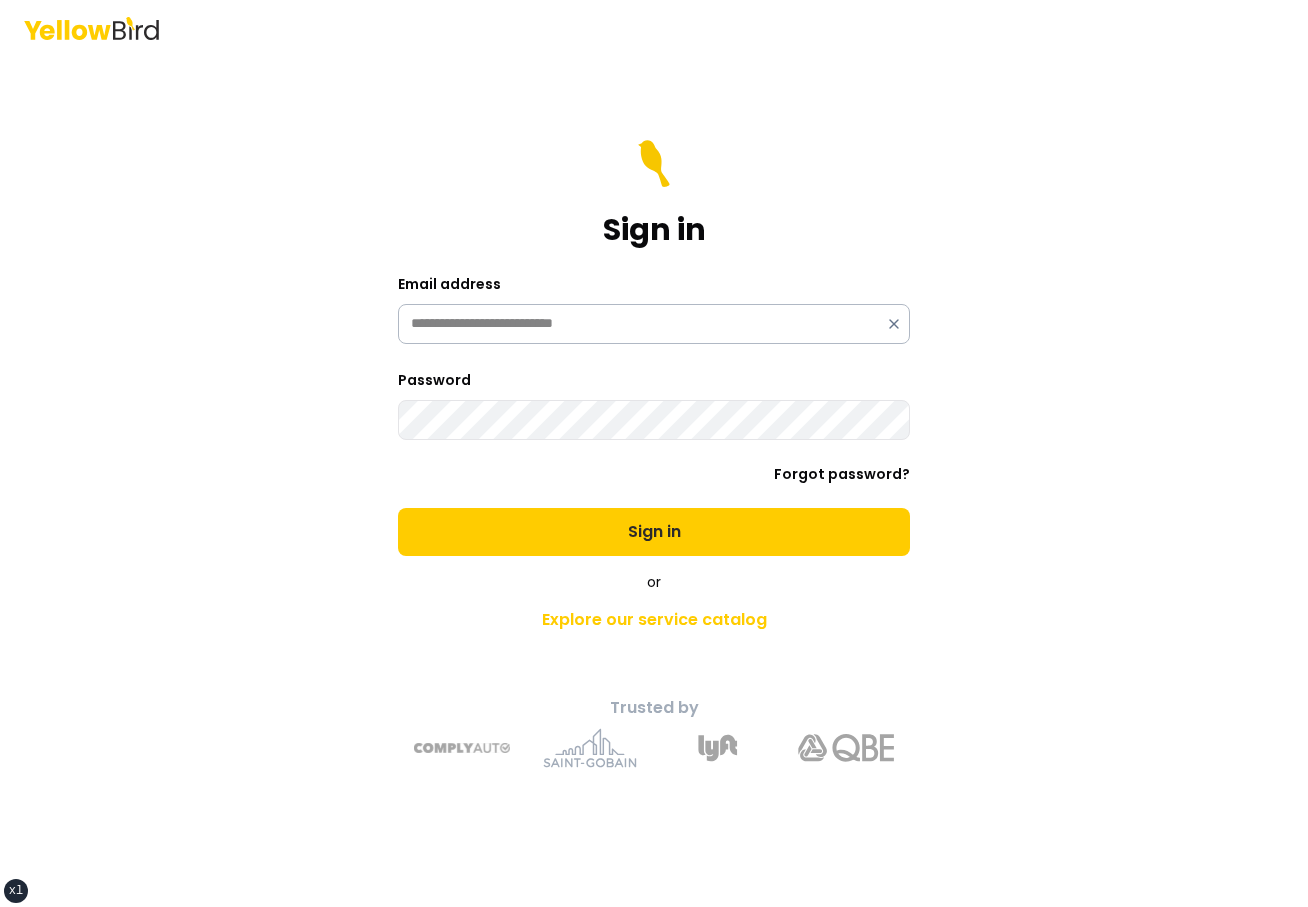 click on "Sign in" at bounding box center (654, 532) 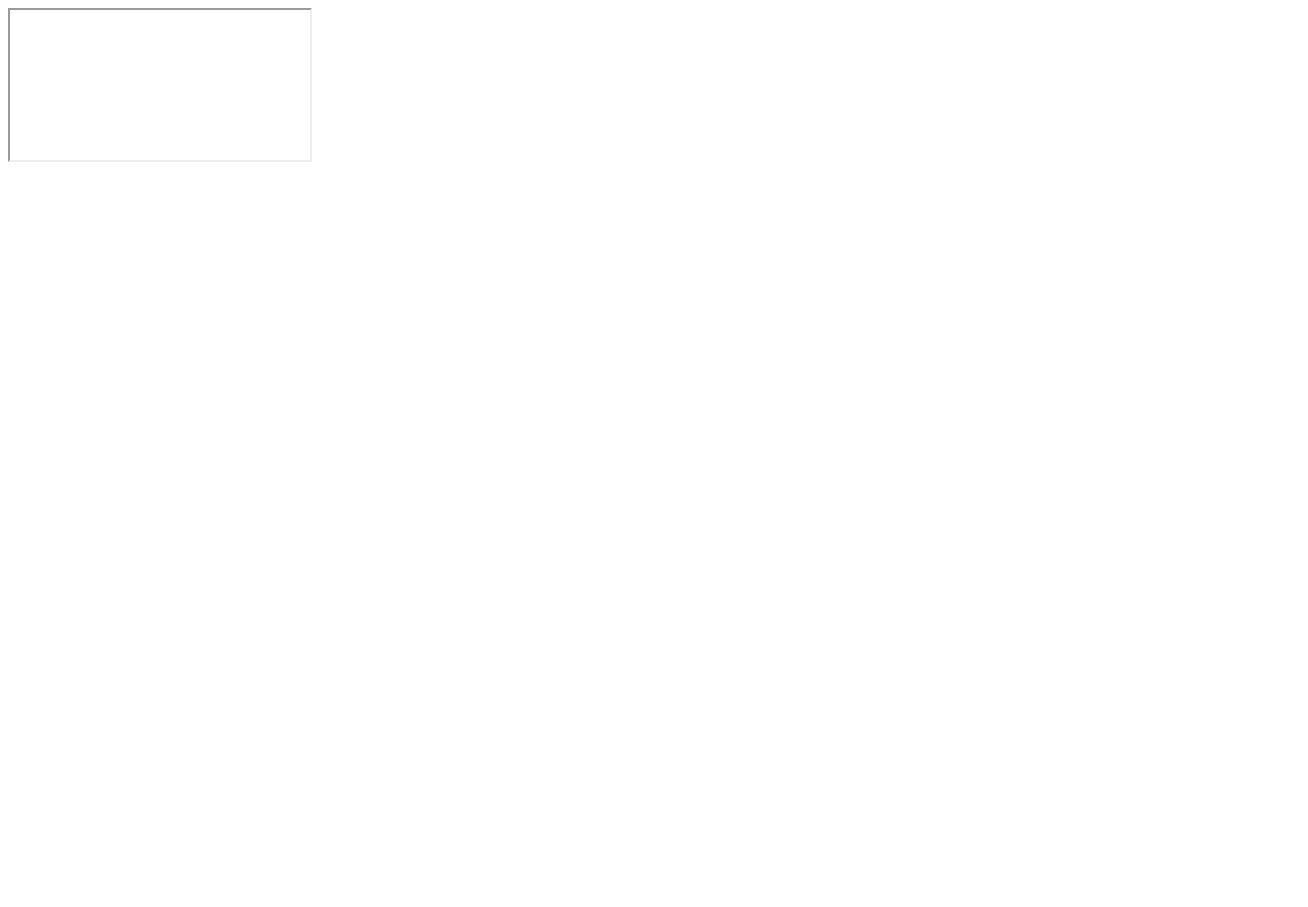 scroll, scrollTop: 0, scrollLeft: 0, axis: both 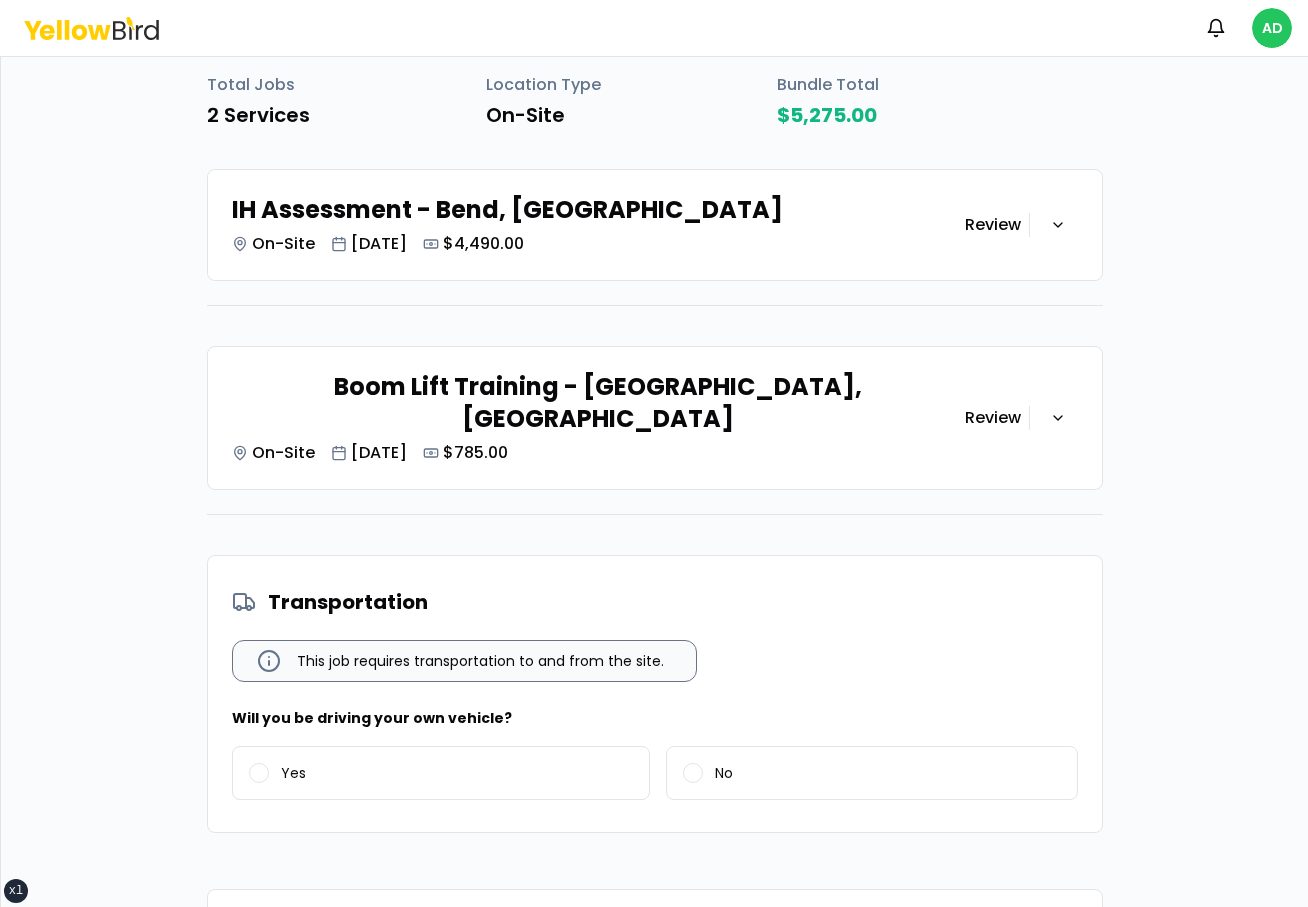 click on "IH Assessment - Bend, [GEOGRAPHIC_DATA] On-Site [DATE] $4,490.00" at bounding box center [598, 225] 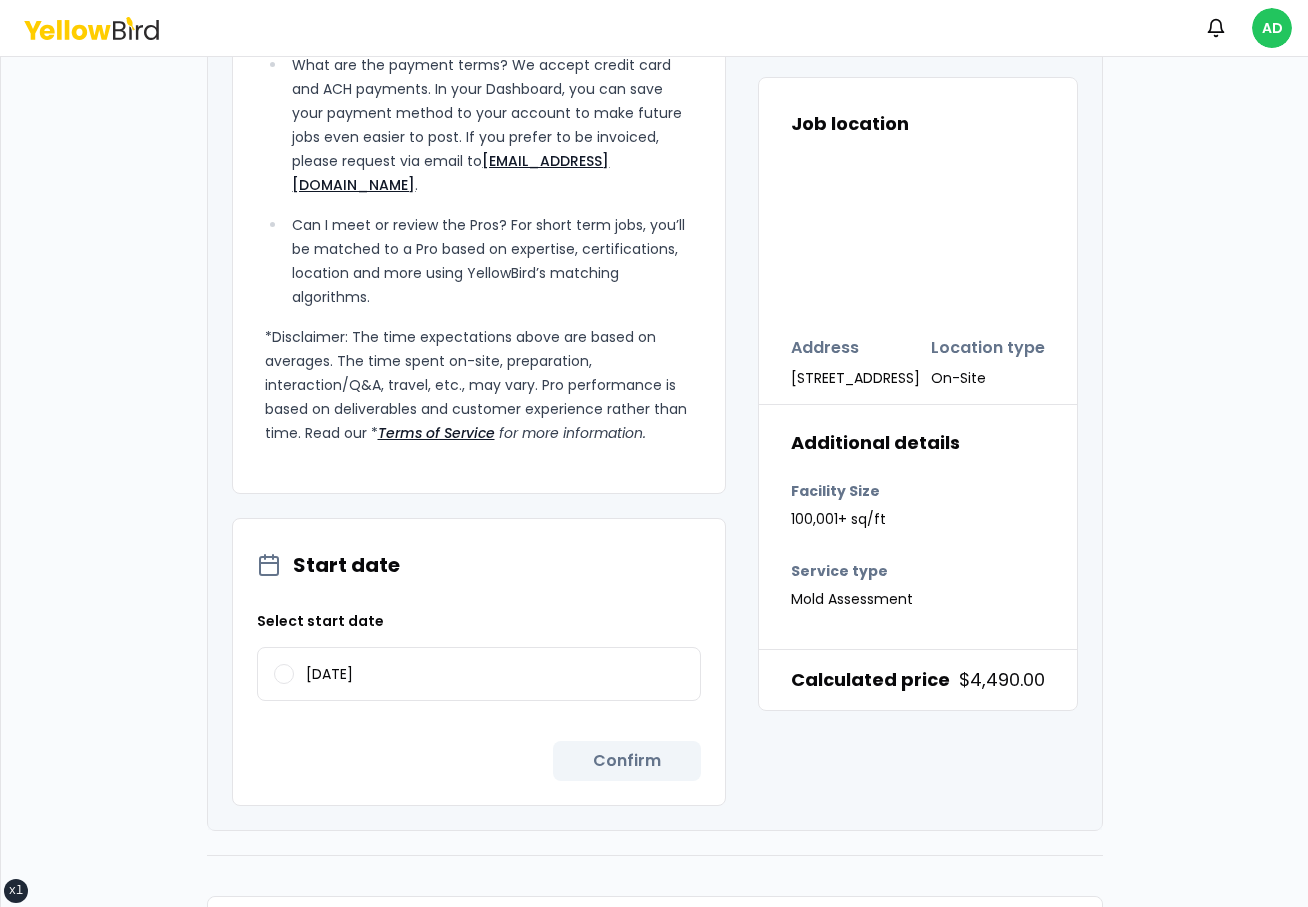 scroll, scrollTop: 2239, scrollLeft: 0, axis: vertical 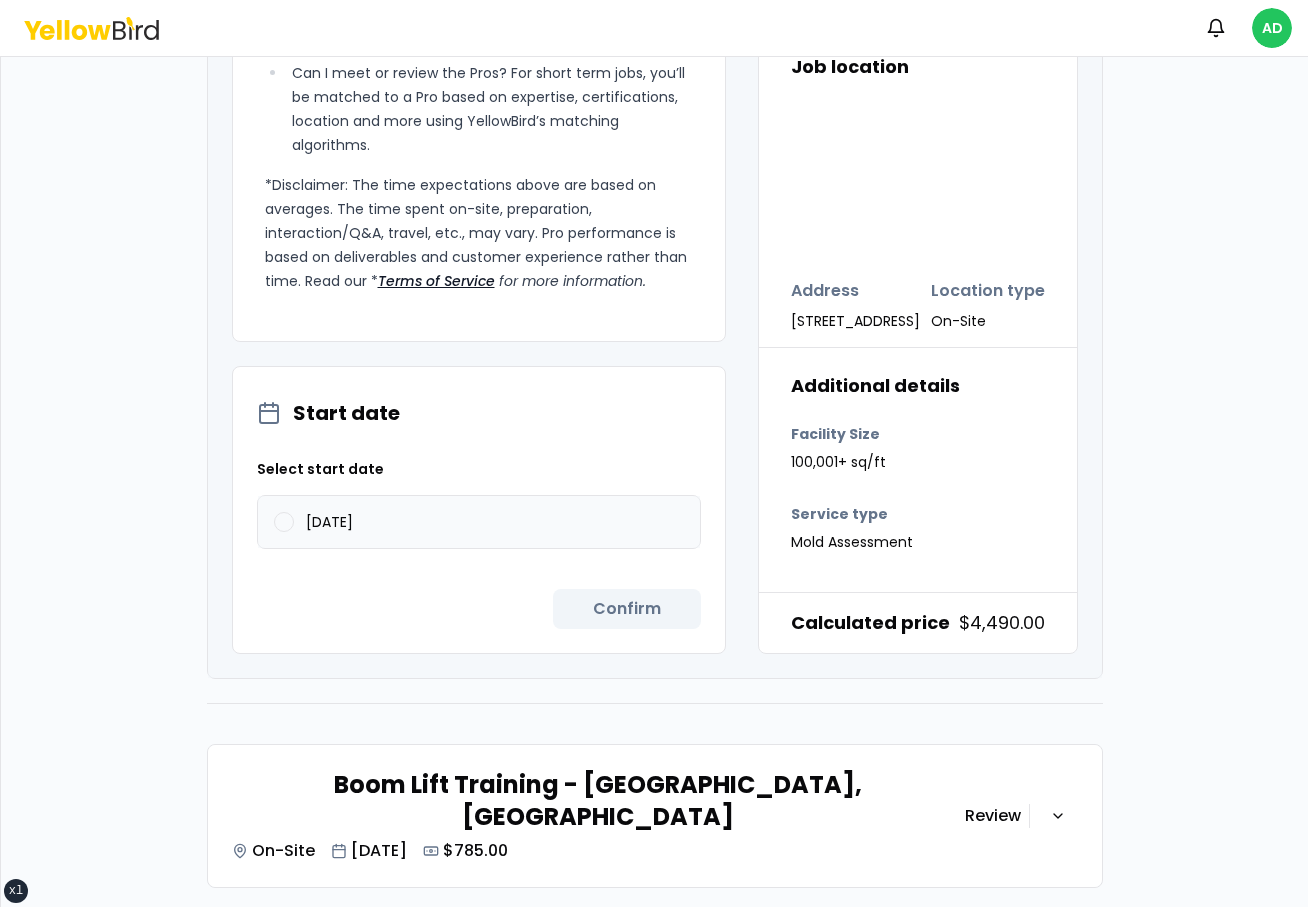 click on "[DATE]" at bounding box center [479, 522] 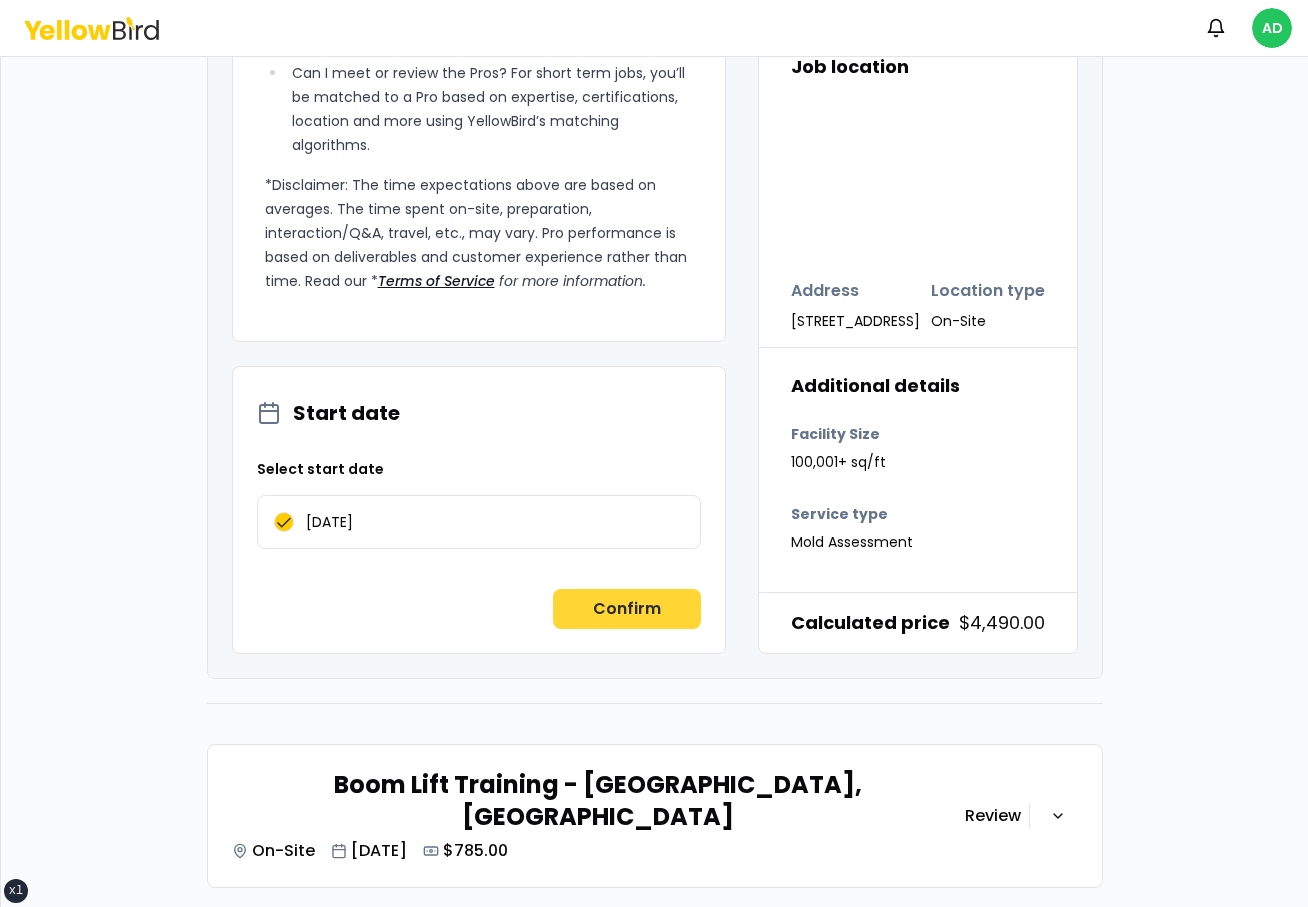 click on "Confirm" at bounding box center (627, 609) 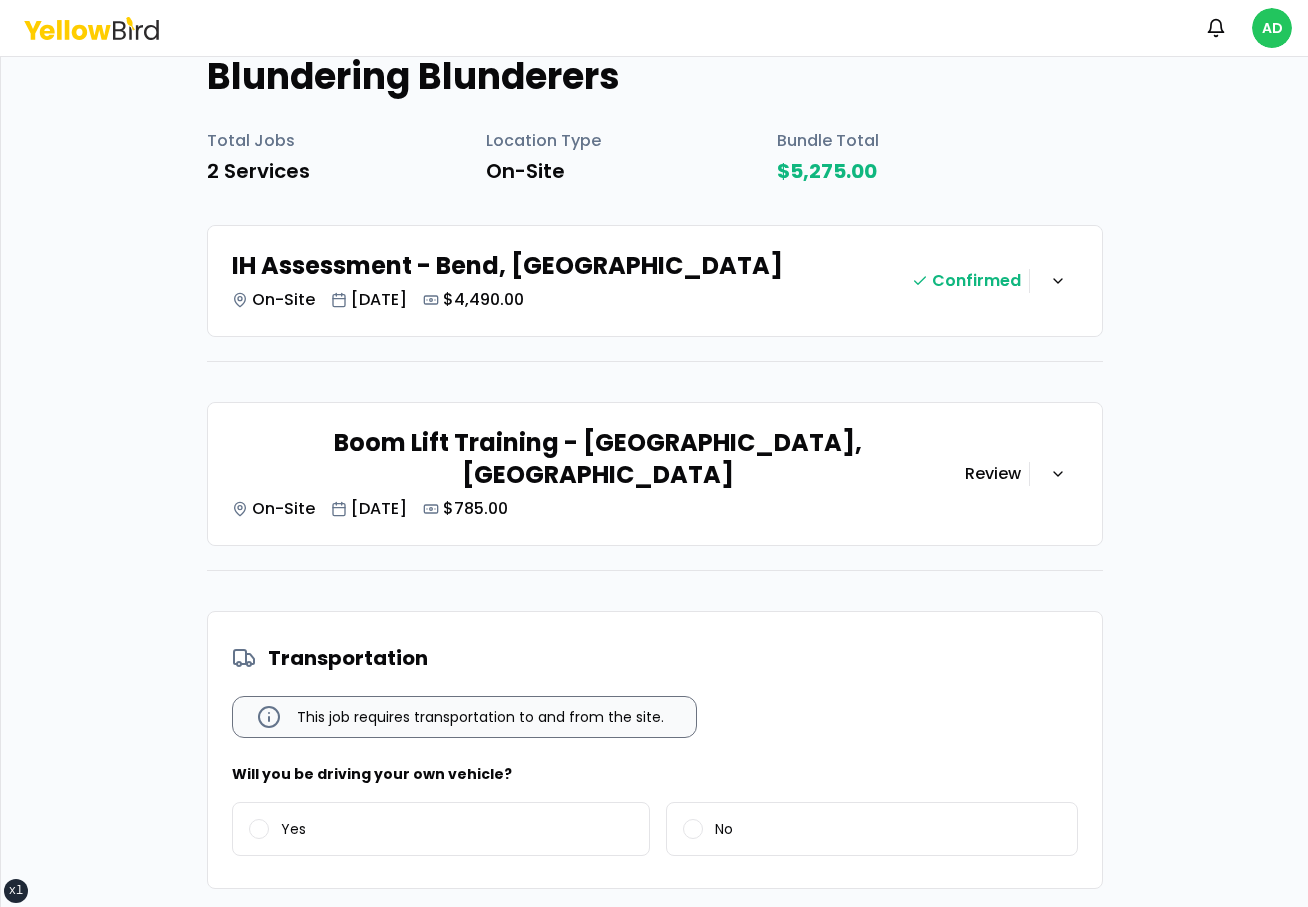 click on "Boom Lift Training - Bend, [GEOGRAPHIC_DATA] On-Site [DATE] $785.00" at bounding box center [598, 474] 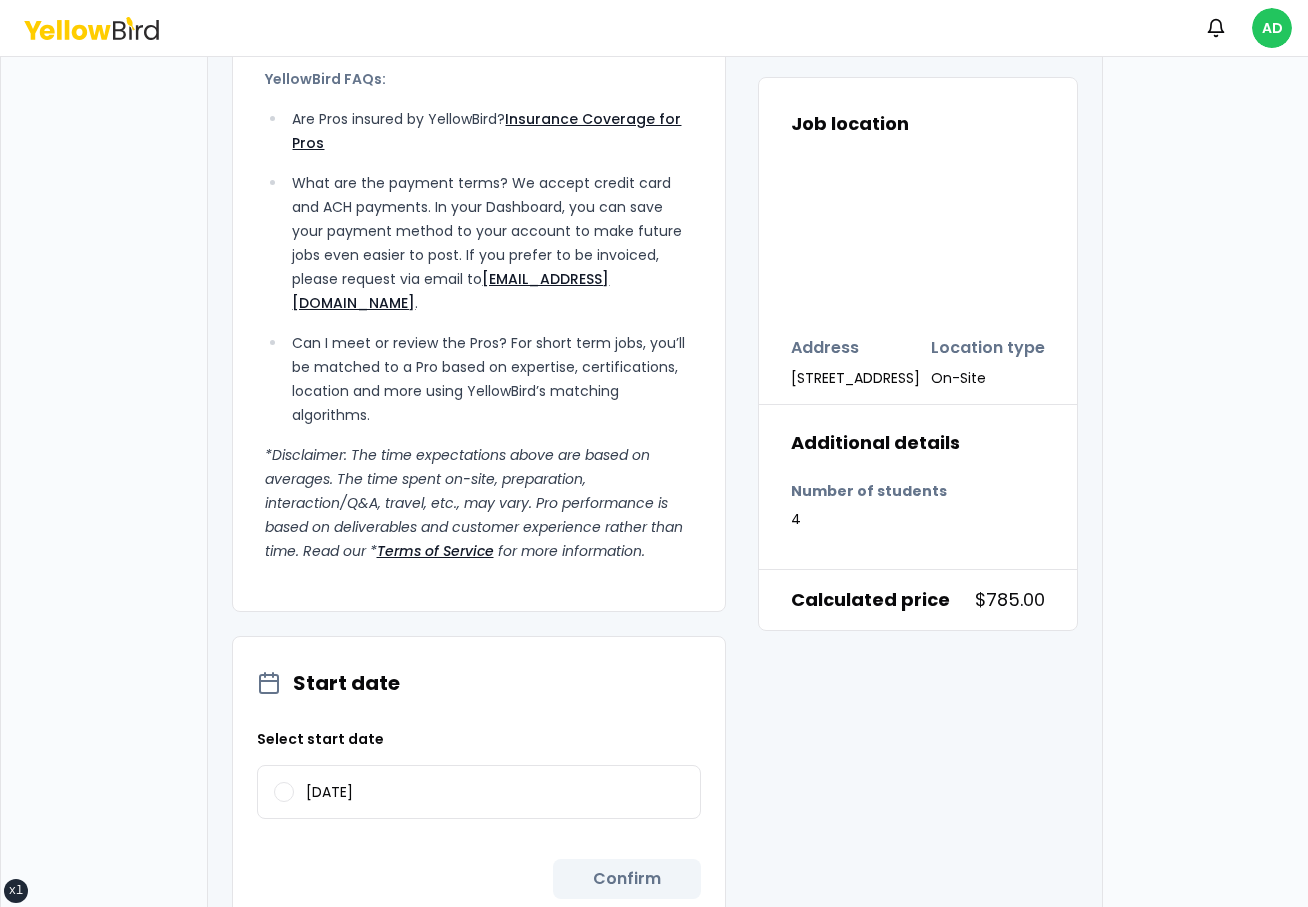 scroll, scrollTop: 2376, scrollLeft: 0, axis: vertical 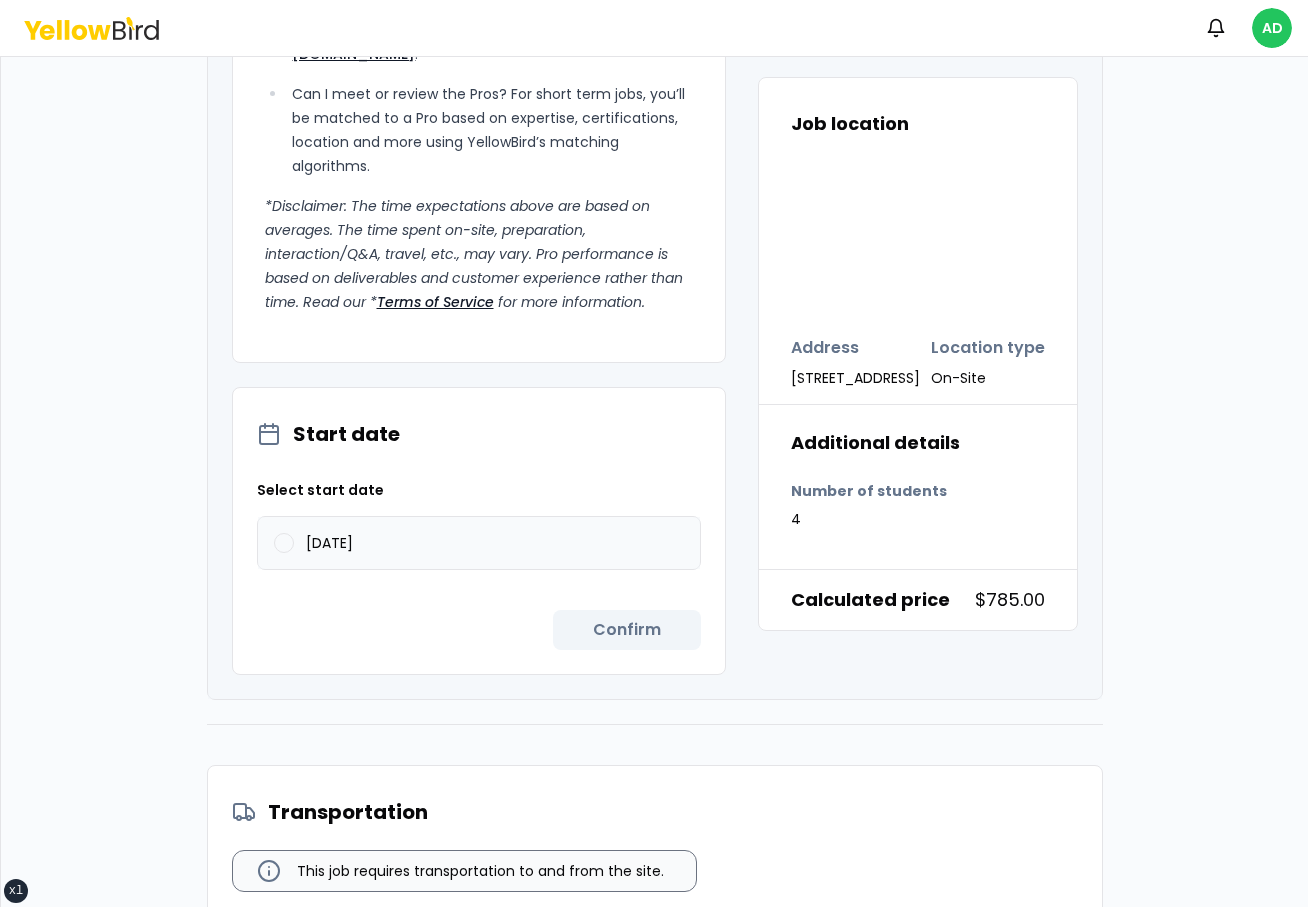 click on "[DATE]" at bounding box center (479, 543) 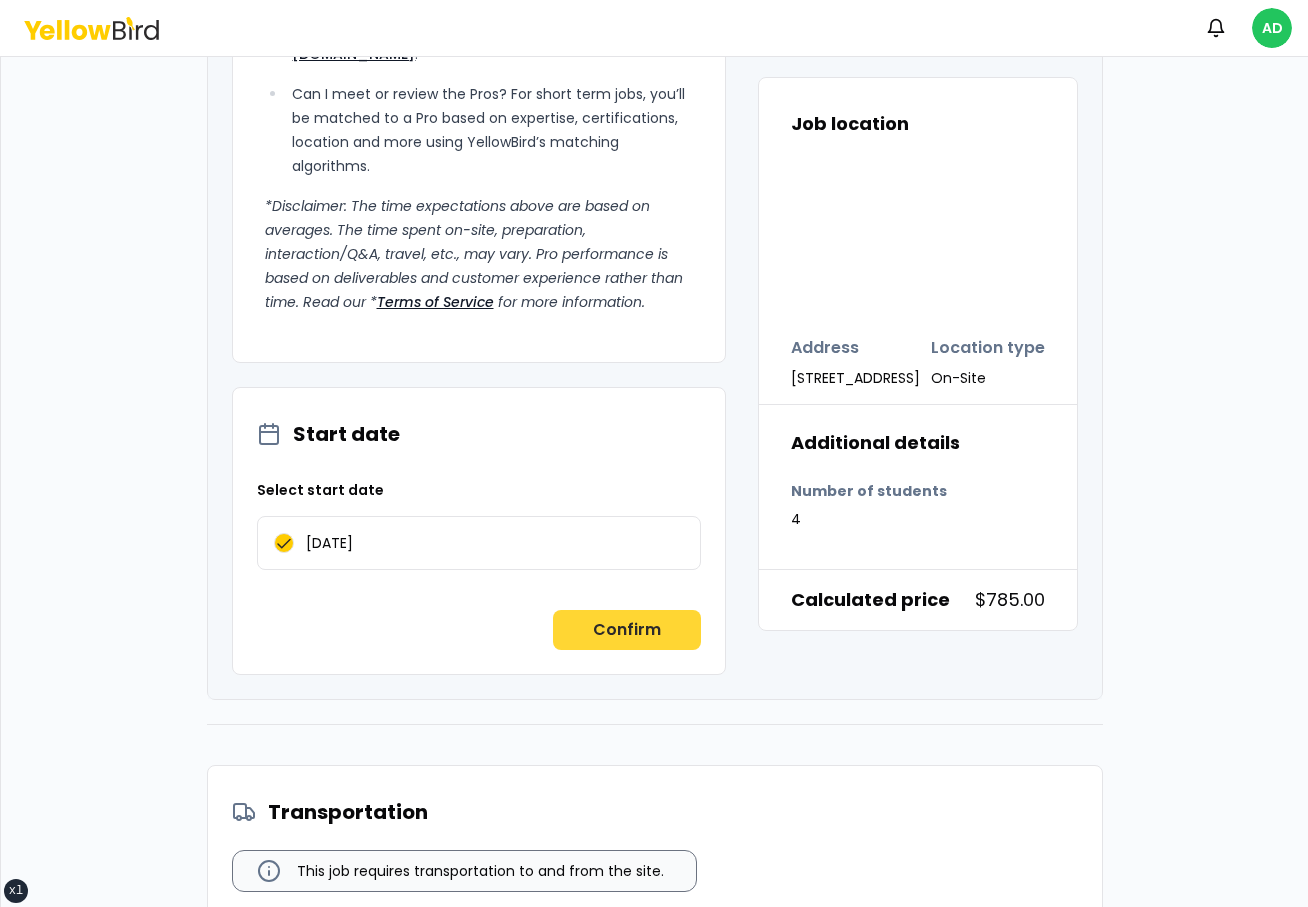click on "Confirm" at bounding box center (627, 630) 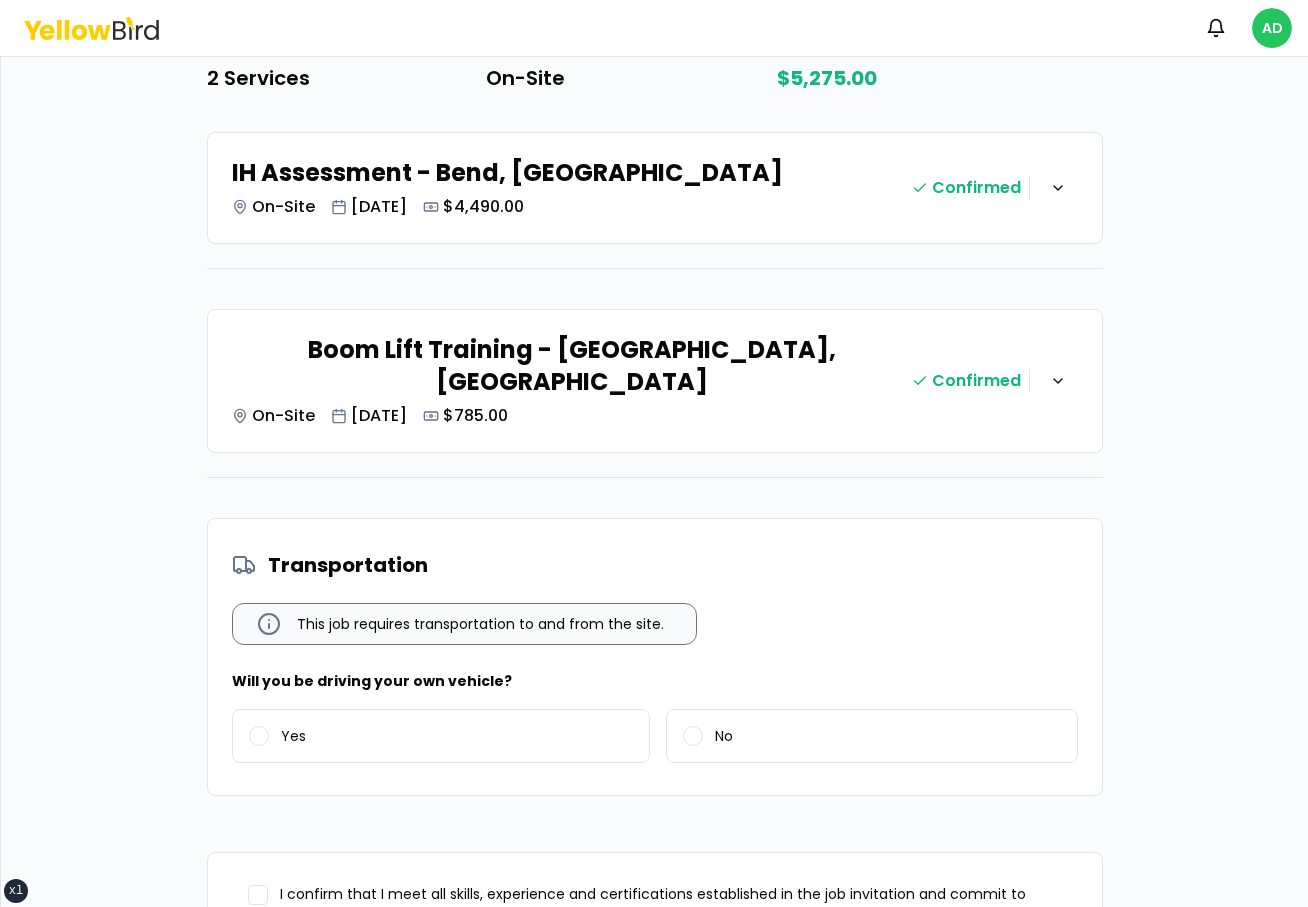 scroll, scrollTop: 432, scrollLeft: 0, axis: vertical 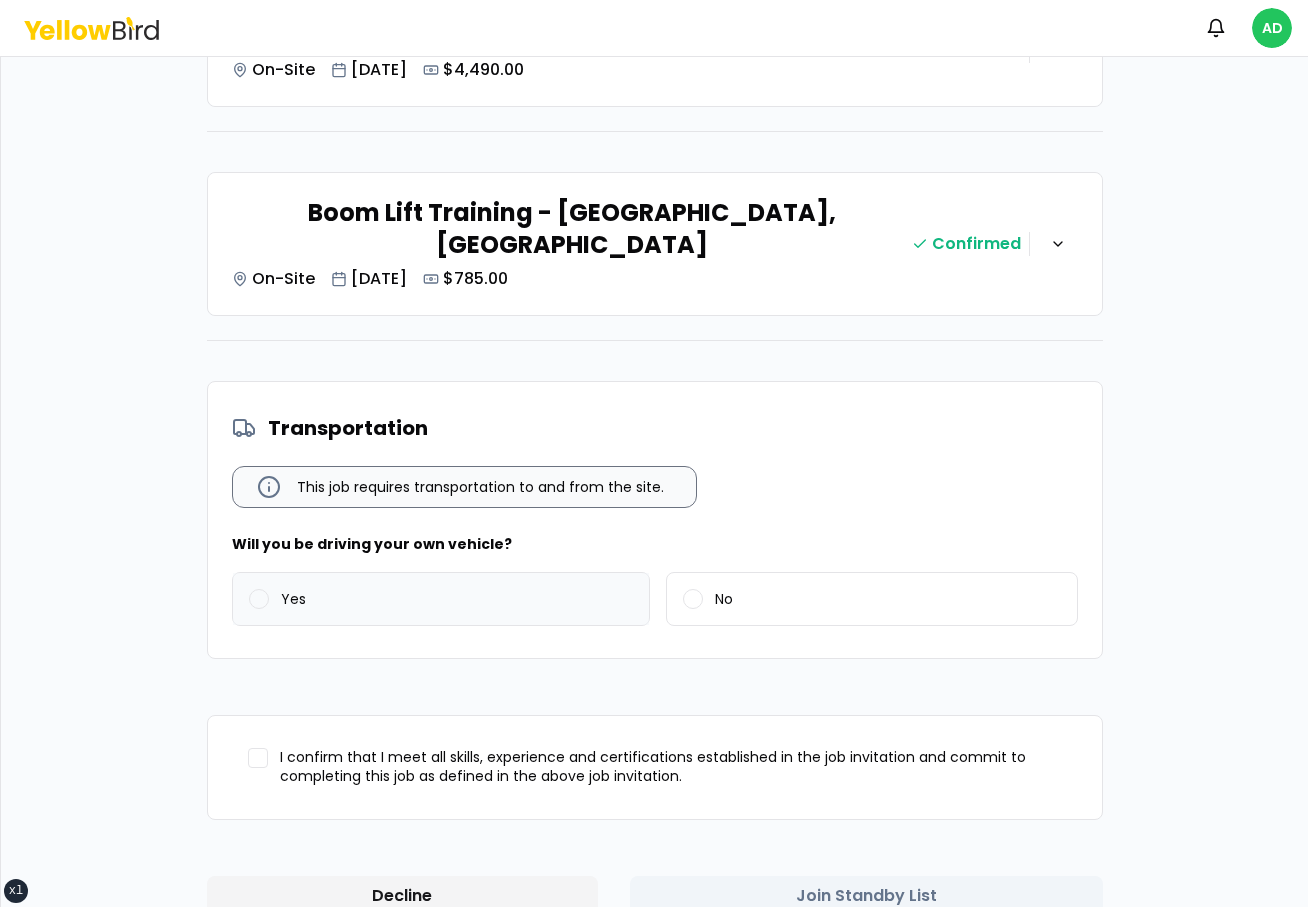 click on "Yes" at bounding box center (441, 599) 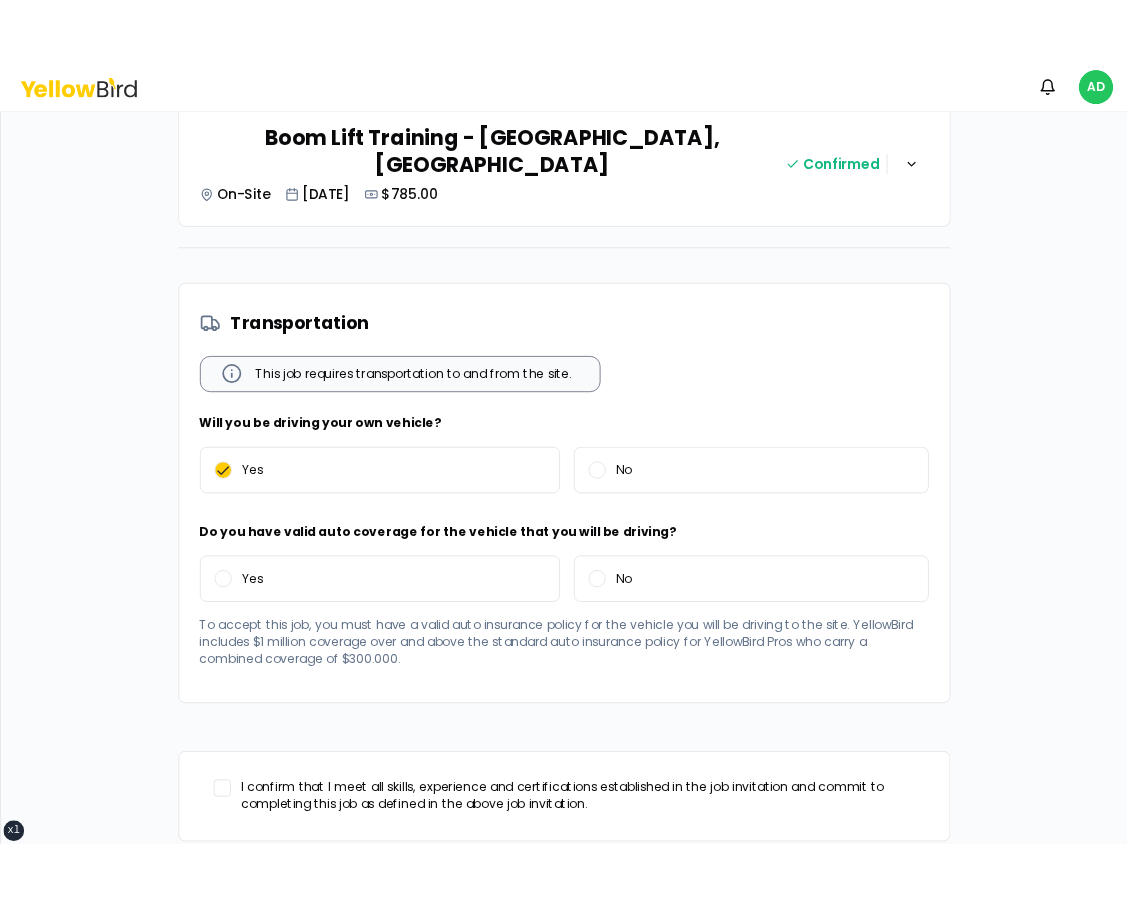 scroll, scrollTop: 642, scrollLeft: 0, axis: vertical 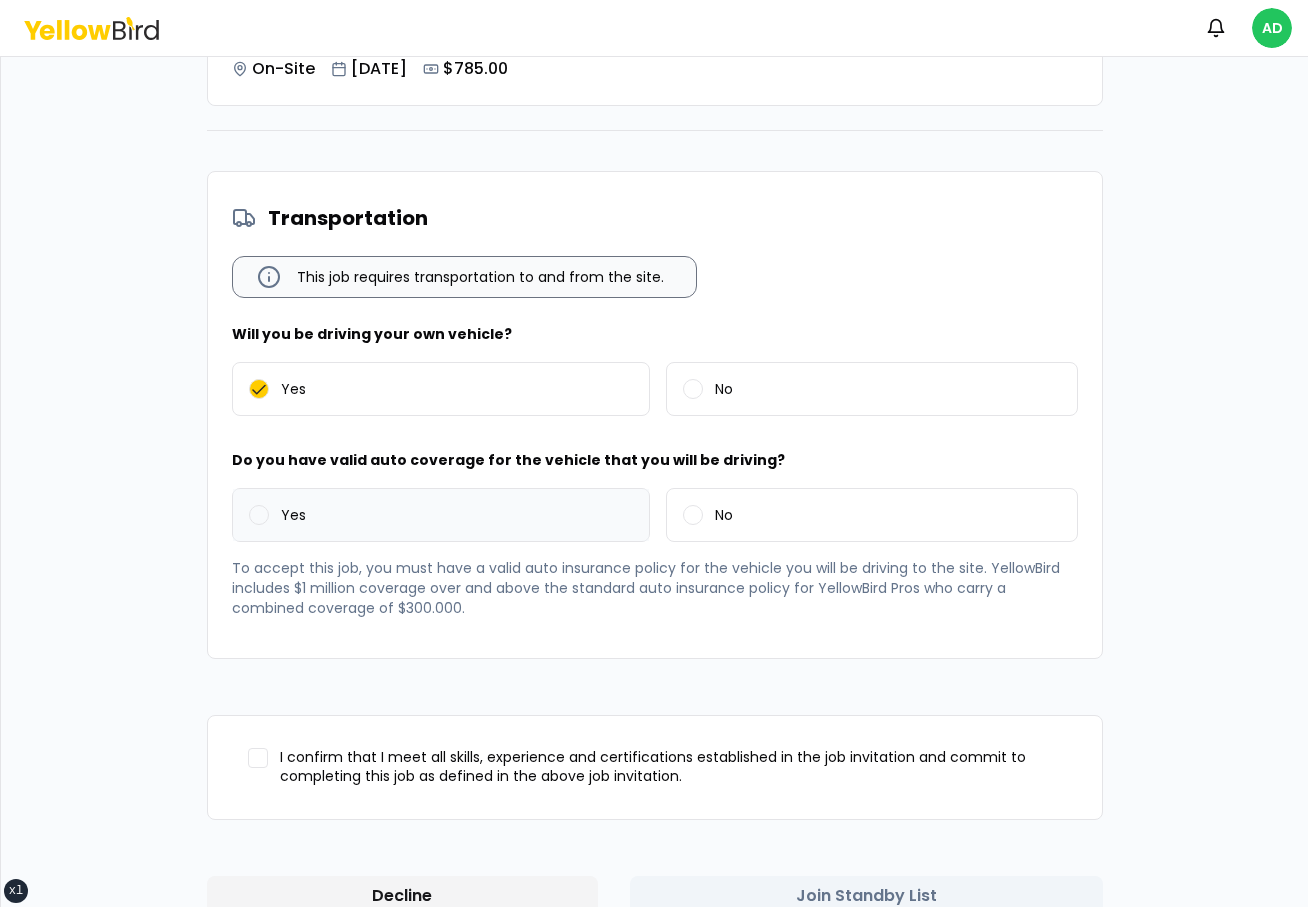 click on "Yes" at bounding box center [441, 515] 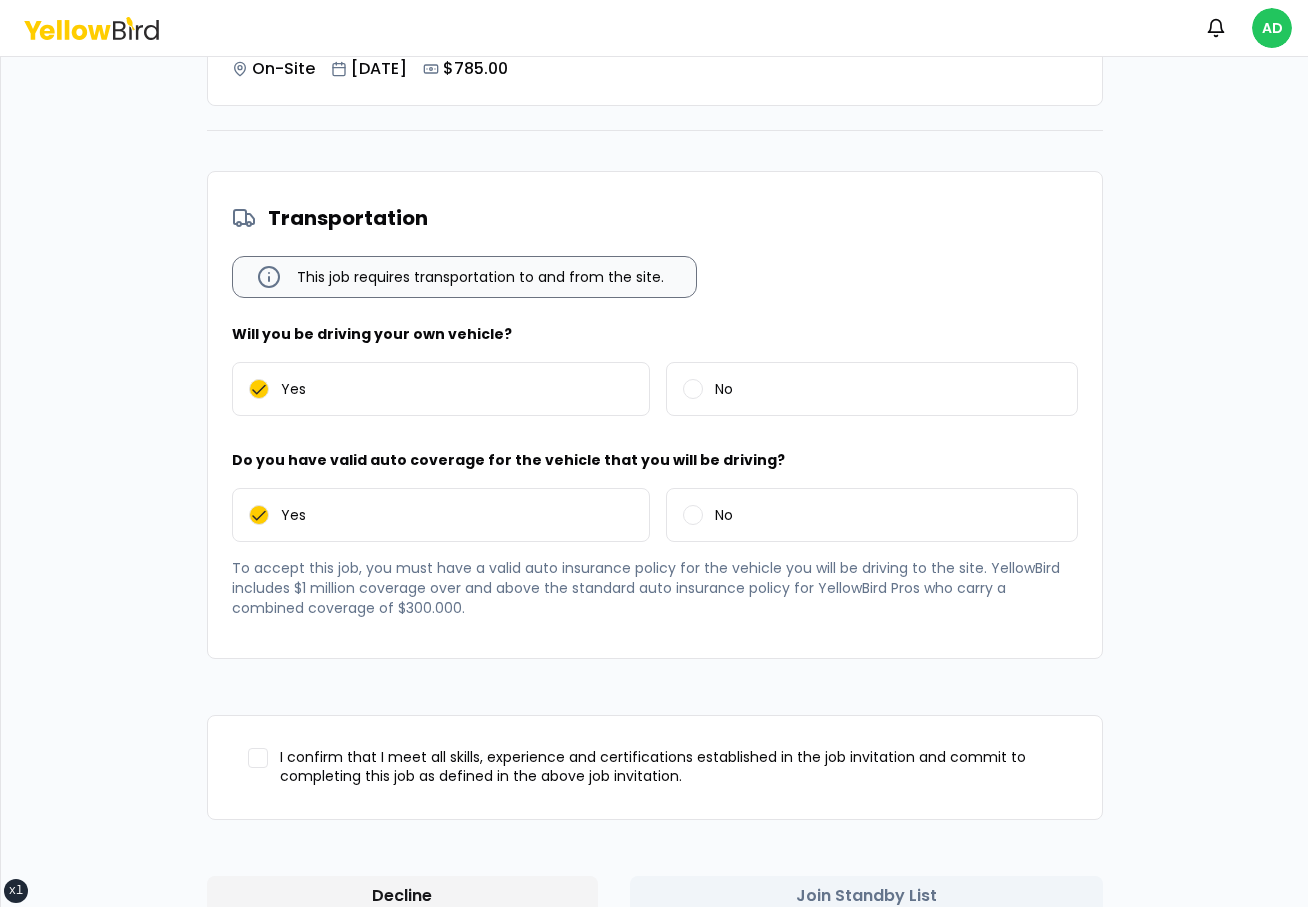 click on "I confirm that I meet all skills, experience and certifications established in the job invitation and commit to completing this job as defined in the above job invitation." at bounding box center [655, 767] 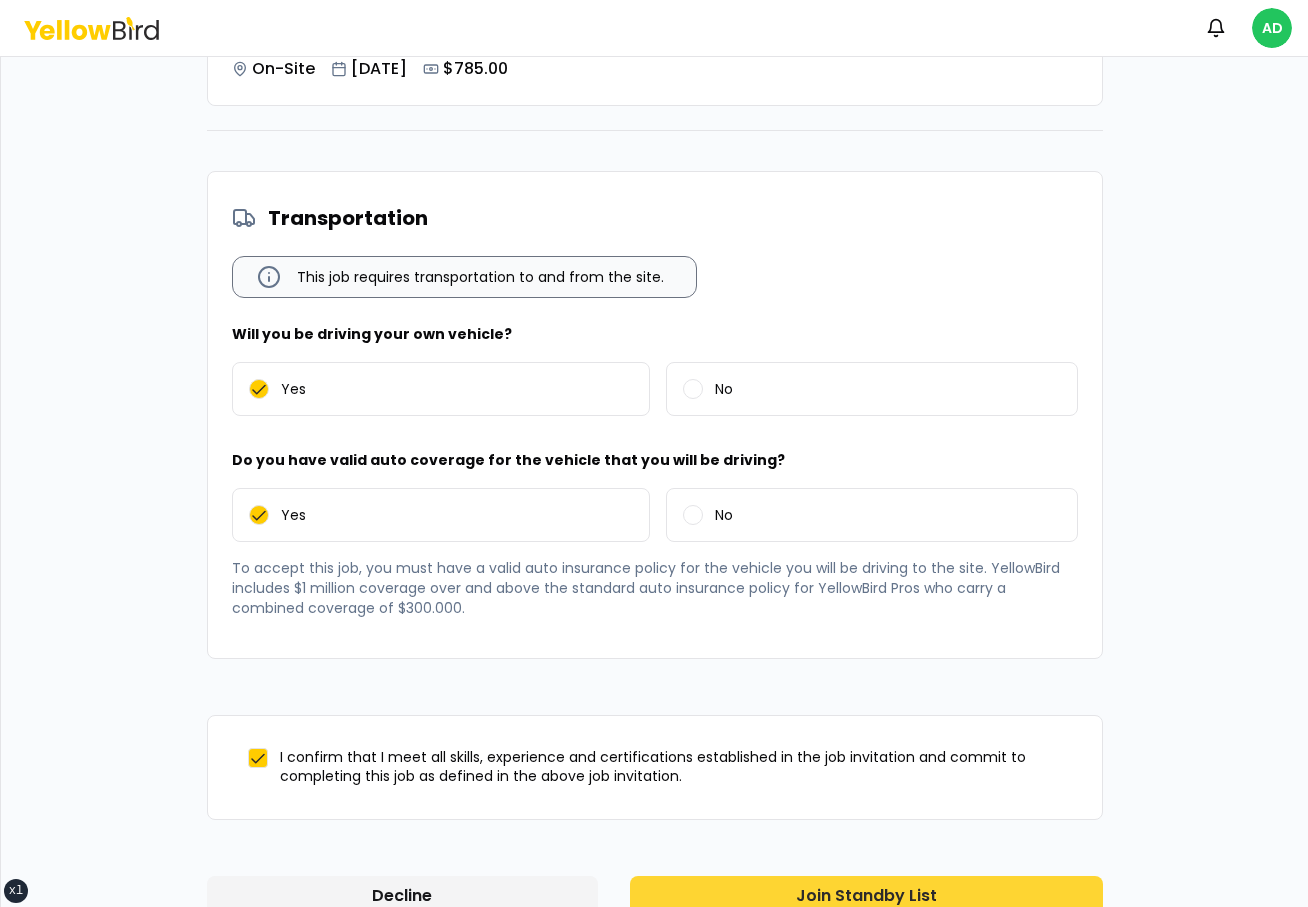 click on "Join Standby List" at bounding box center [866, 896] 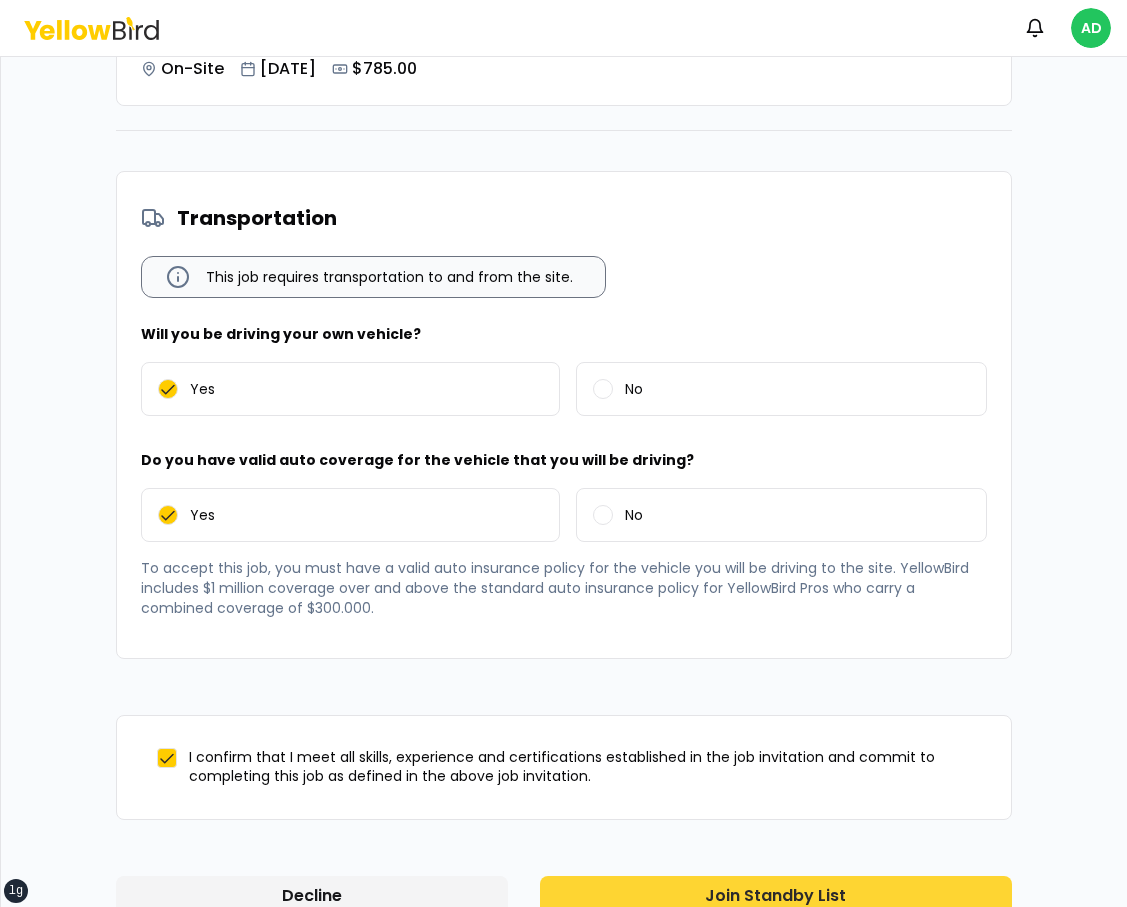 click on "Join Standby List" at bounding box center (776, 896) 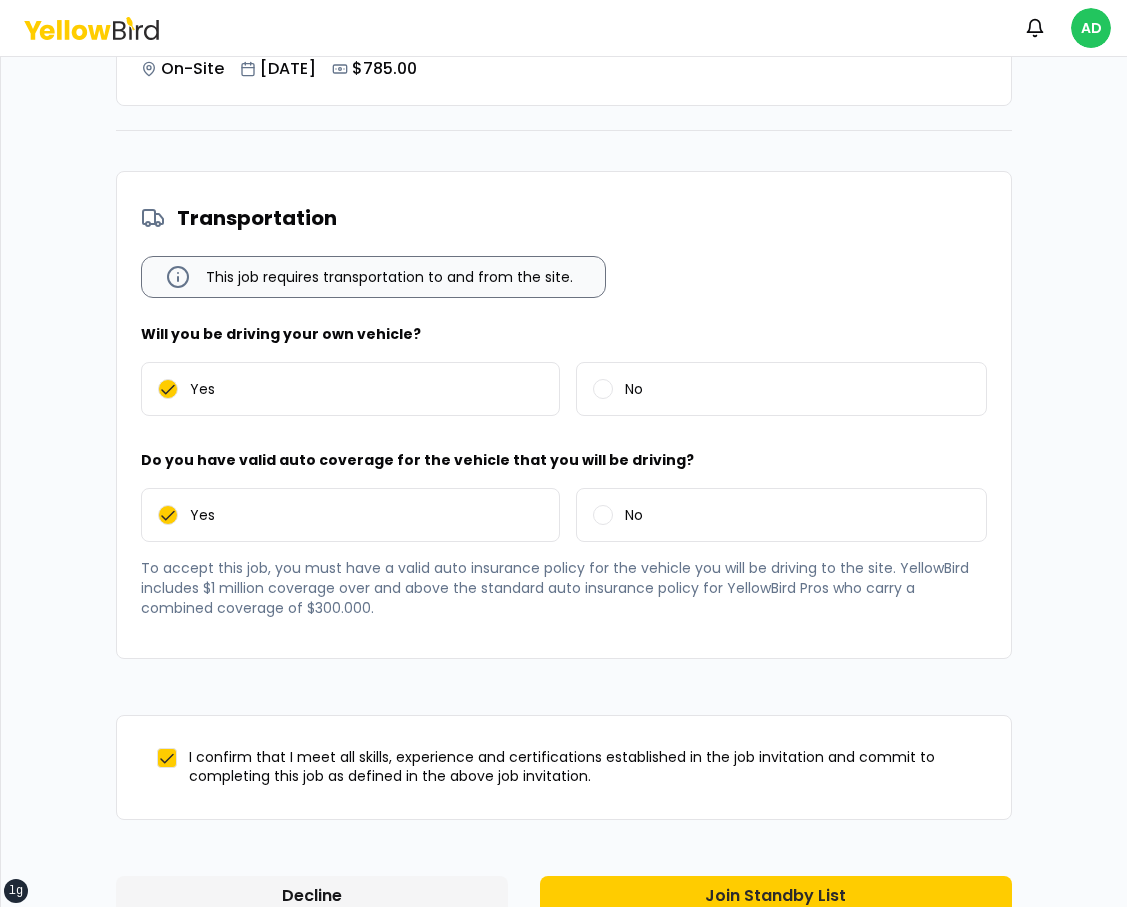click on "Decline" at bounding box center (312, 896) 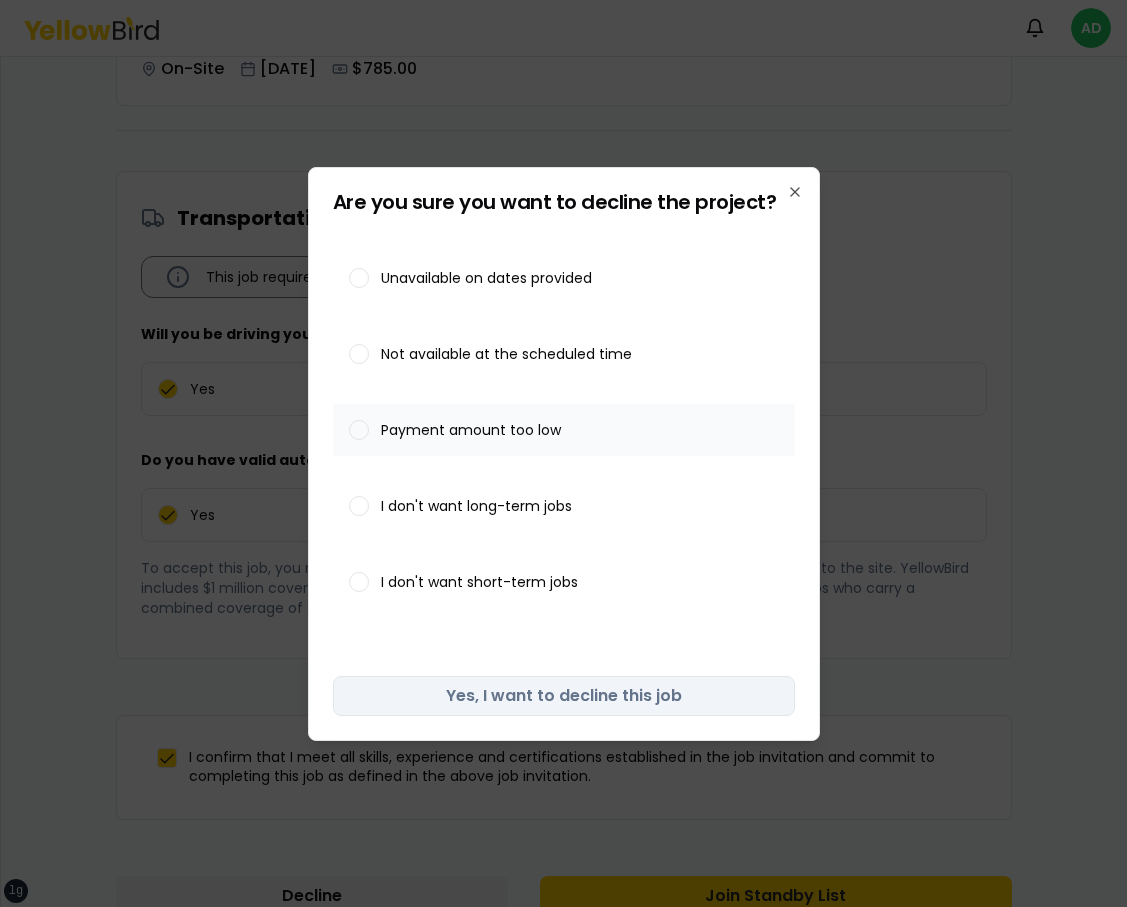 click on "Payment amount too low" at bounding box center (471, 430) 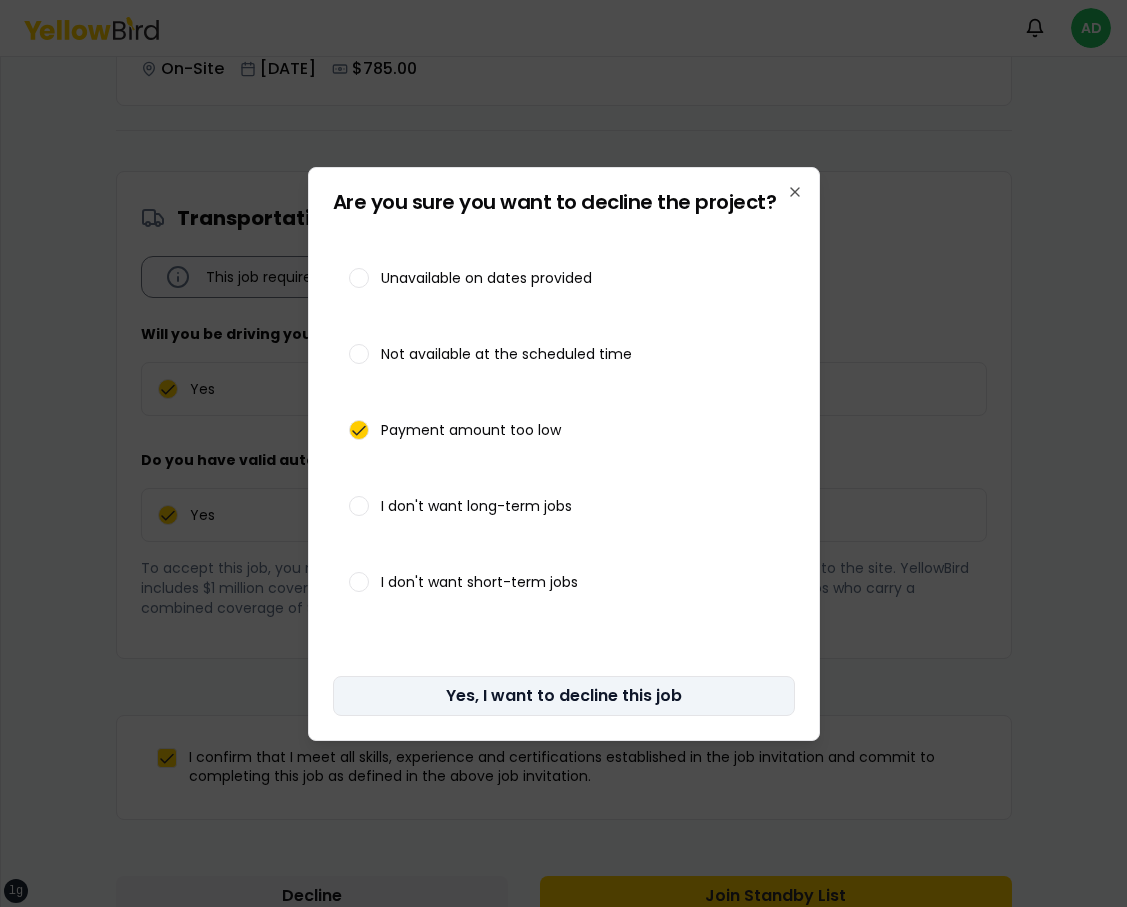 click on "Yes, I want to decline this job" at bounding box center [564, 696] 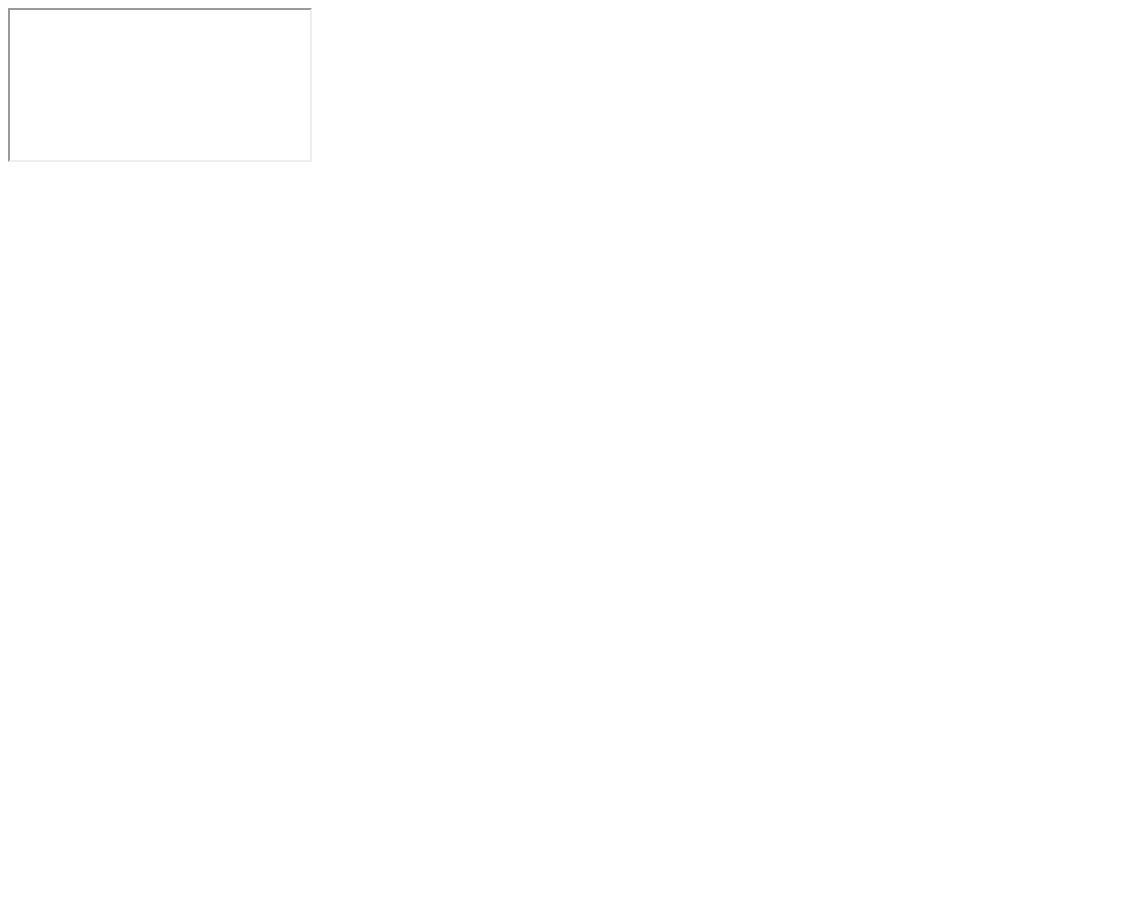 scroll, scrollTop: 0, scrollLeft: 0, axis: both 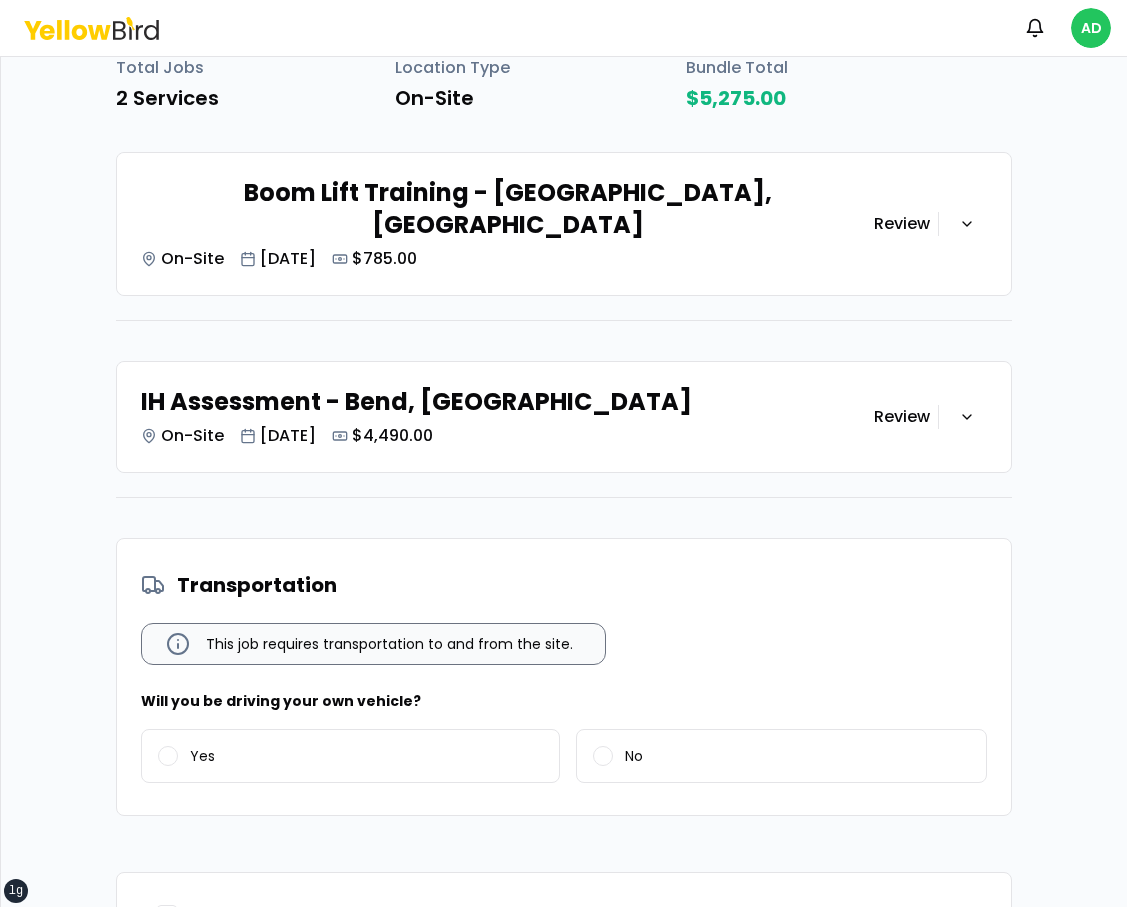 click on "Boom Lift Training - Bend, [GEOGRAPHIC_DATA] On-Site [DATE] $785.00" at bounding box center [507, 224] 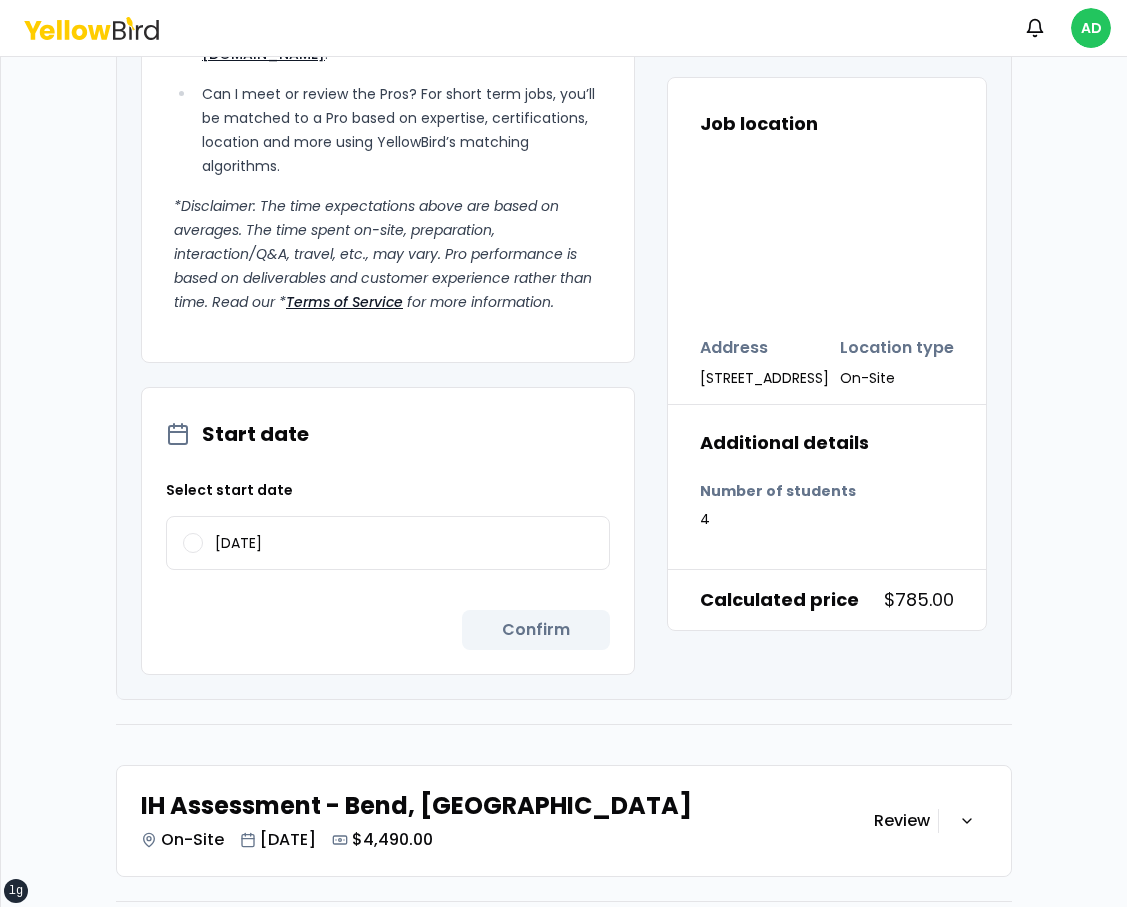 scroll, scrollTop: 2214, scrollLeft: 0, axis: vertical 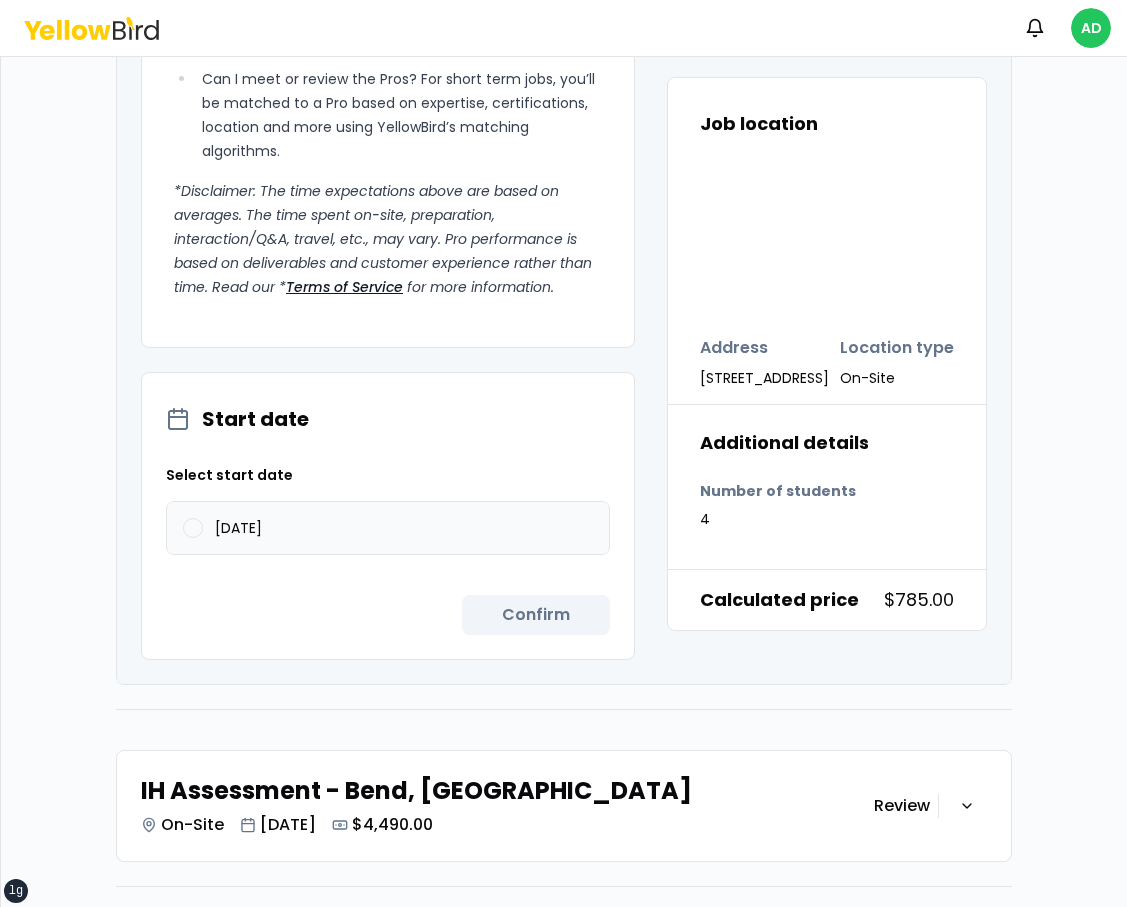 click on "[DATE]" at bounding box center (388, 528) 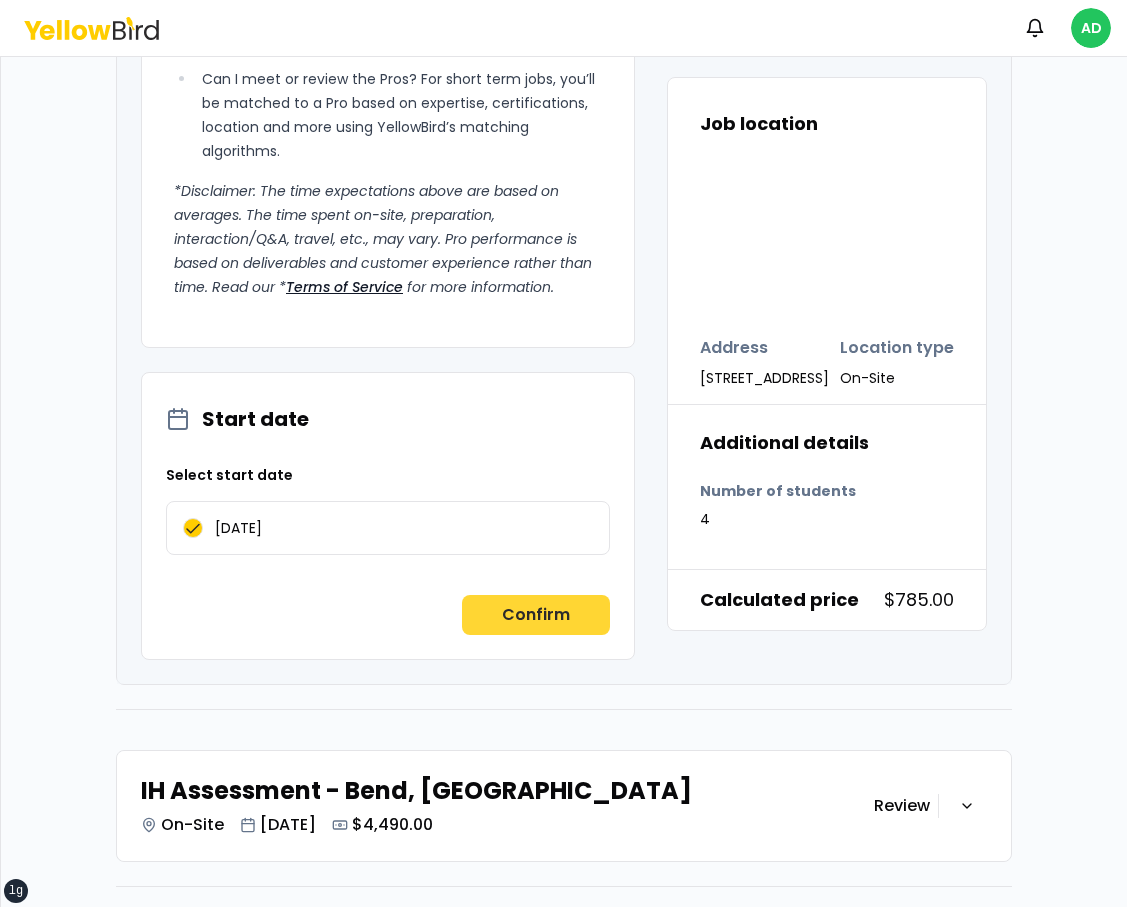 click on "Confirm" at bounding box center [536, 615] 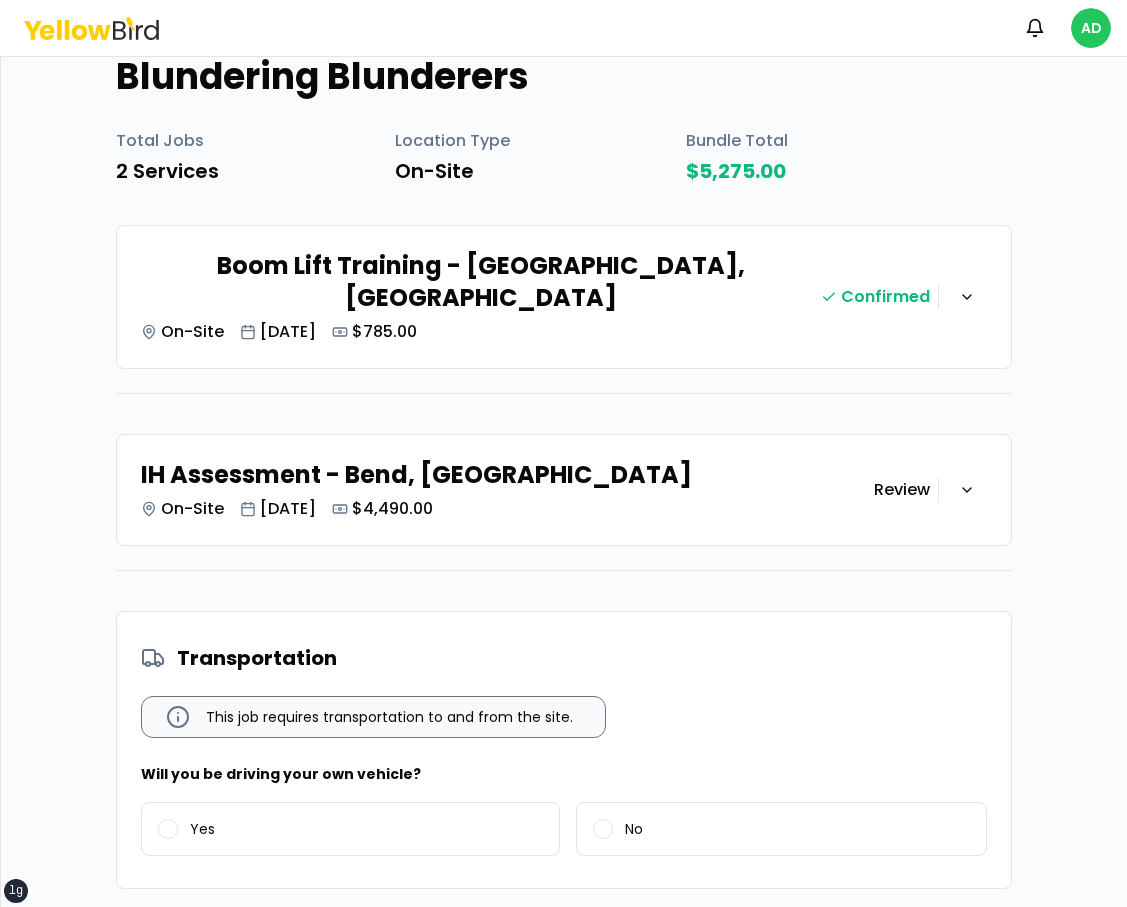 click on "IH Assessment - Bend, [GEOGRAPHIC_DATA] On-Site [DATE] $4,490.00" at bounding box center (507, 490) 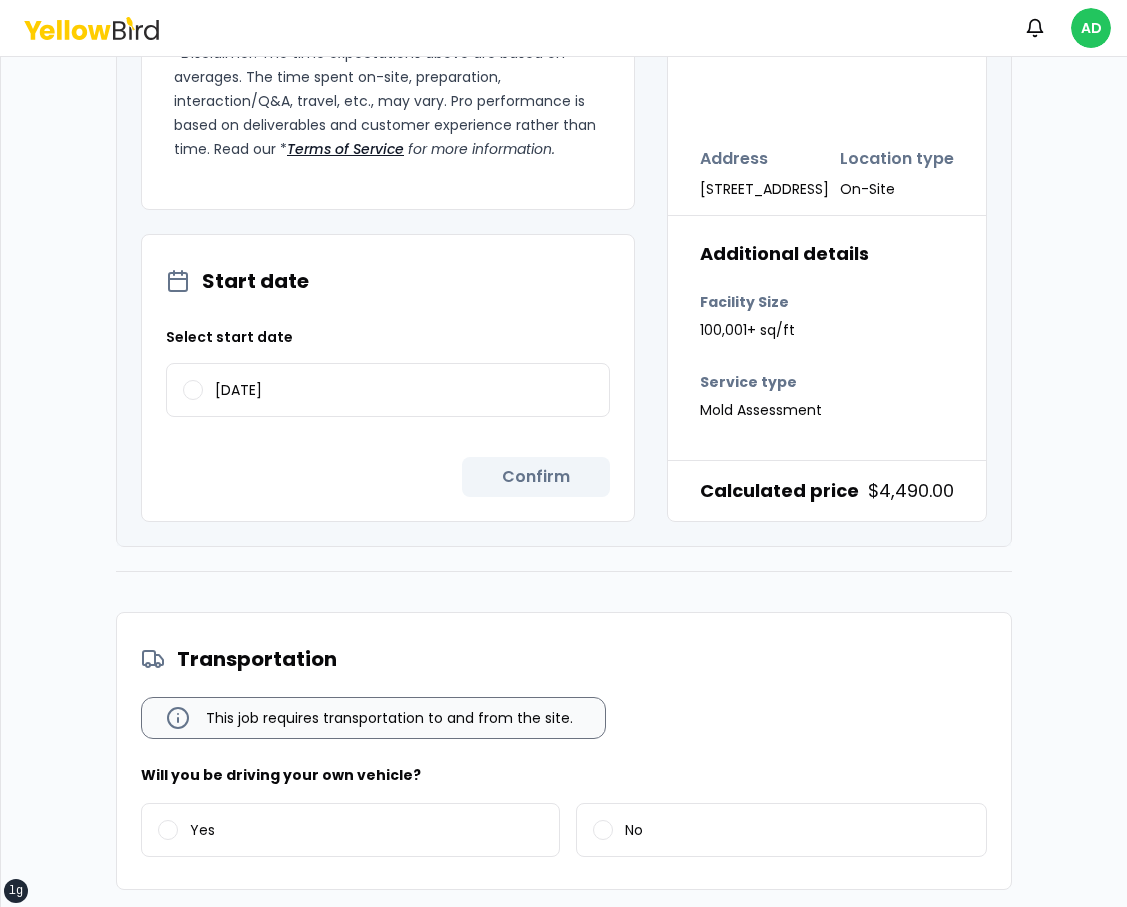 scroll, scrollTop: 2613, scrollLeft: 0, axis: vertical 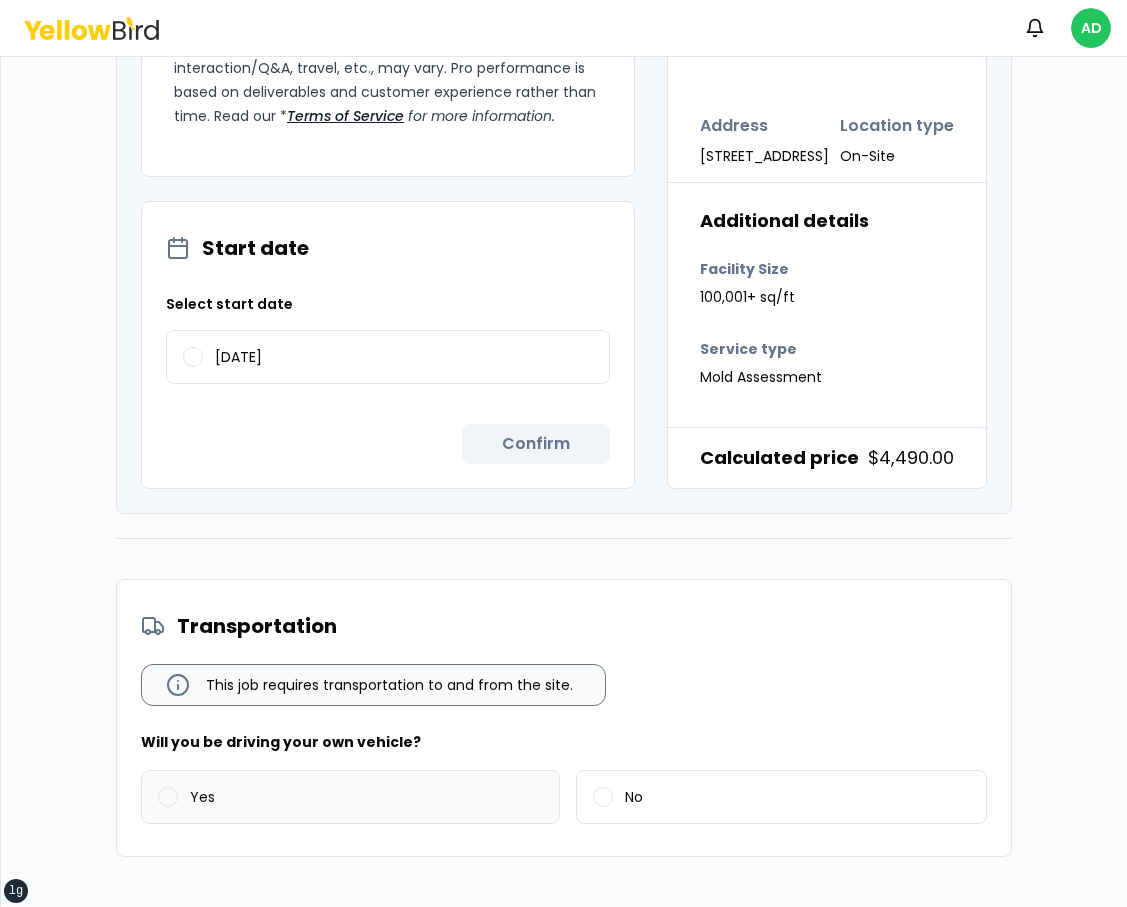 click on "Yes" at bounding box center (350, 797) 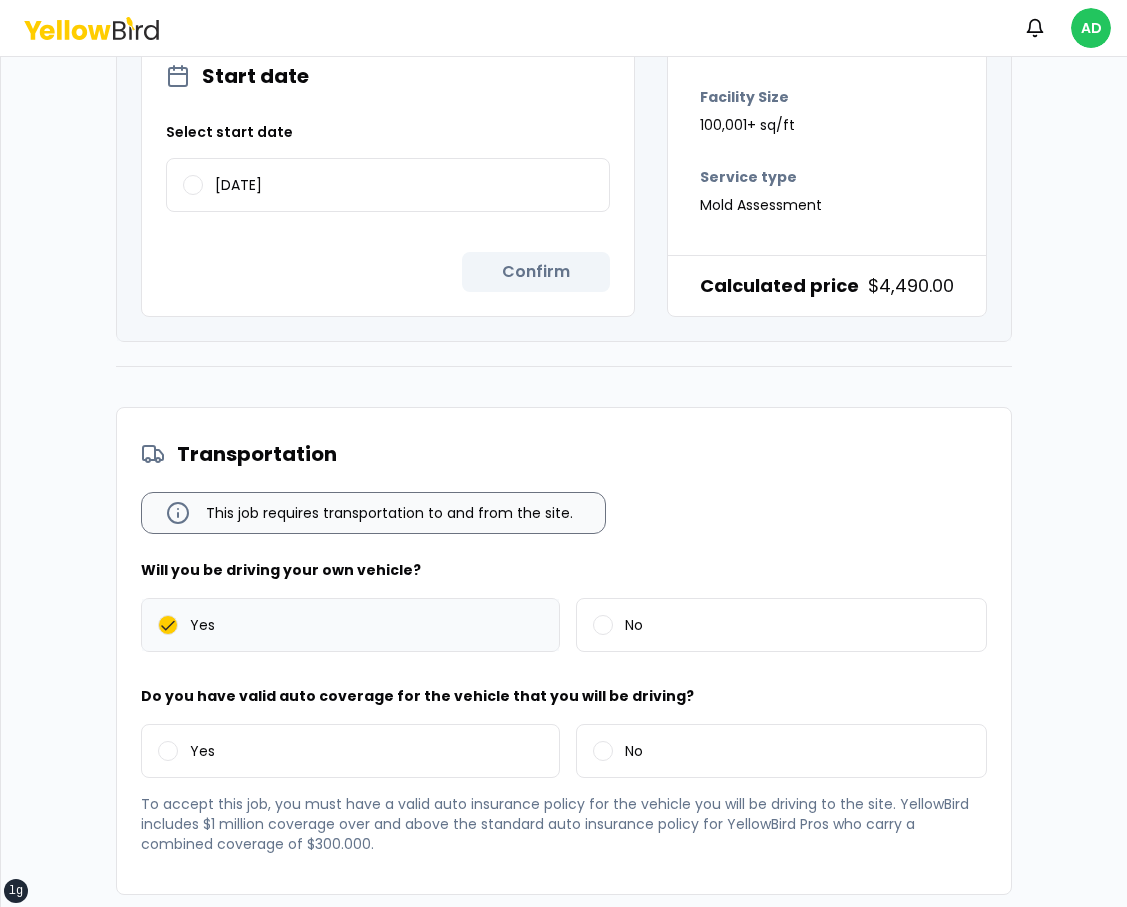 scroll, scrollTop: 2997, scrollLeft: 0, axis: vertical 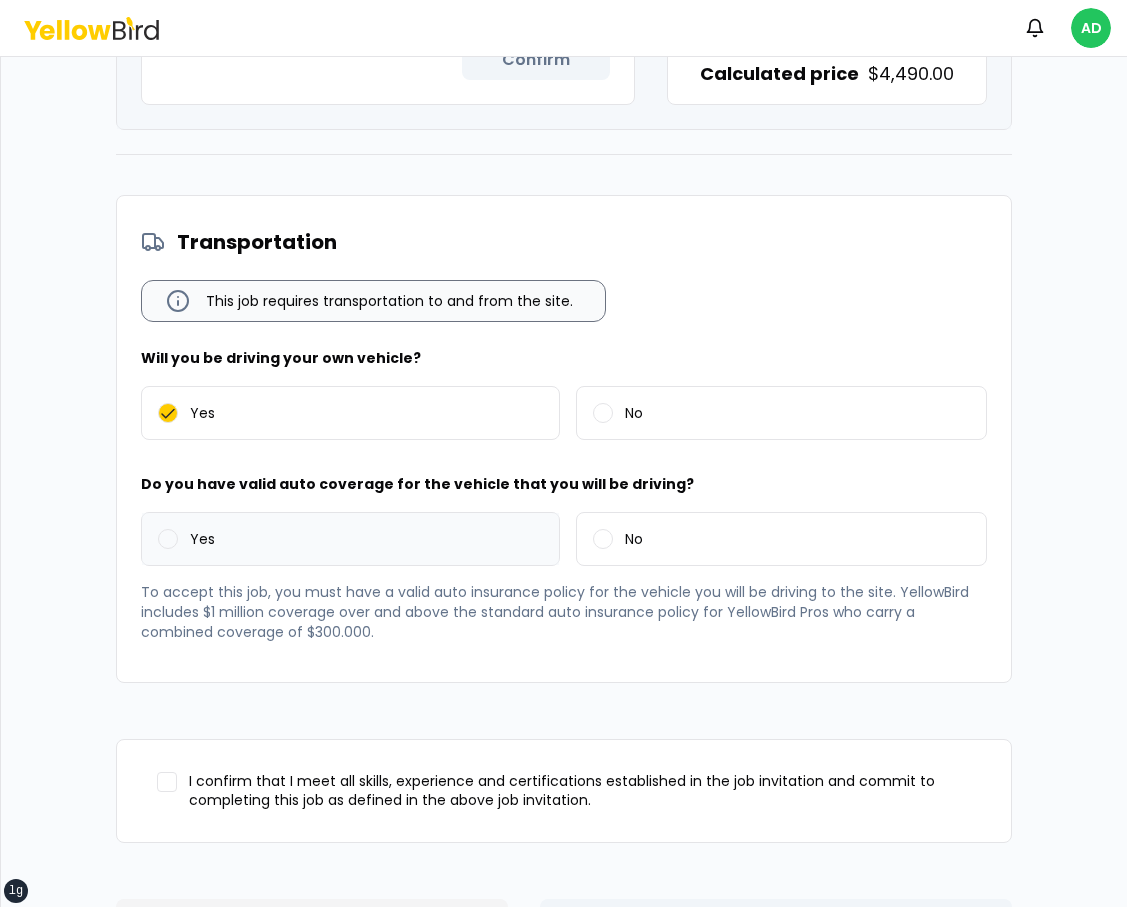 click on "Yes" at bounding box center (350, 539) 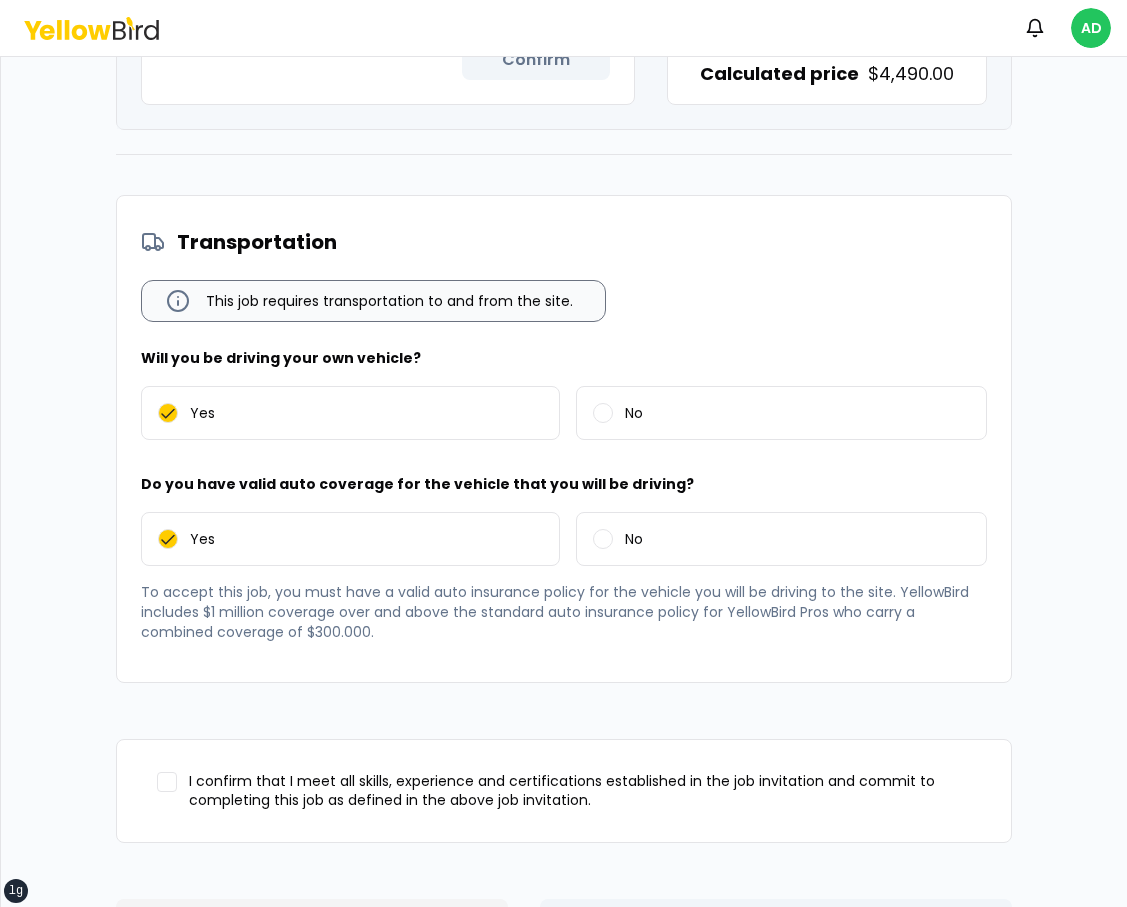 click on "I confirm that I meet all skills, experience and certifications established in the job invitation and commit to completing this job as defined in the above job invitation." at bounding box center (580, 791) 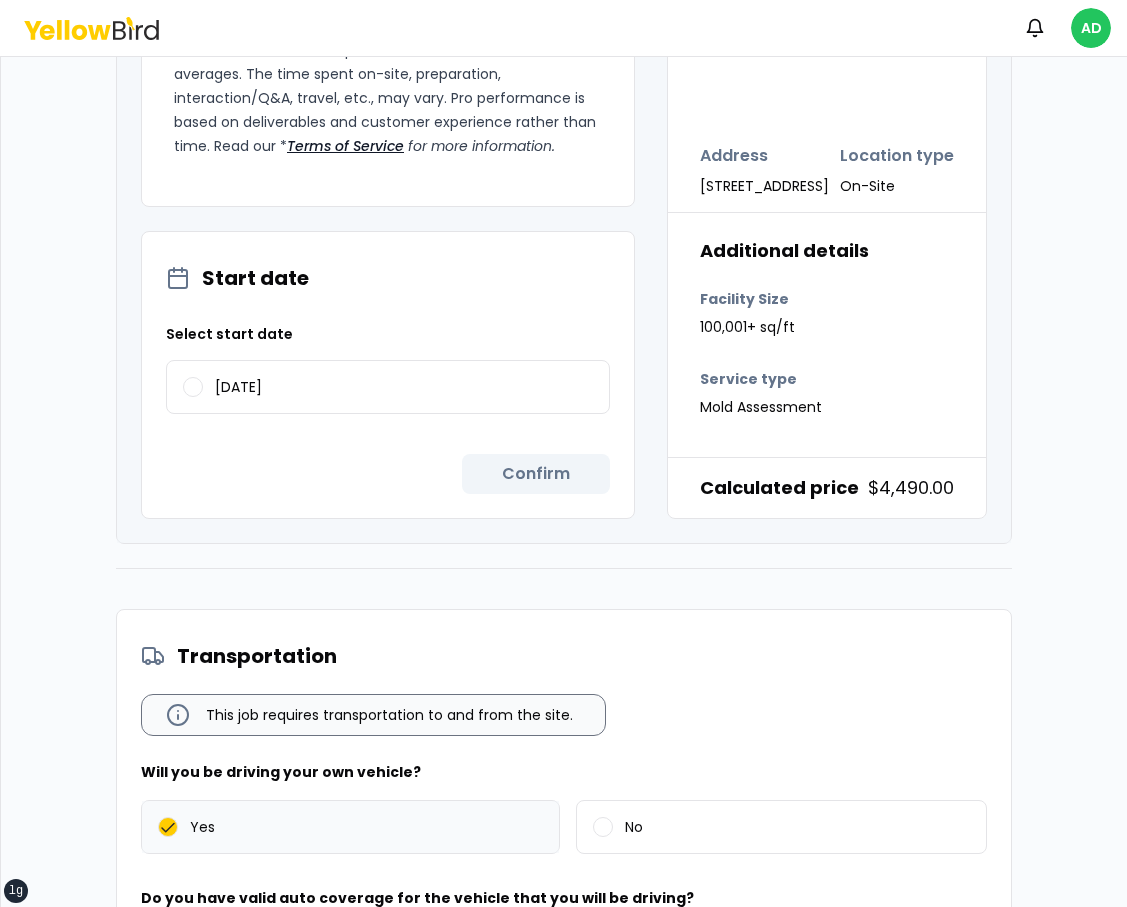 scroll, scrollTop: 2580, scrollLeft: 0, axis: vertical 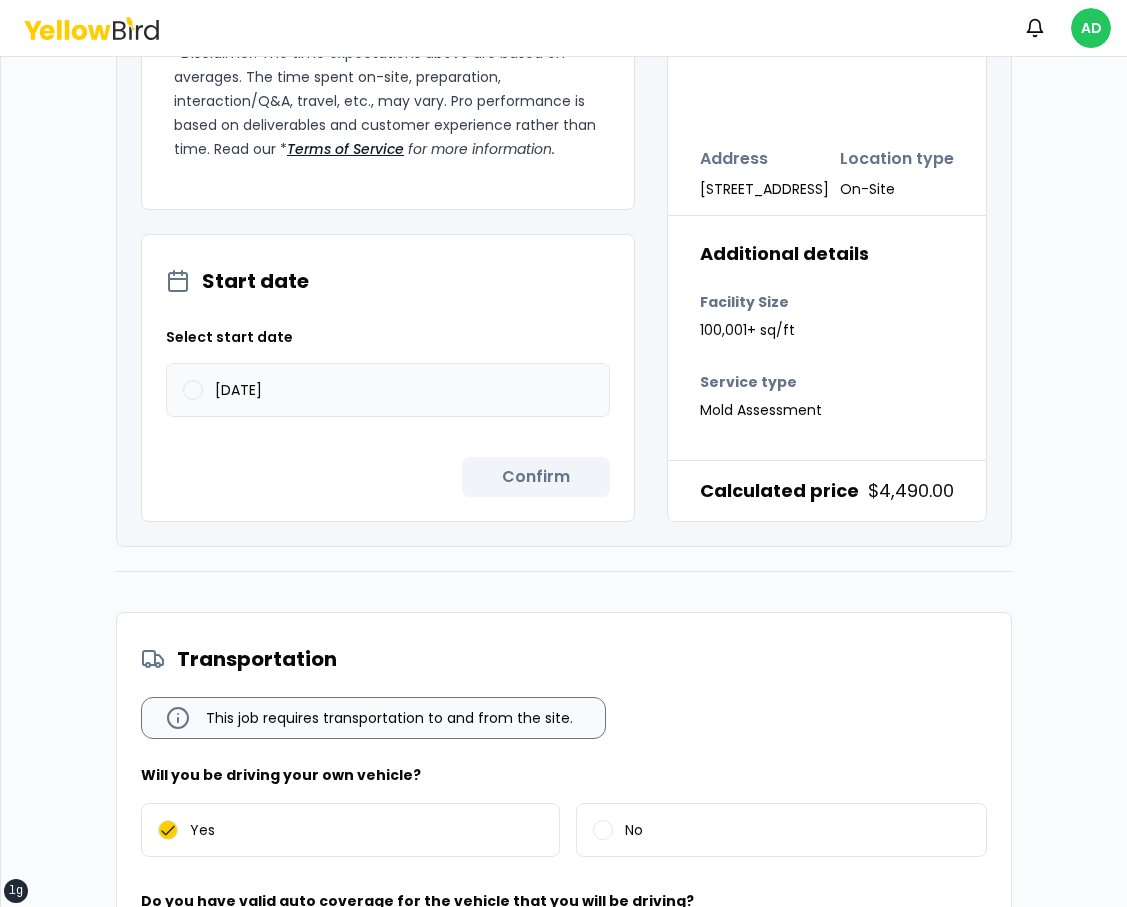 click on "[DATE]" at bounding box center (388, 390) 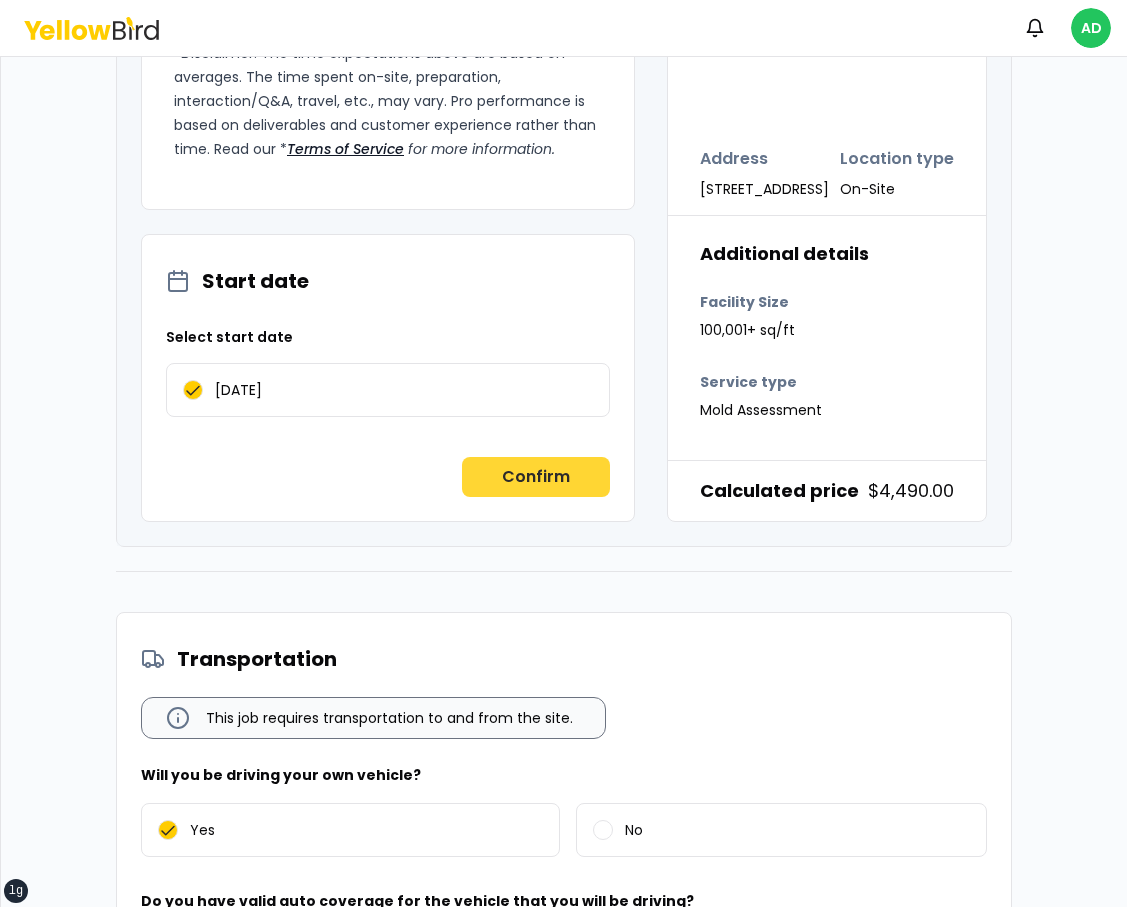 click on "Confirm" at bounding box center (536, 477) 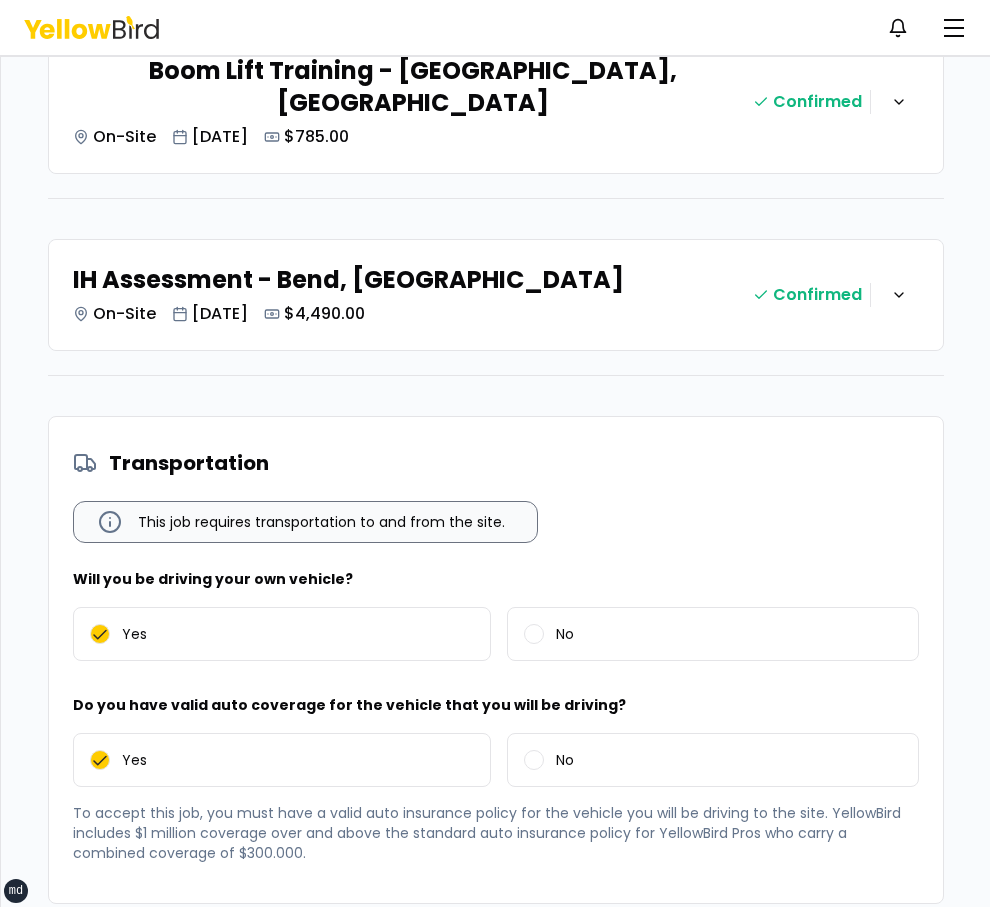 scroll, scrollTop: 395, scrollLeft: 0, axis: vertical 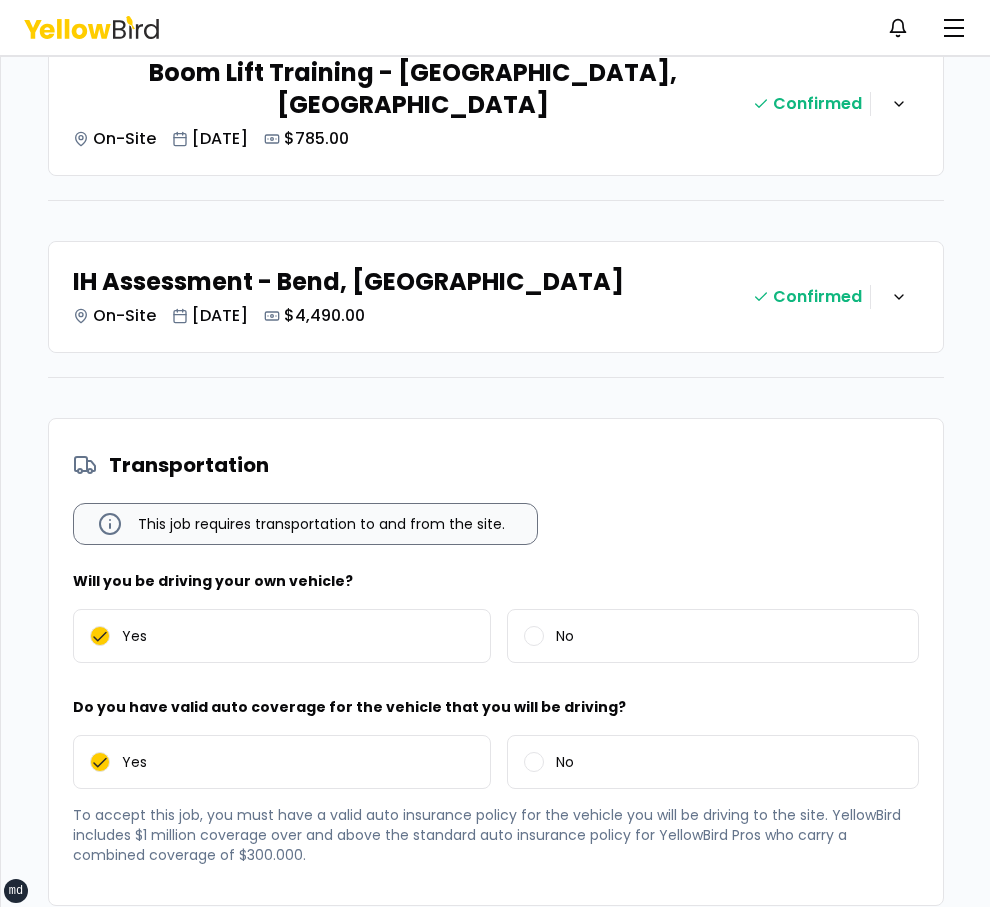 click on "Boom Lift Training - Bend, [GEOGRAPHIC_DATA] On-Site [DATE] $785.00" at bounding box center (413, 104) 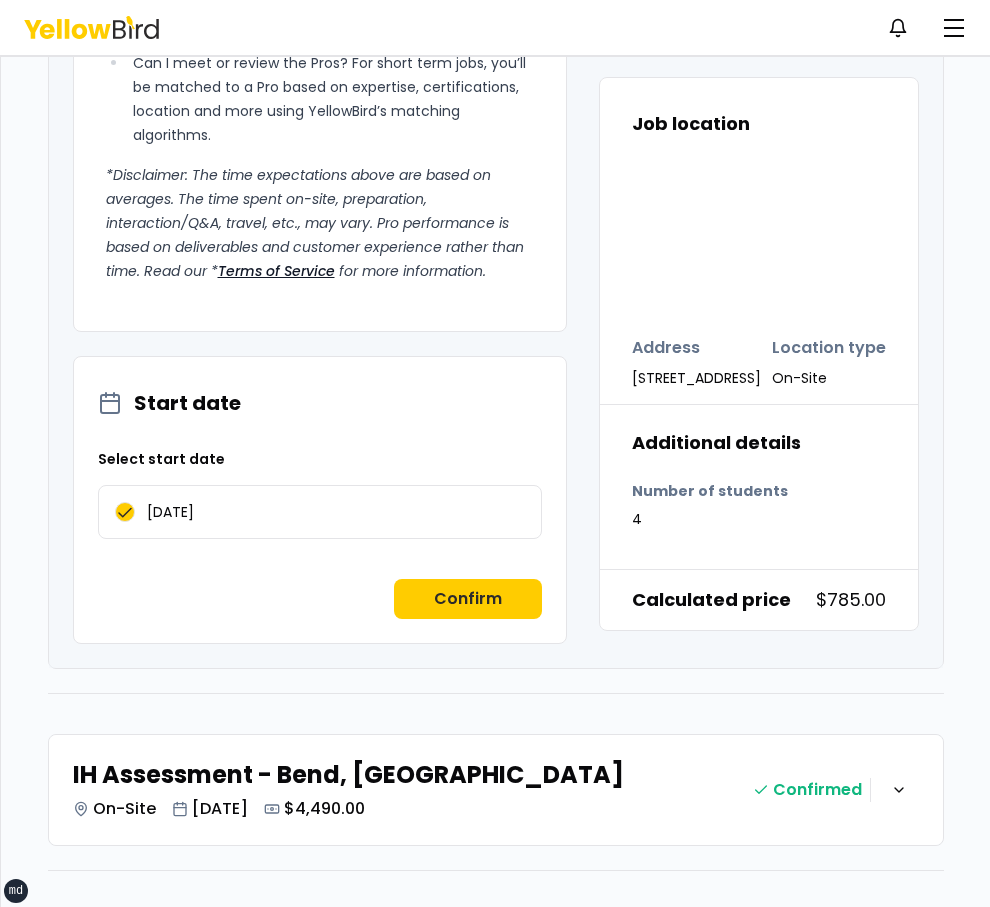 scroll, scrollTop: 2260, scrollLeft: 0, axis: vertical 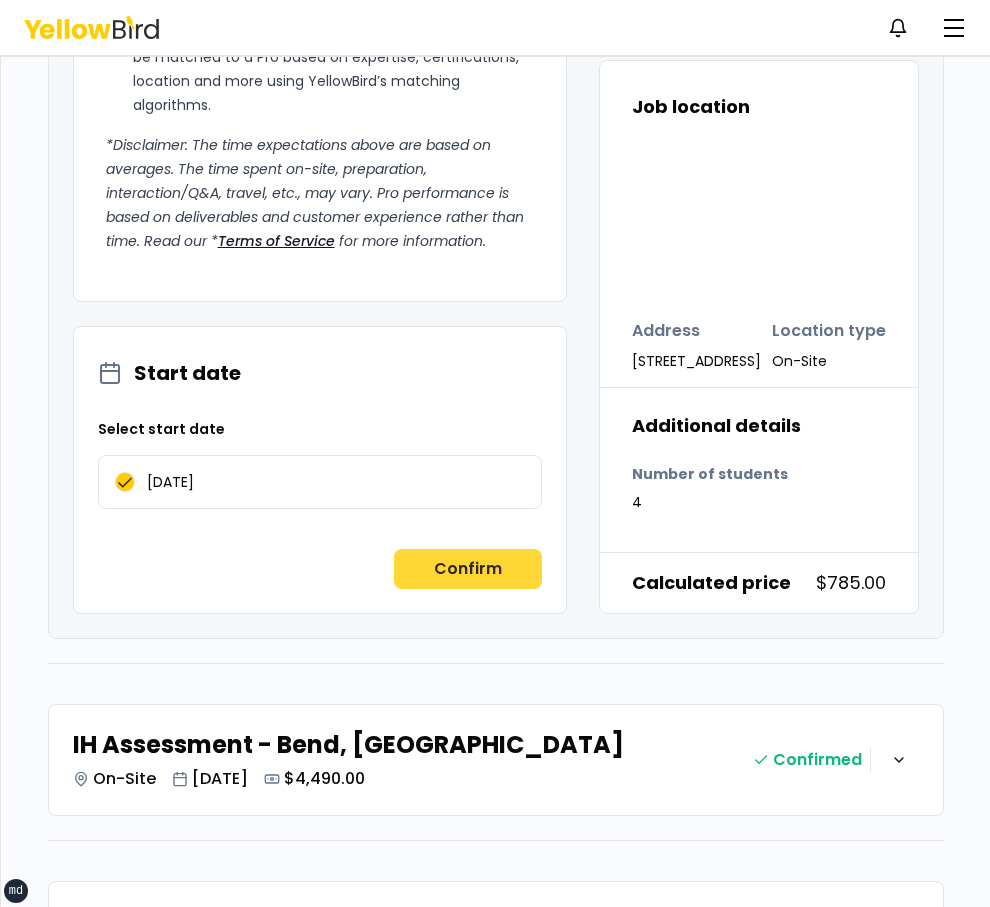 click on "Confirm" at bounding box center (468, 569) 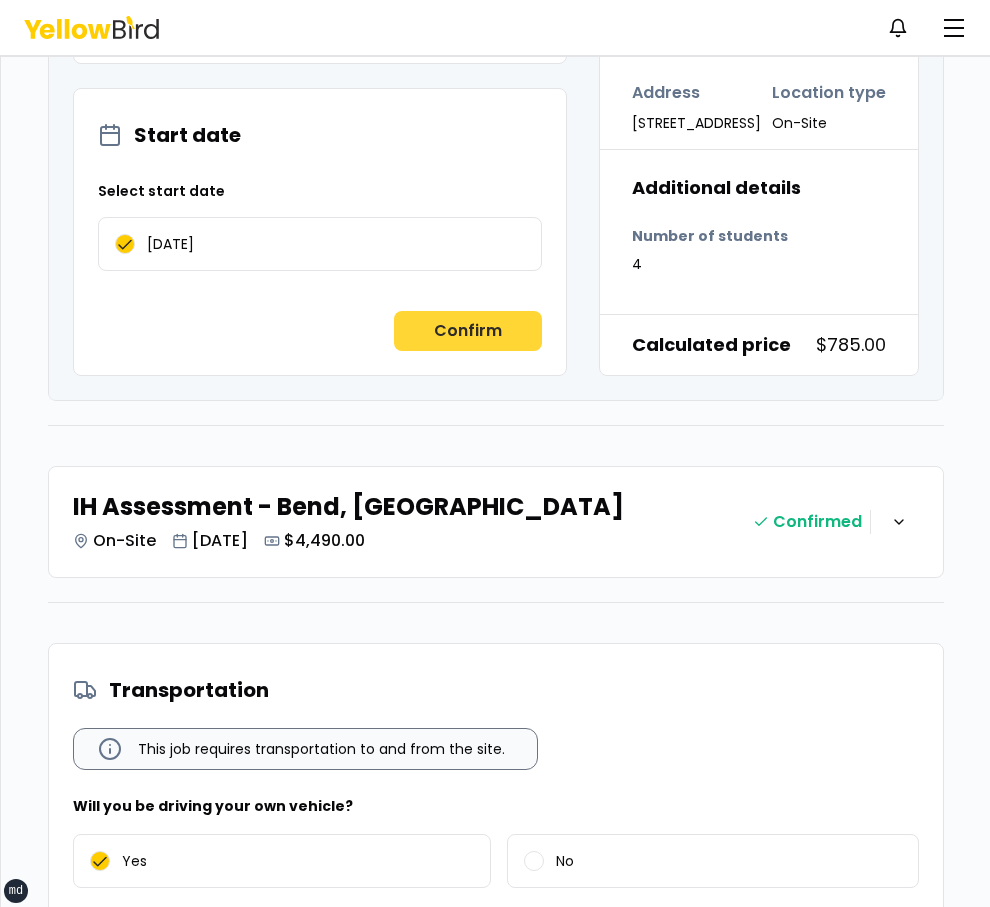 scroll, scrollTop: 2671, scrollLeft: 0, axis: vertical 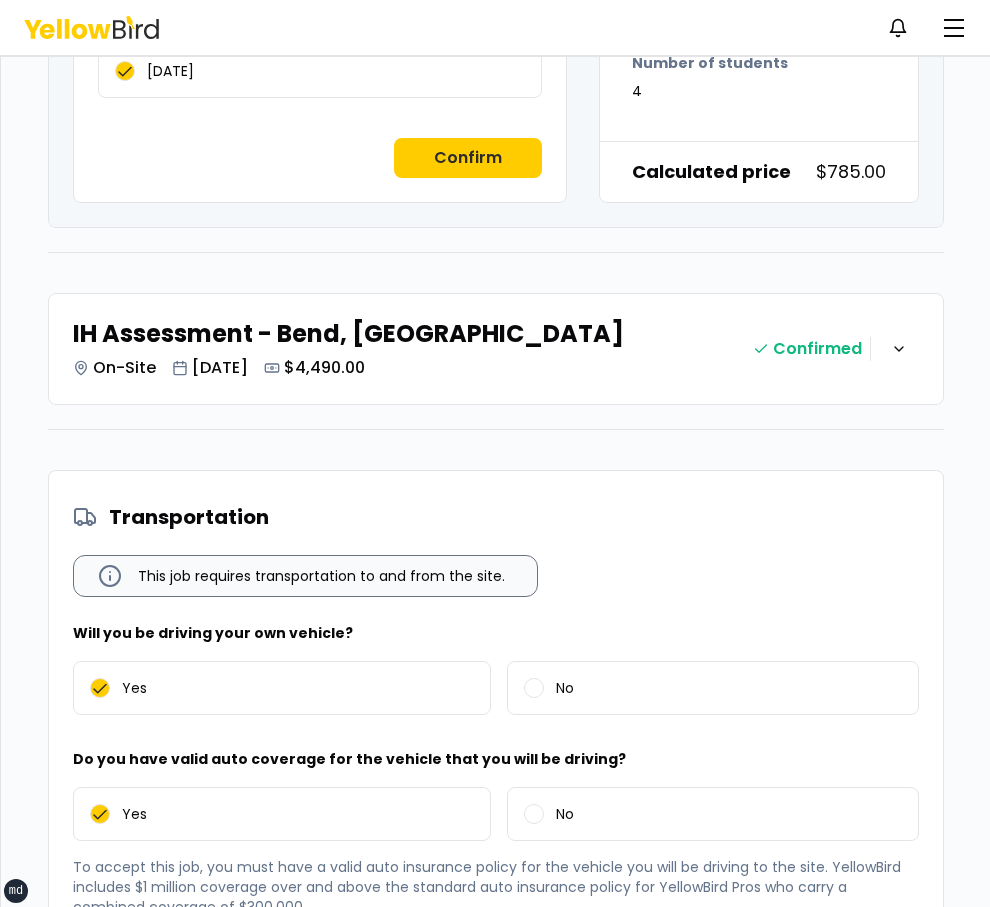 click on "Join Standby List for this job This job has already been accepted by another YellowBird Pro, however, you can join the Standby List to be considered if the Pro ahead of you is unable to complete this job. Please review the job details thoroughly before joining the Standby List below. Blundering Blunderers Total Jobs 2 Services Location Type On-Site Bundle Total $5,275.00 Boom Lift Training - Bend, [GEOGRAPHIC_DATA] On-Site [DATE] $785.00 Confirmed Boom Lift Training - [STREET_ADDRESS] Boom Lift Training
YellowBird’s flat-rate pricing eliminates hidden costs and travel expenses, providing straightforward access to a nationwide network of skilled professionals with no surprise fees.
What’s Included:
Comprehensive, experienced, standards-based instruction, ensuring your team operates safely and efficiently.
Clear and precise guidance, leveraging the Pro’s understanding of hazards, proper techniques, and regulatory compliance specific to your operation." at bounding box center (496, -688) 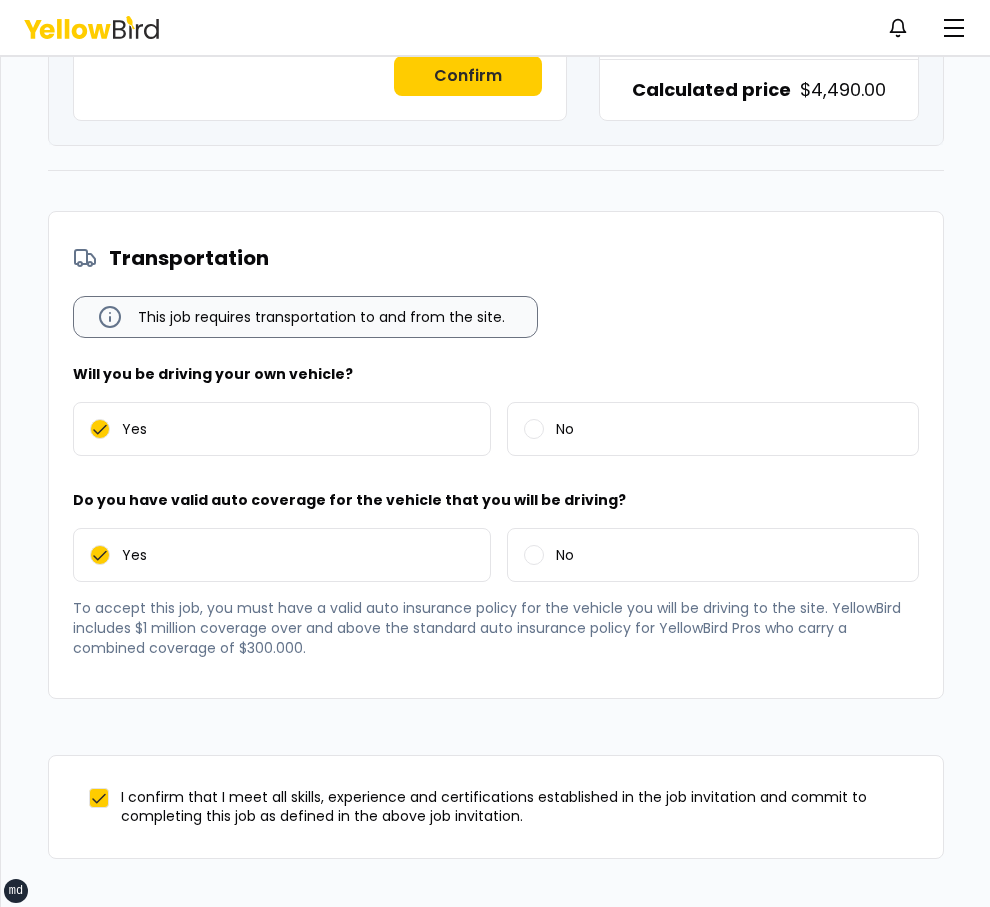 scroll, scrollTop: 5325, scrollLeft: 0, axis: vertical 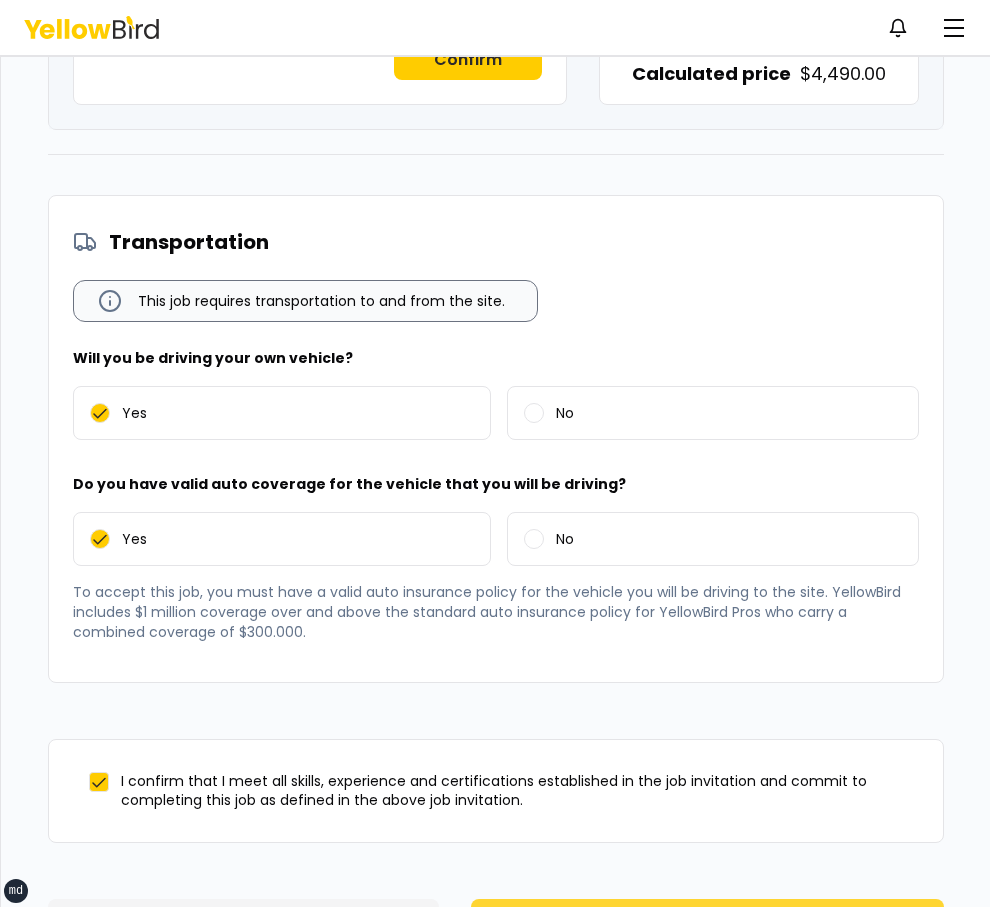 click on "Join Standby List" at bounding box center (707, 919) 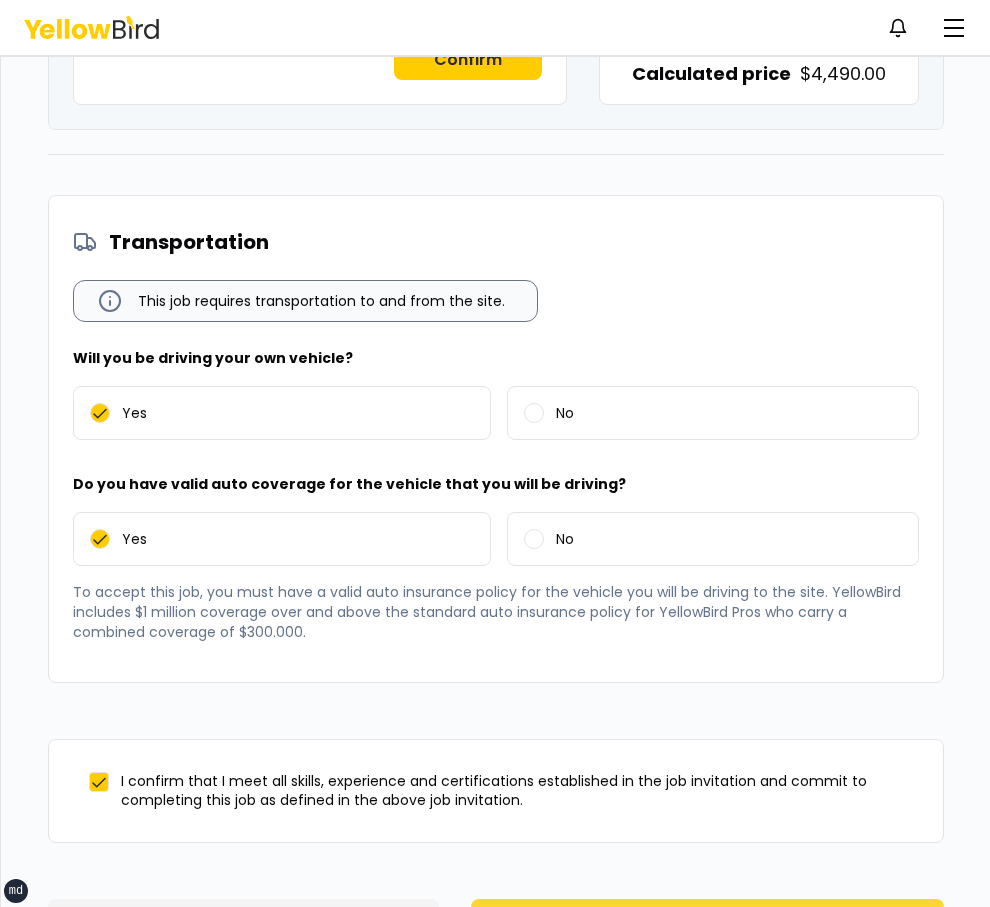 click on "Join Standby List" at bounding box center (707, 919) 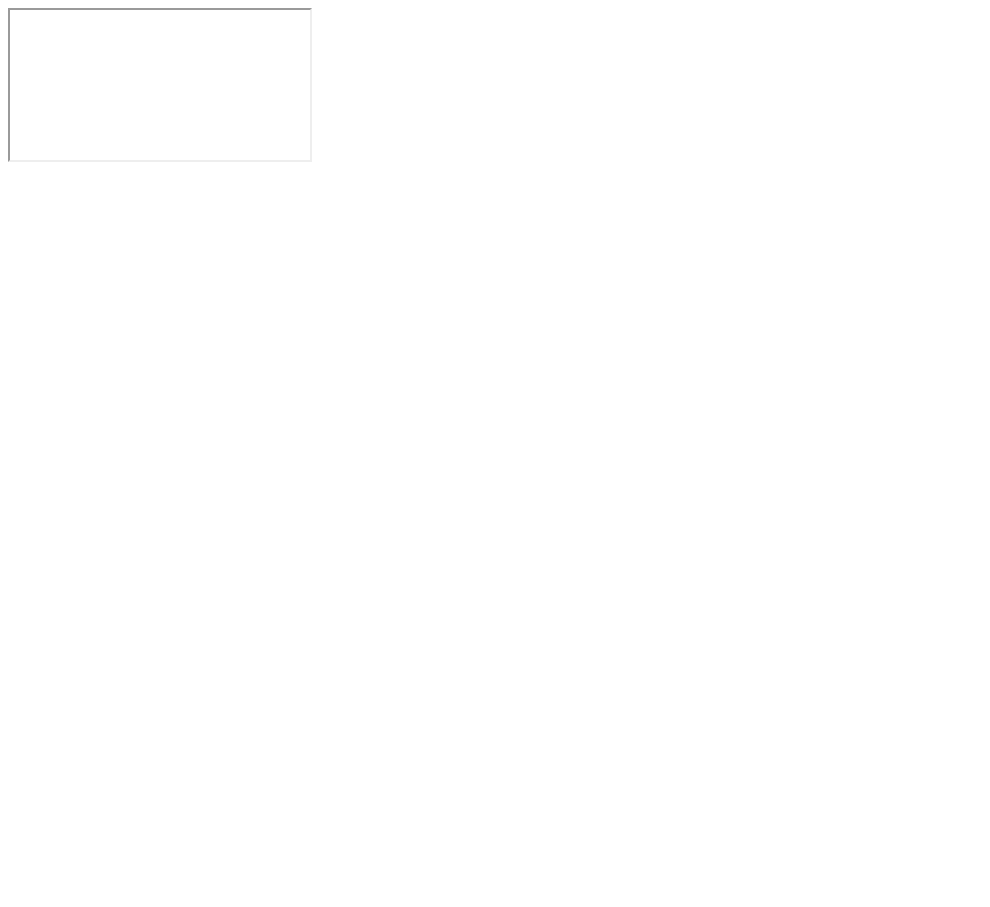 scroll, scrollTop: 0, scrollLeft: 0, axis: both 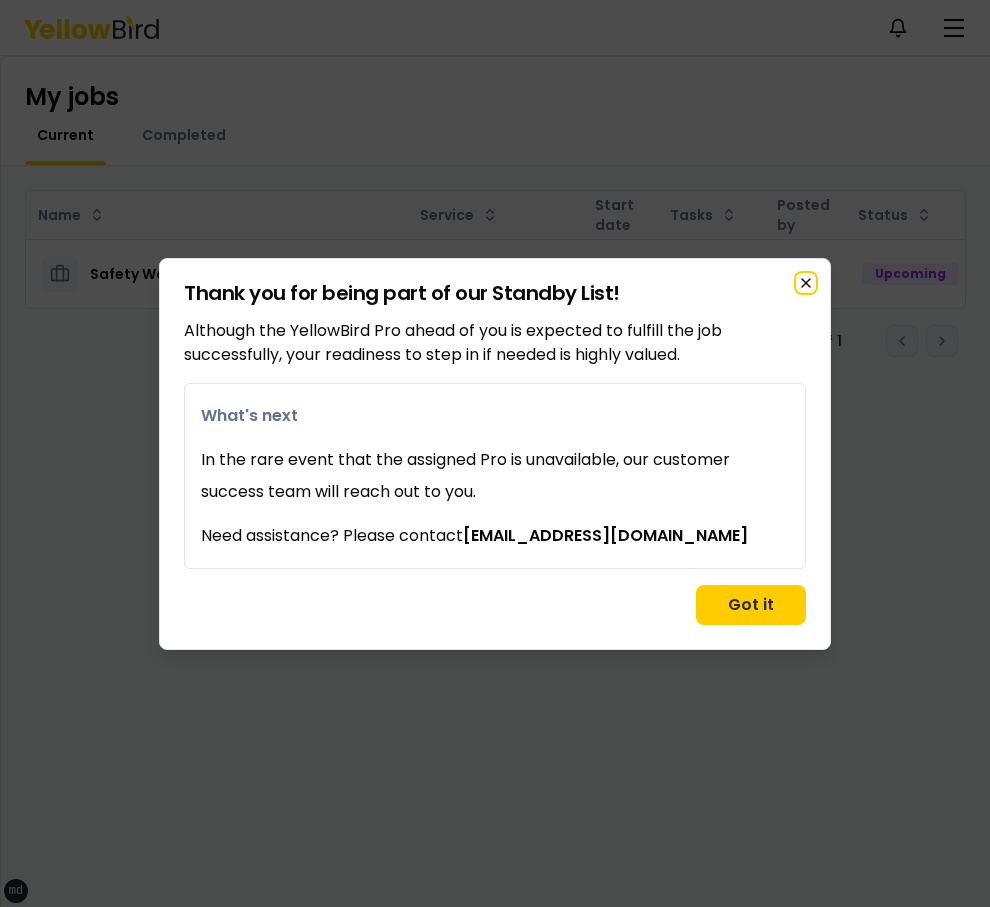 click 